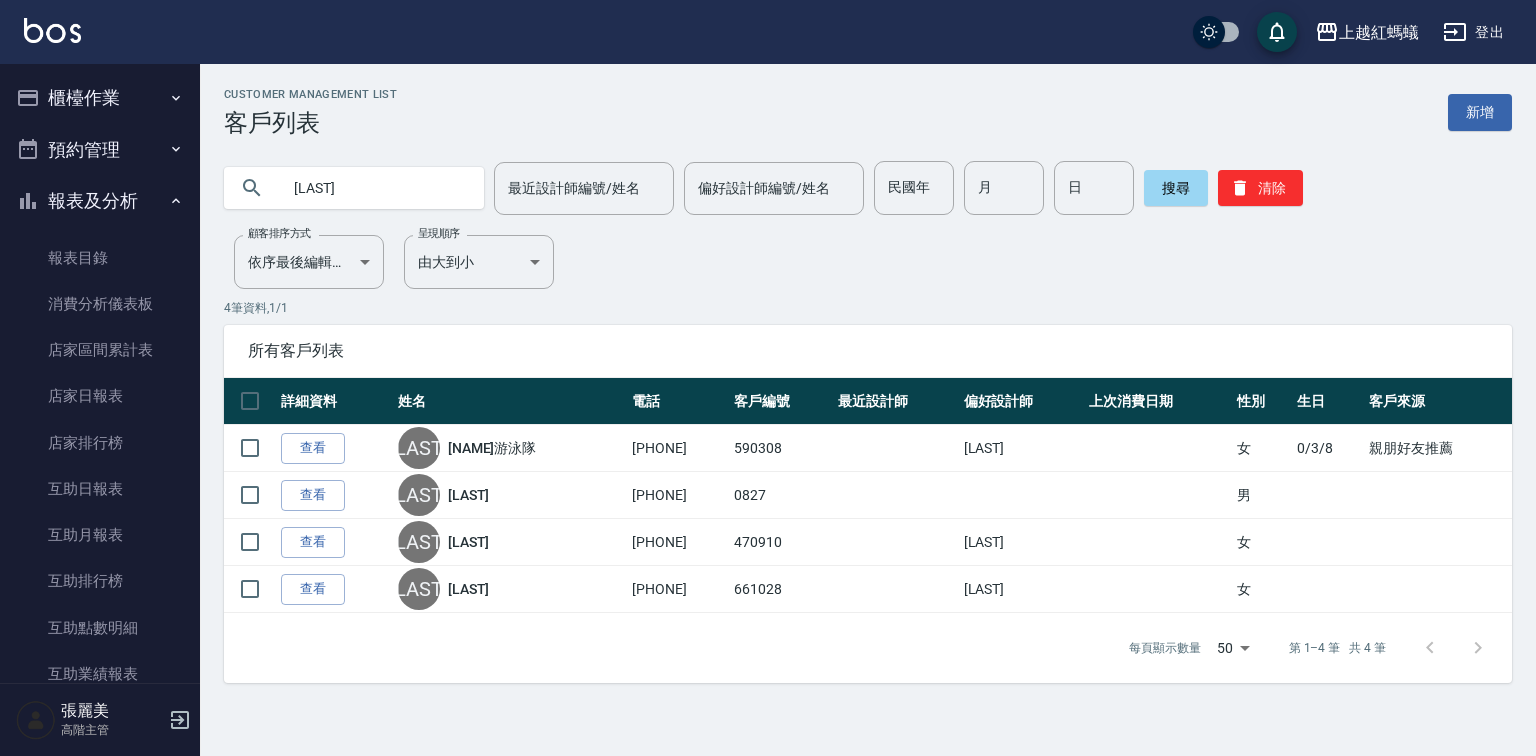 scroll, scrollTop: 0, scrollLeft: 0, axis: both 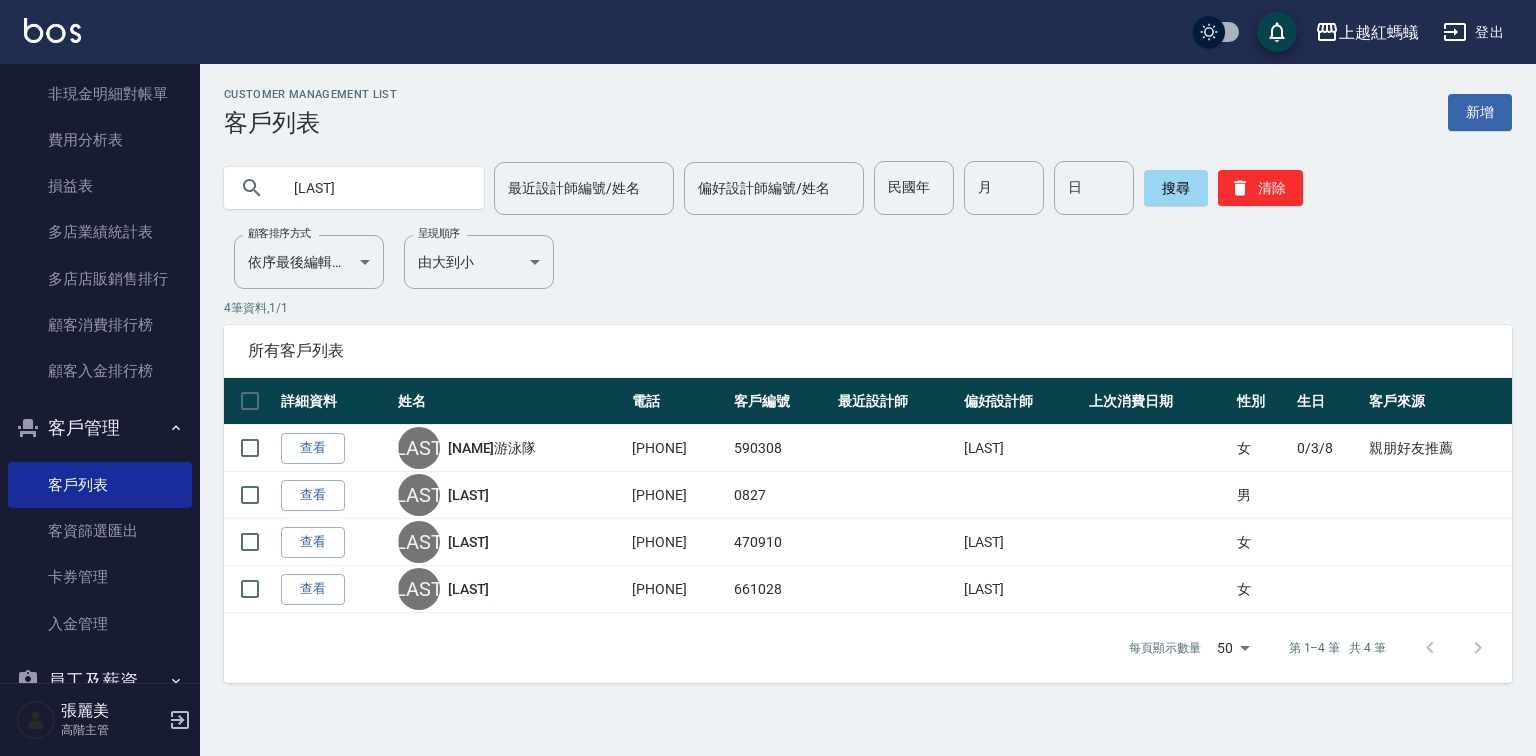 click on "[LAST]" at bounding box center (374, 188) 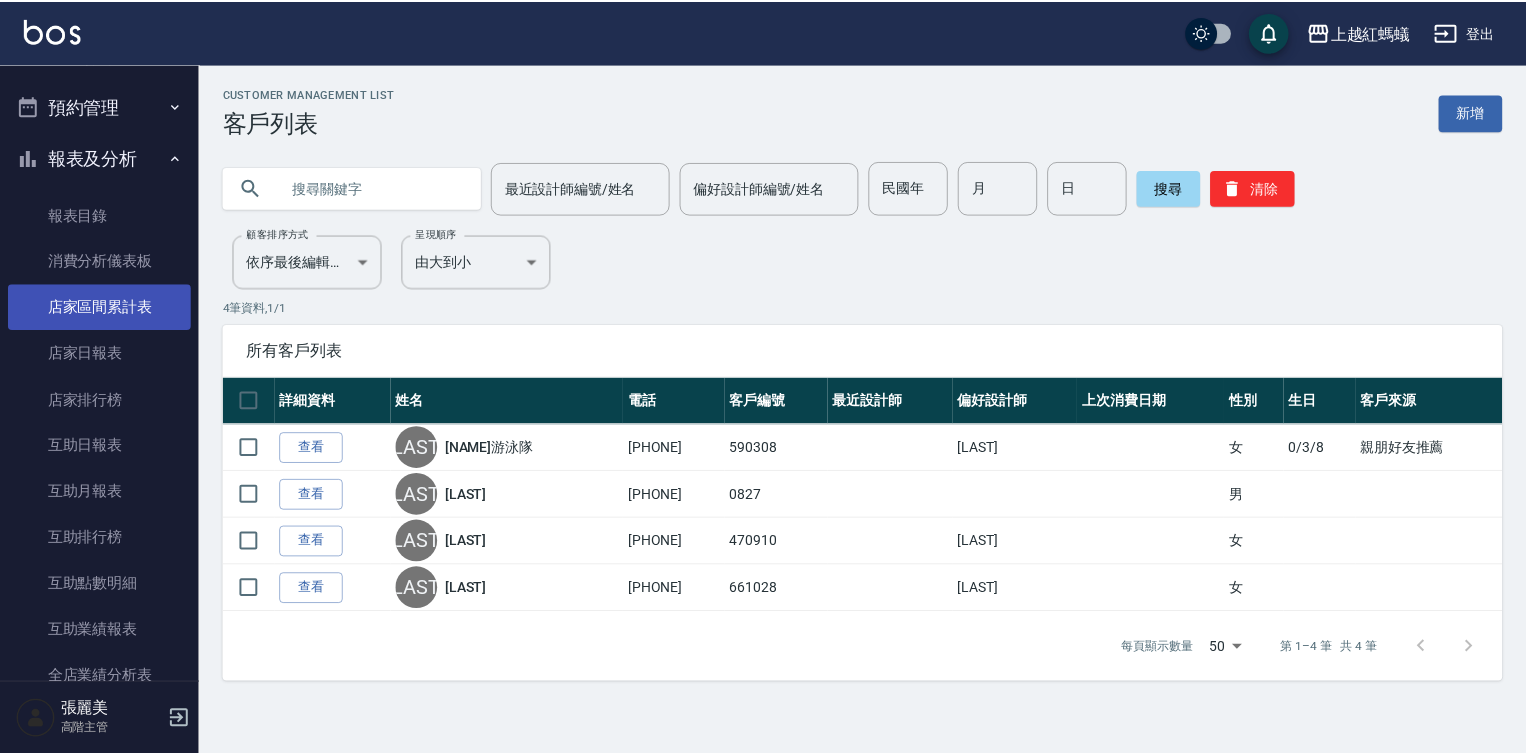 scroll, scrollTop: 0, scrollLeft: 0, axis: both 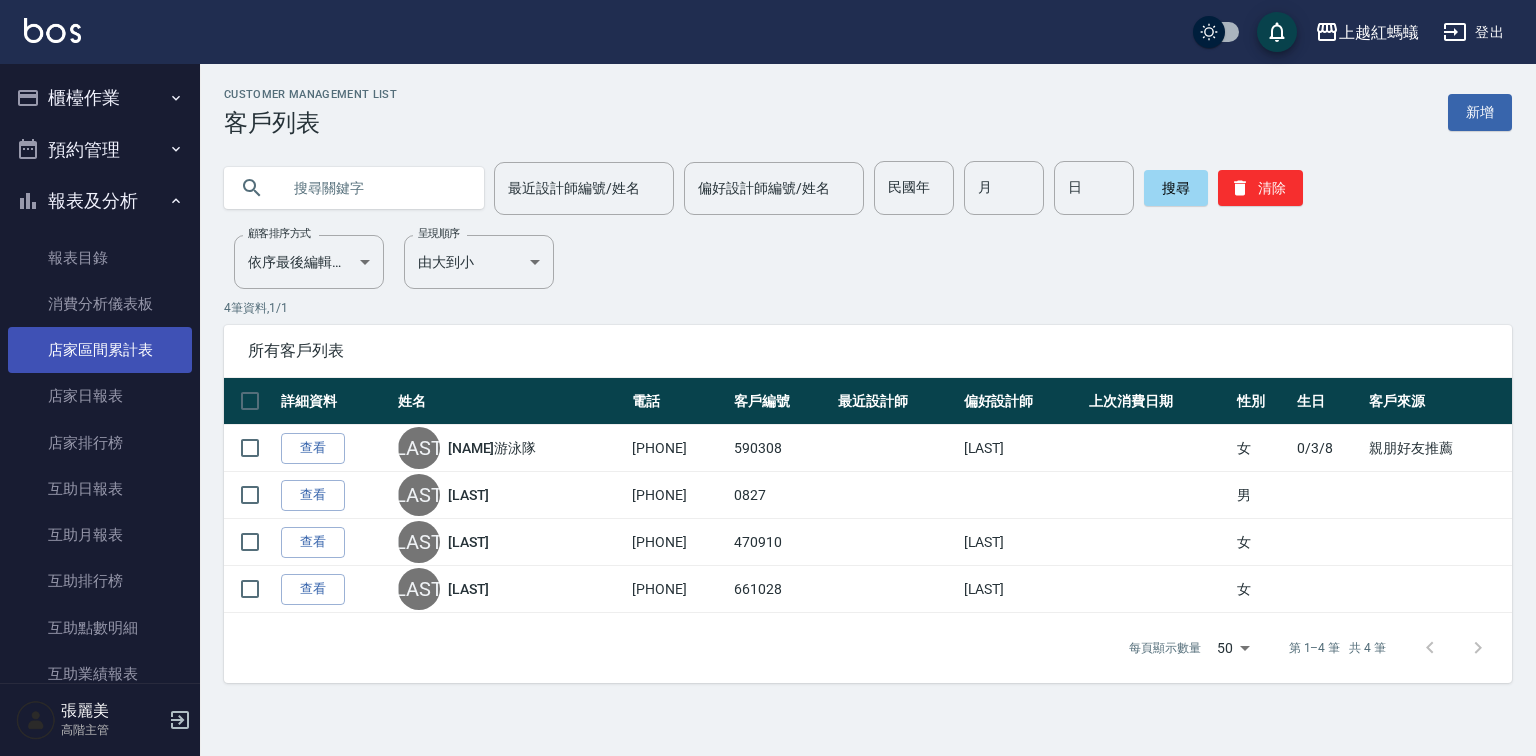 type 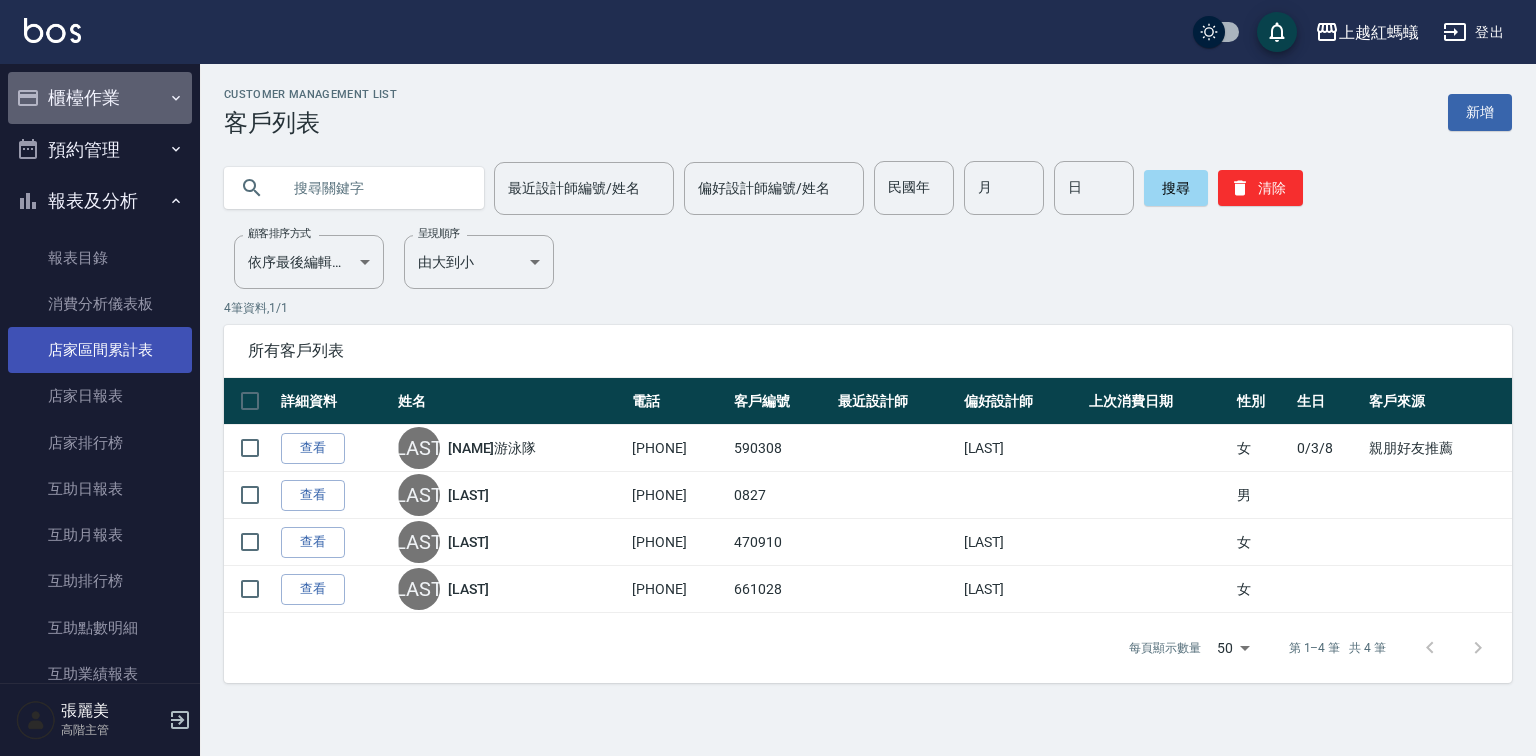 click on "櫃檯作業" at bounding box center [100, 98] 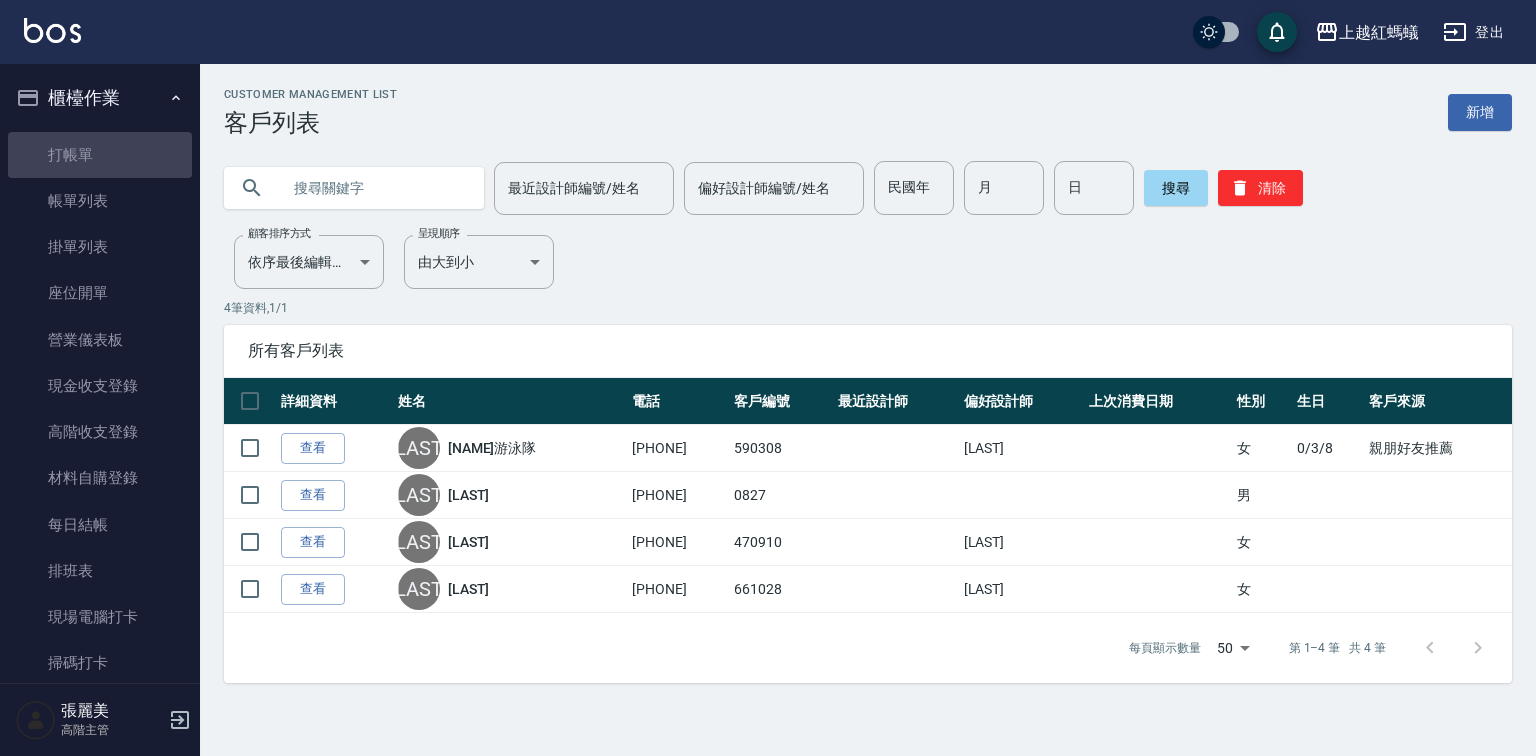 drag, startPoint x: 112, startPoint y: 159, endPoint x: 258, endPoint y: 186, distance: 148.47559 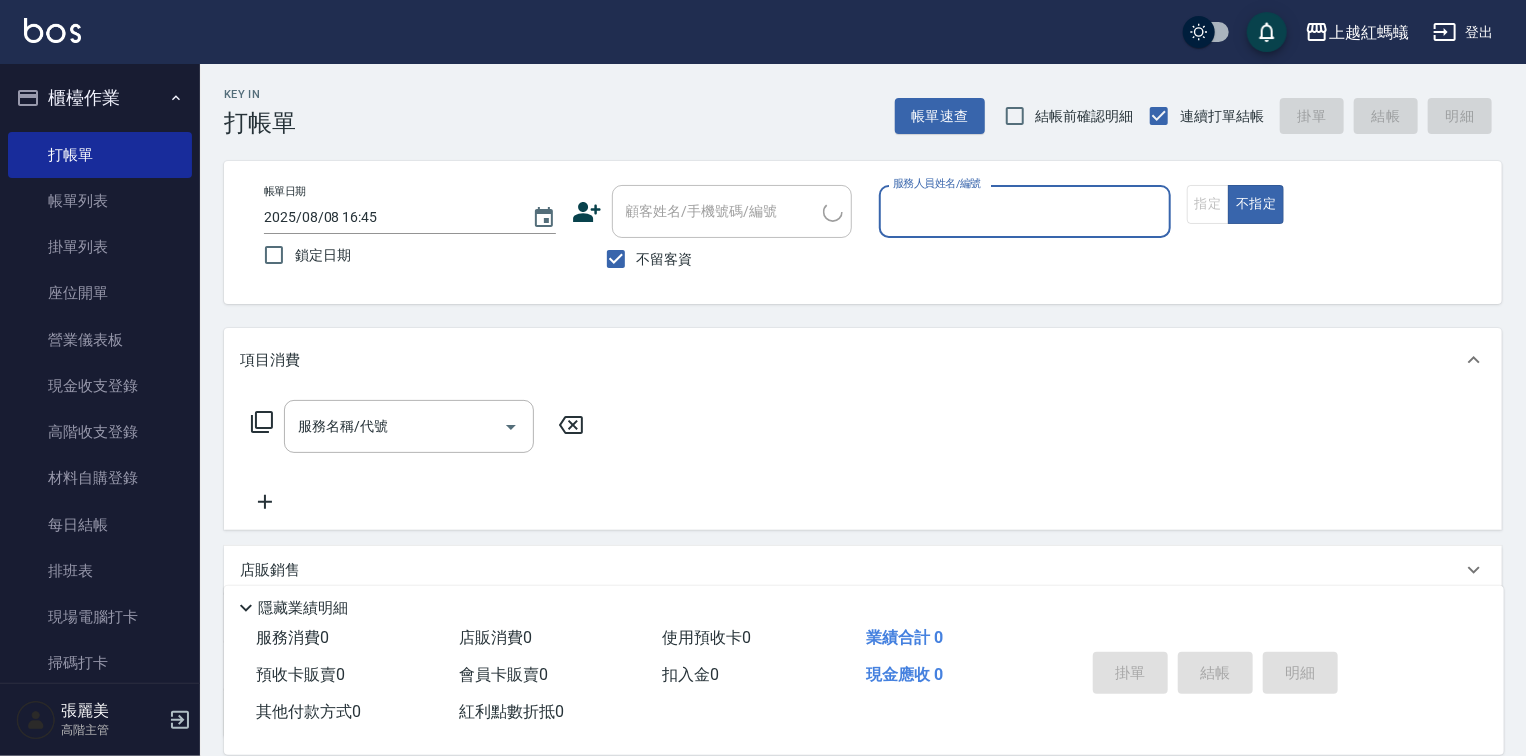 click on "服務人員姓名/編號" at bounding box center [1025, 211] 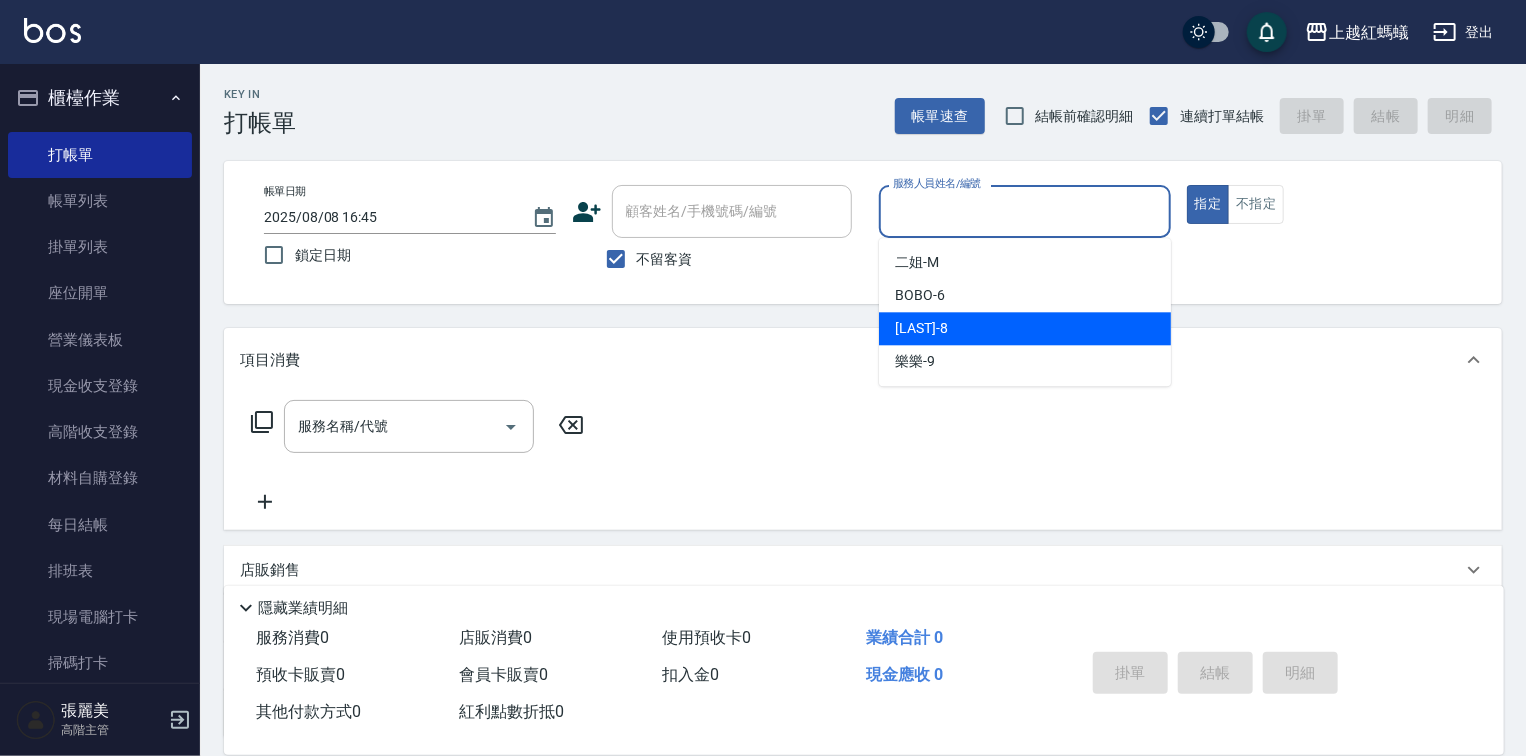 click on "[LAST] -8" at bounding box center (1025, 328) 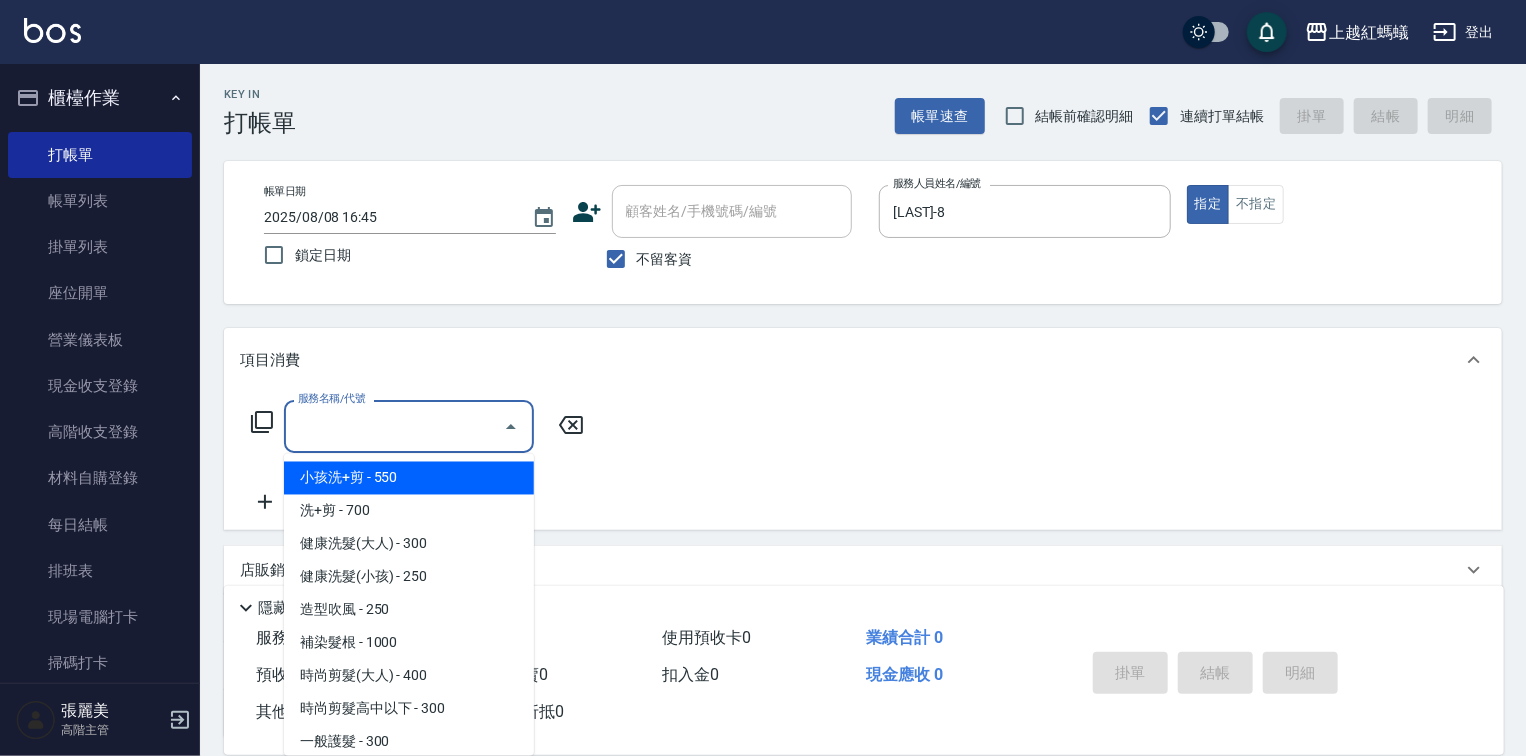 click on "服務名稱/代號" at bounding box center [394, 426] 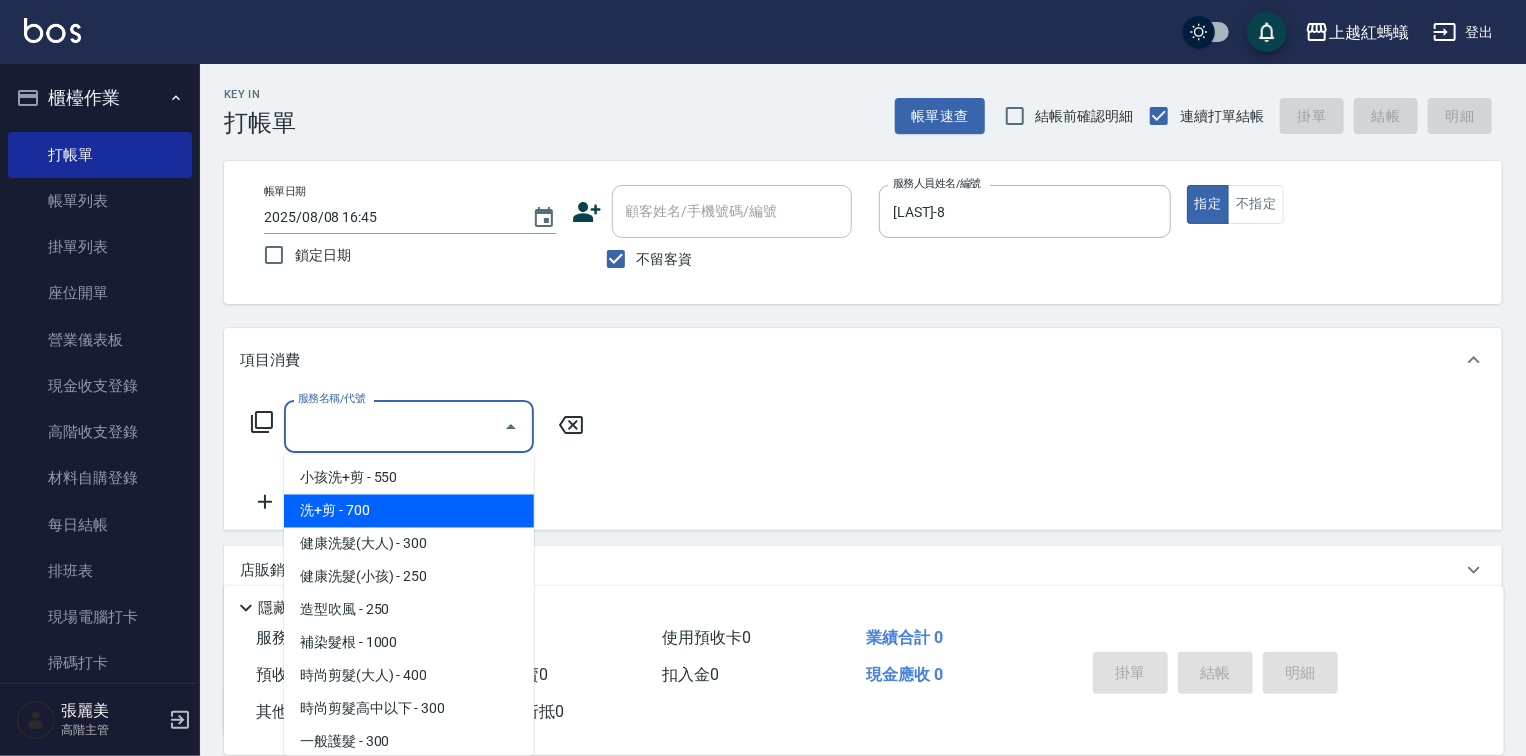 click on "洗+剪 - 700" at bounding box center (409, 511) 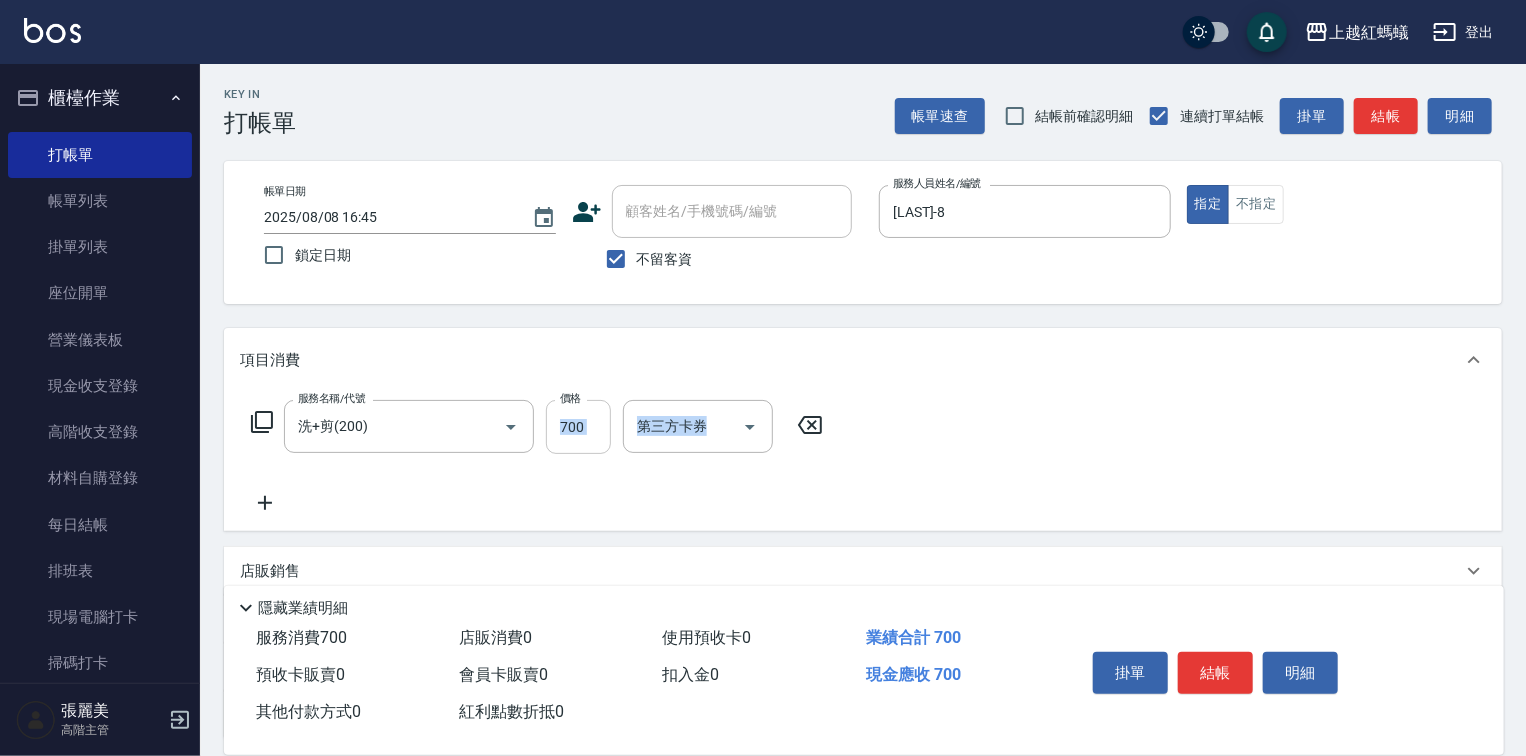 drag, startPoint x: 620, startPoint y: 418, endPoint x: 579, endPoint y: 424, distance: 41.4367 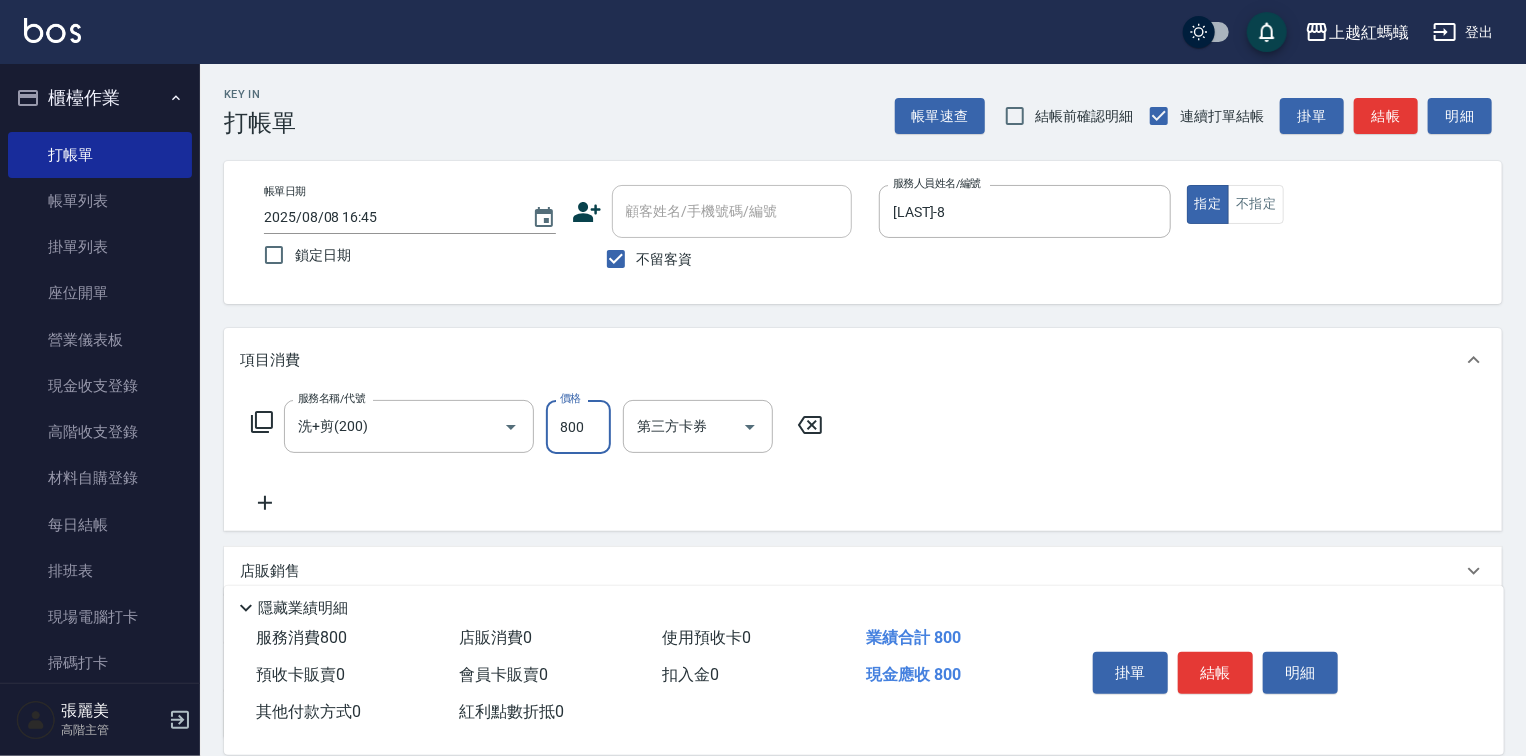 type on "800" 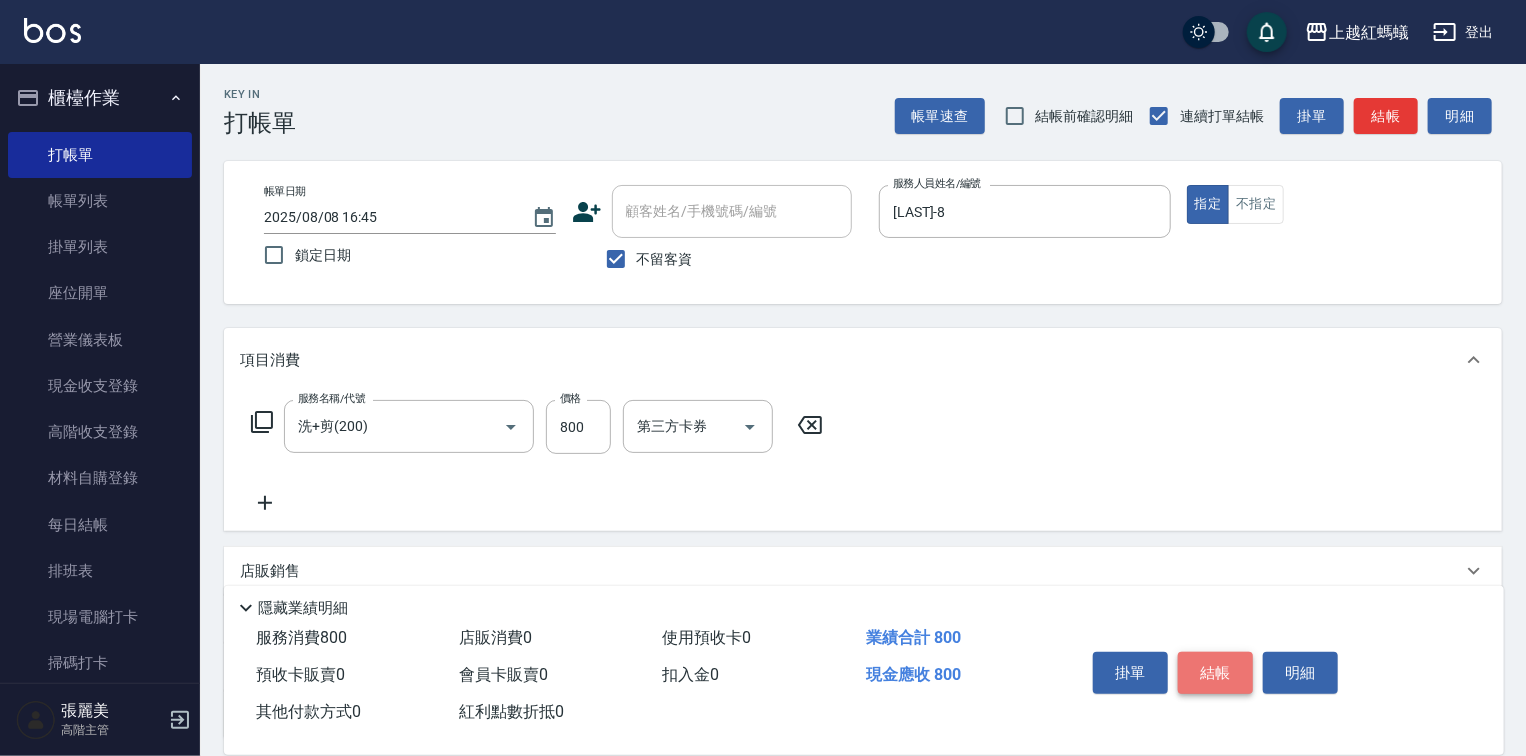 click on "結帳" at bounding box center (1215, 673) 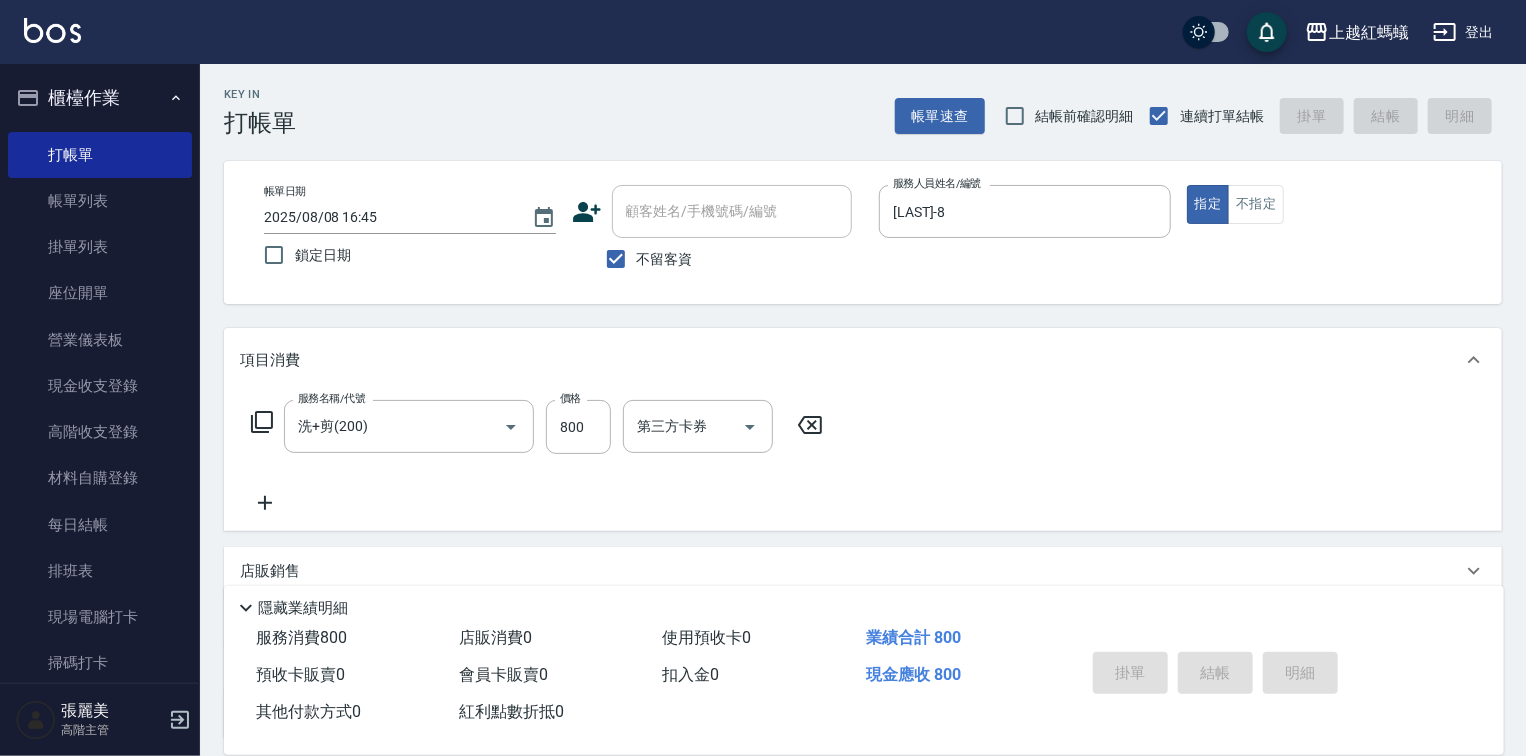 type 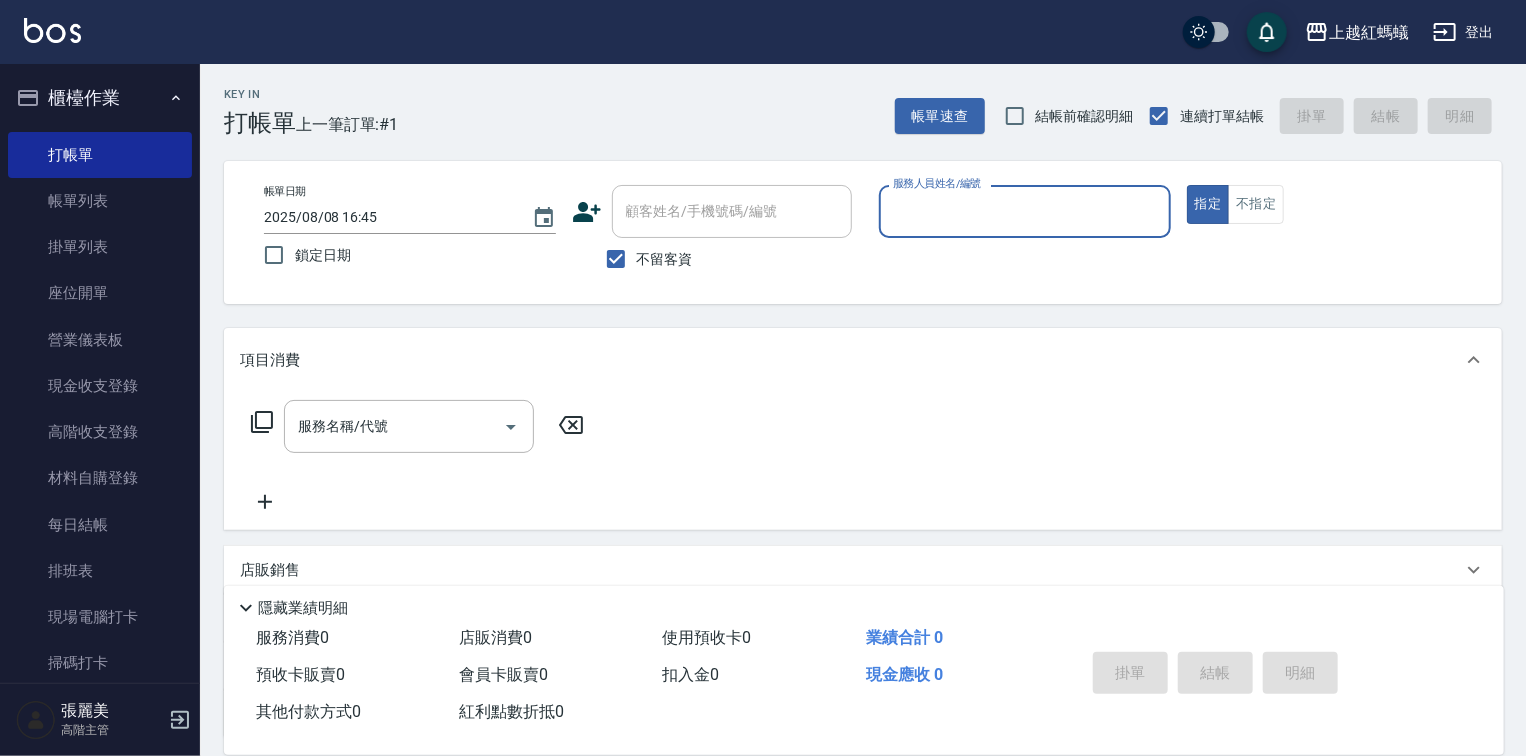 click on "服務人員姓名/編號" at bounding box center [1025, 211] 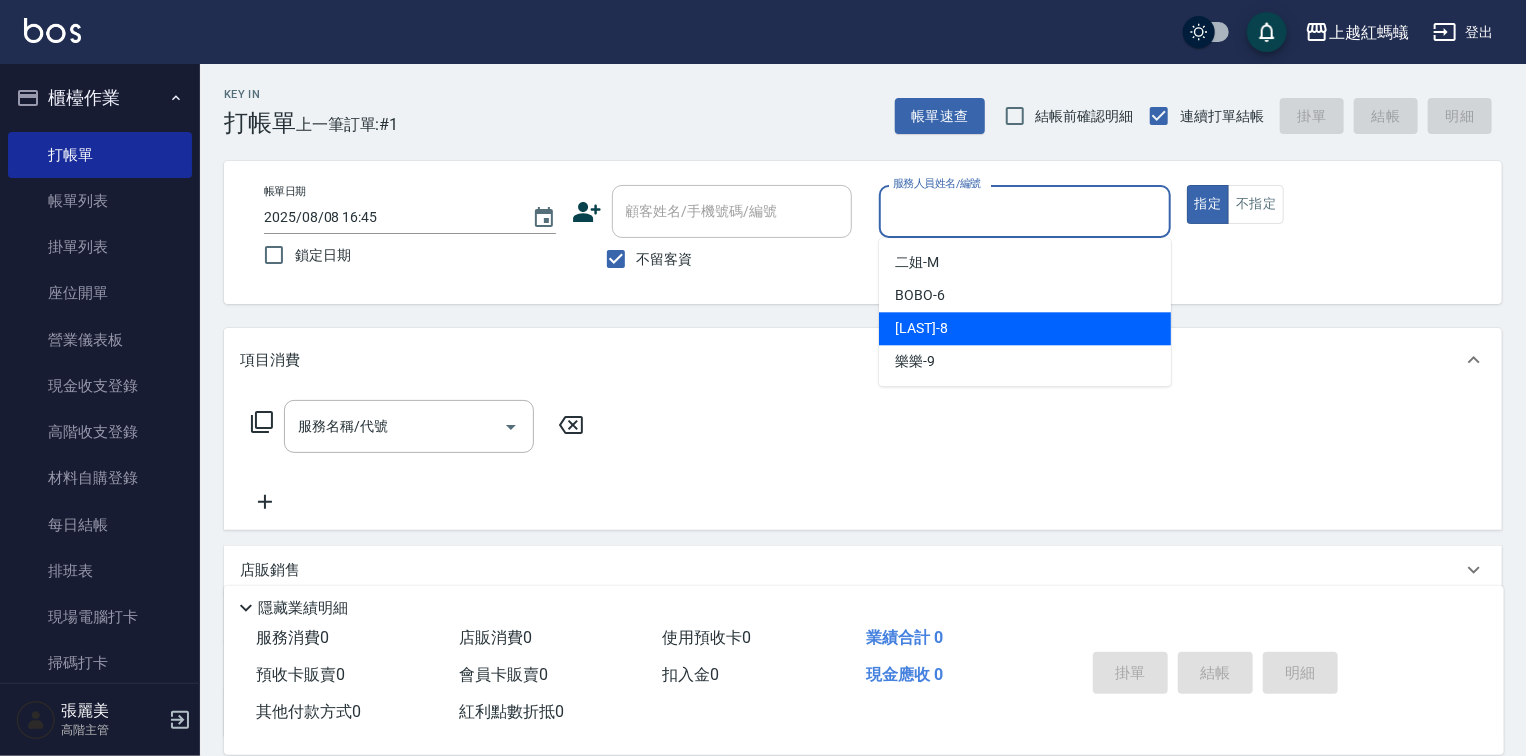 click on "[LAST] -8" at bounding box center [921, 328] 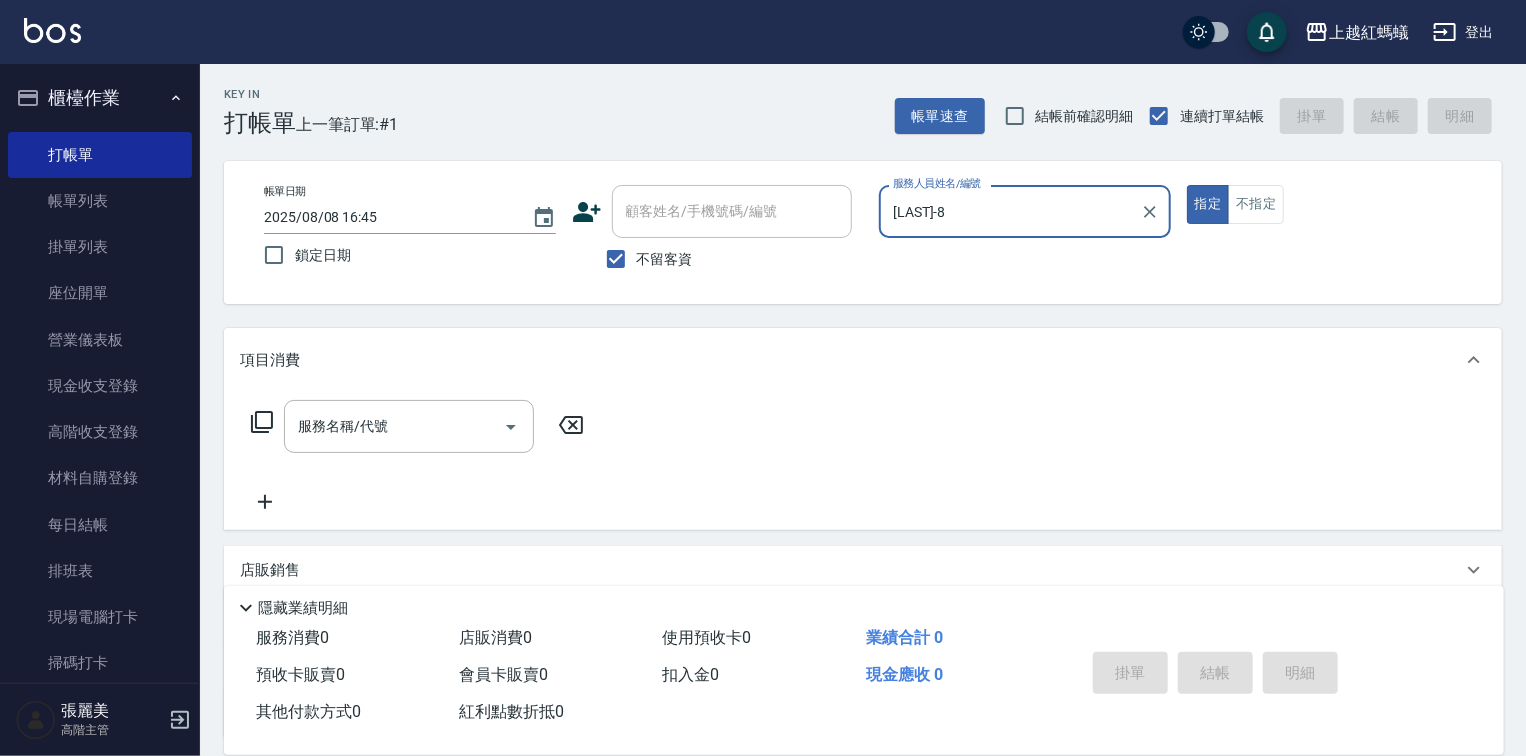 drag, startPoint x: 435, startPoint y: 416, endPoint x: 444, endPoint y: 380, distance: 37.107952 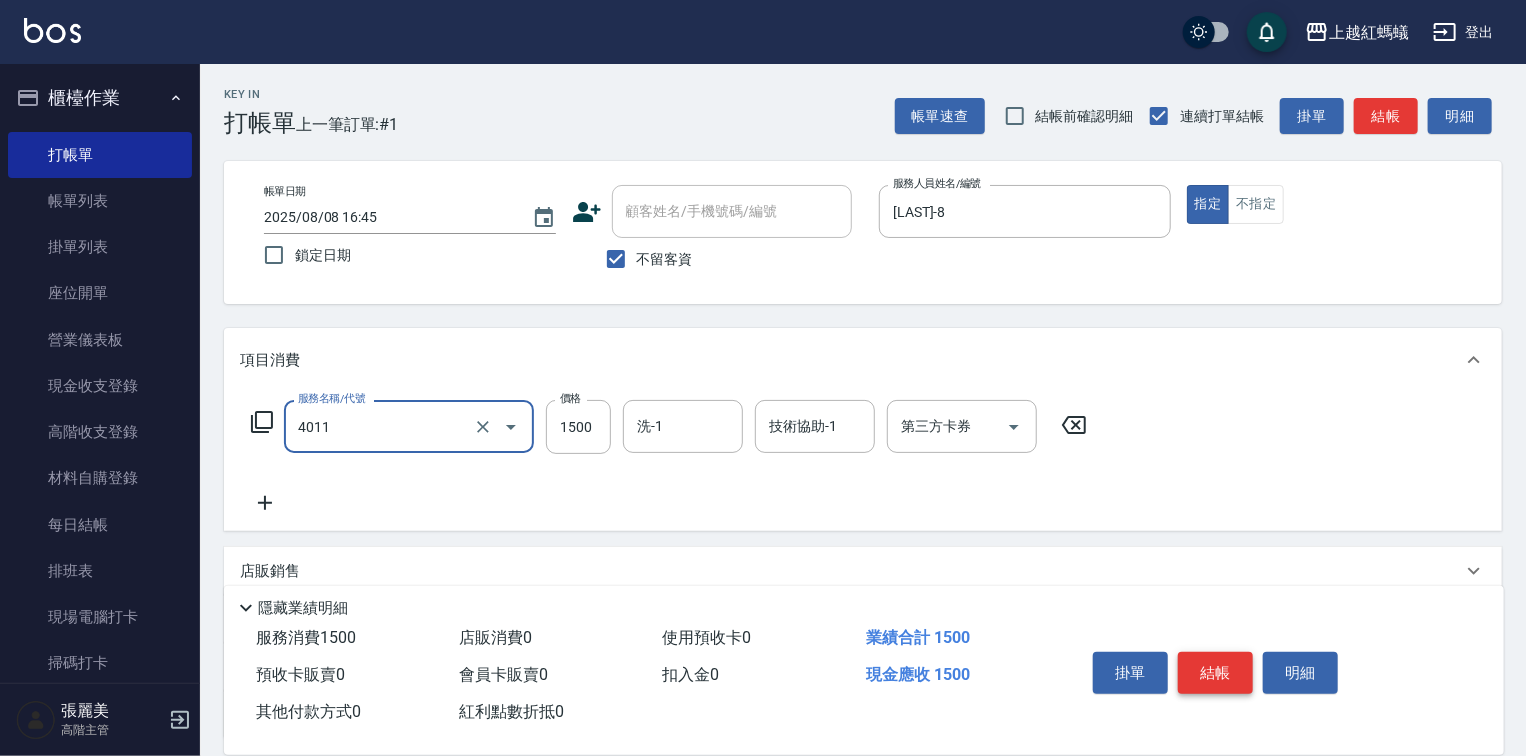 type on "花粉染髮(短)(4011)" 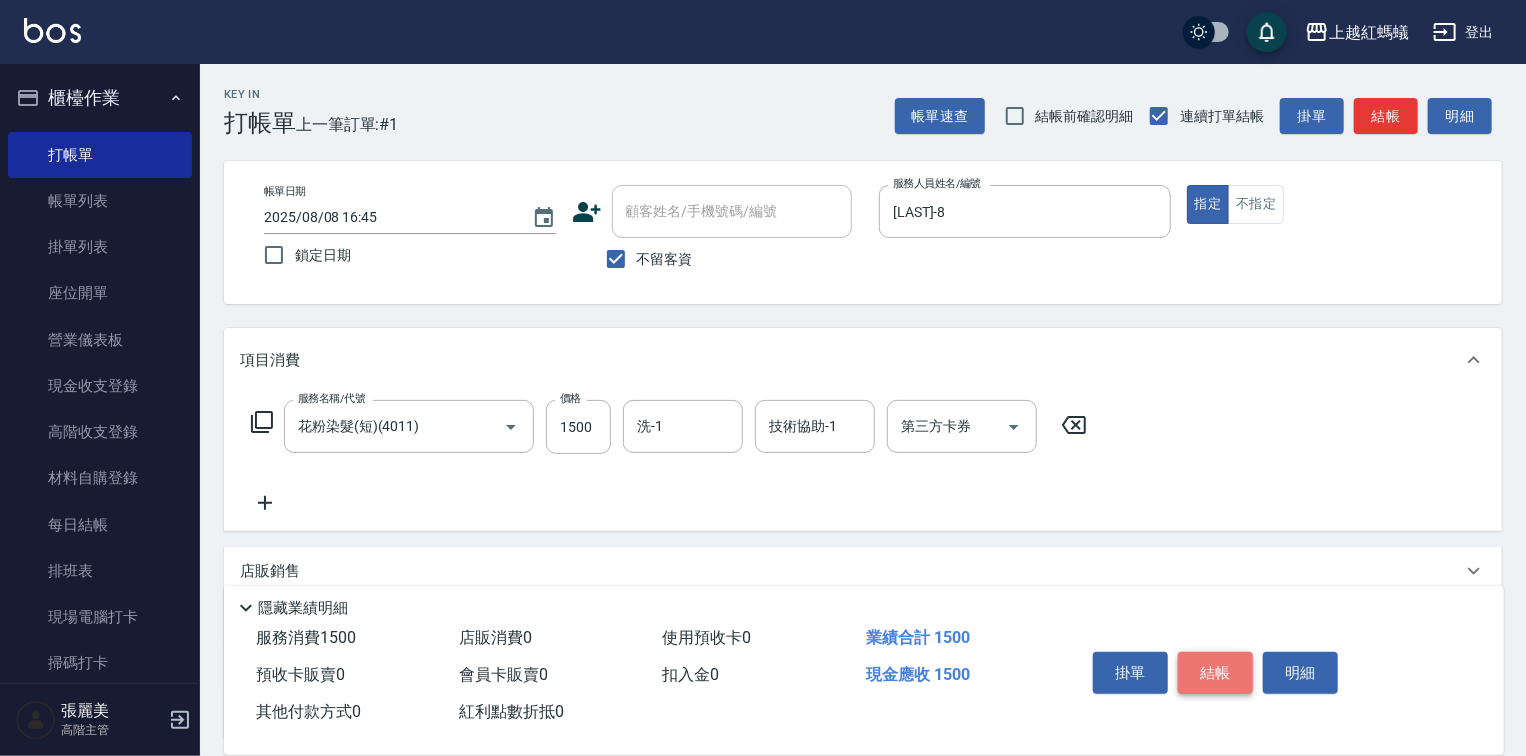 click on "結帳" at bounding box center [1215, 673] 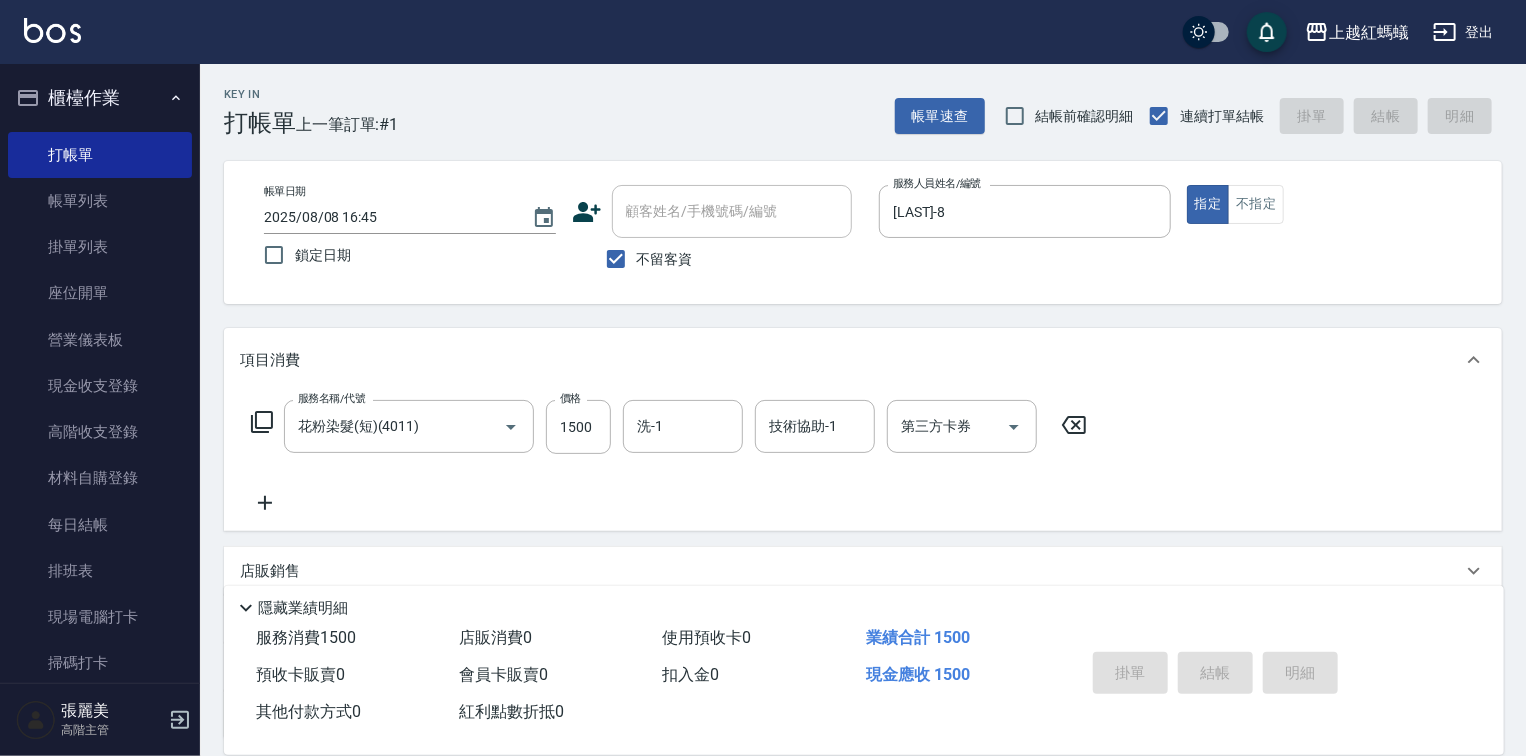 type 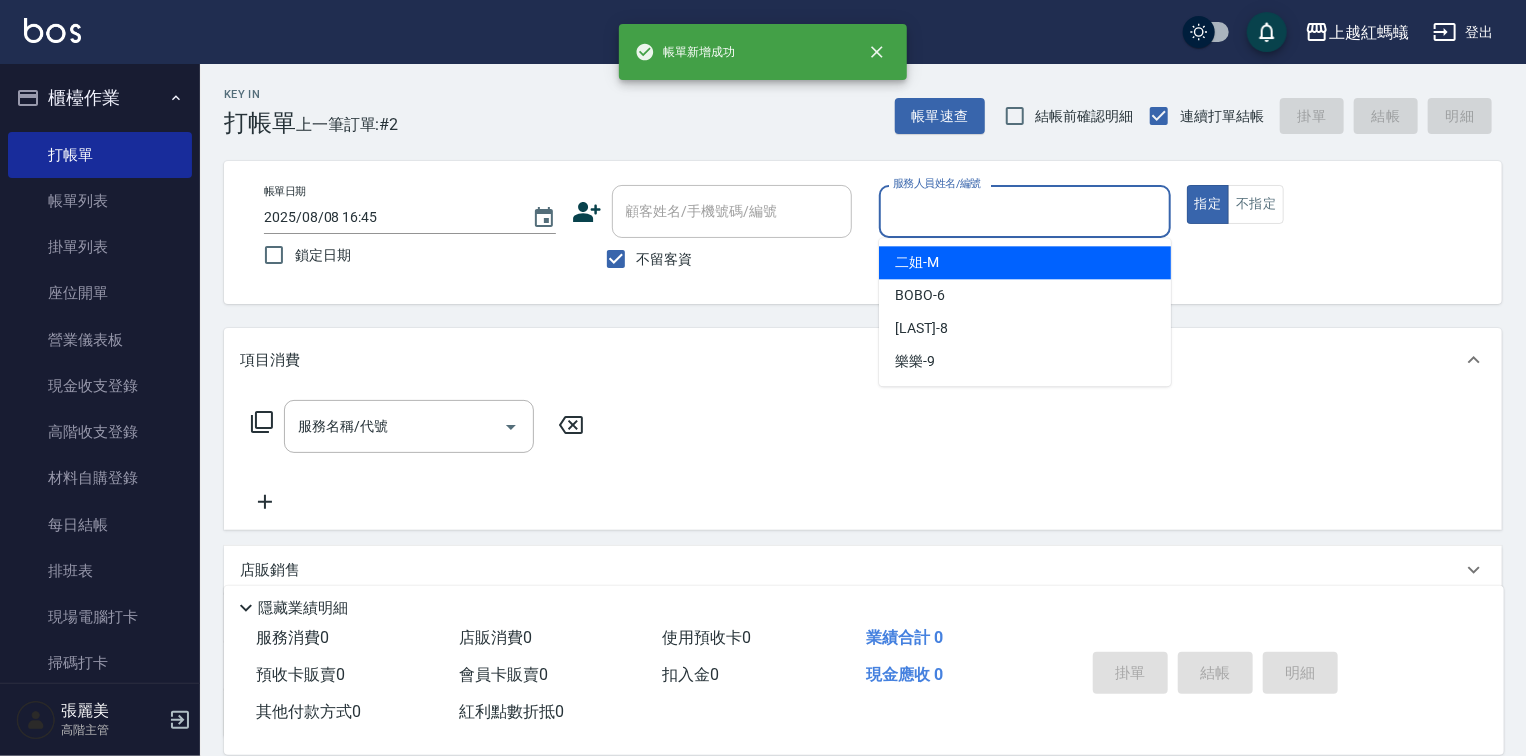 click on "服務人員姓名/編號" at bounding box center [1025, 211] 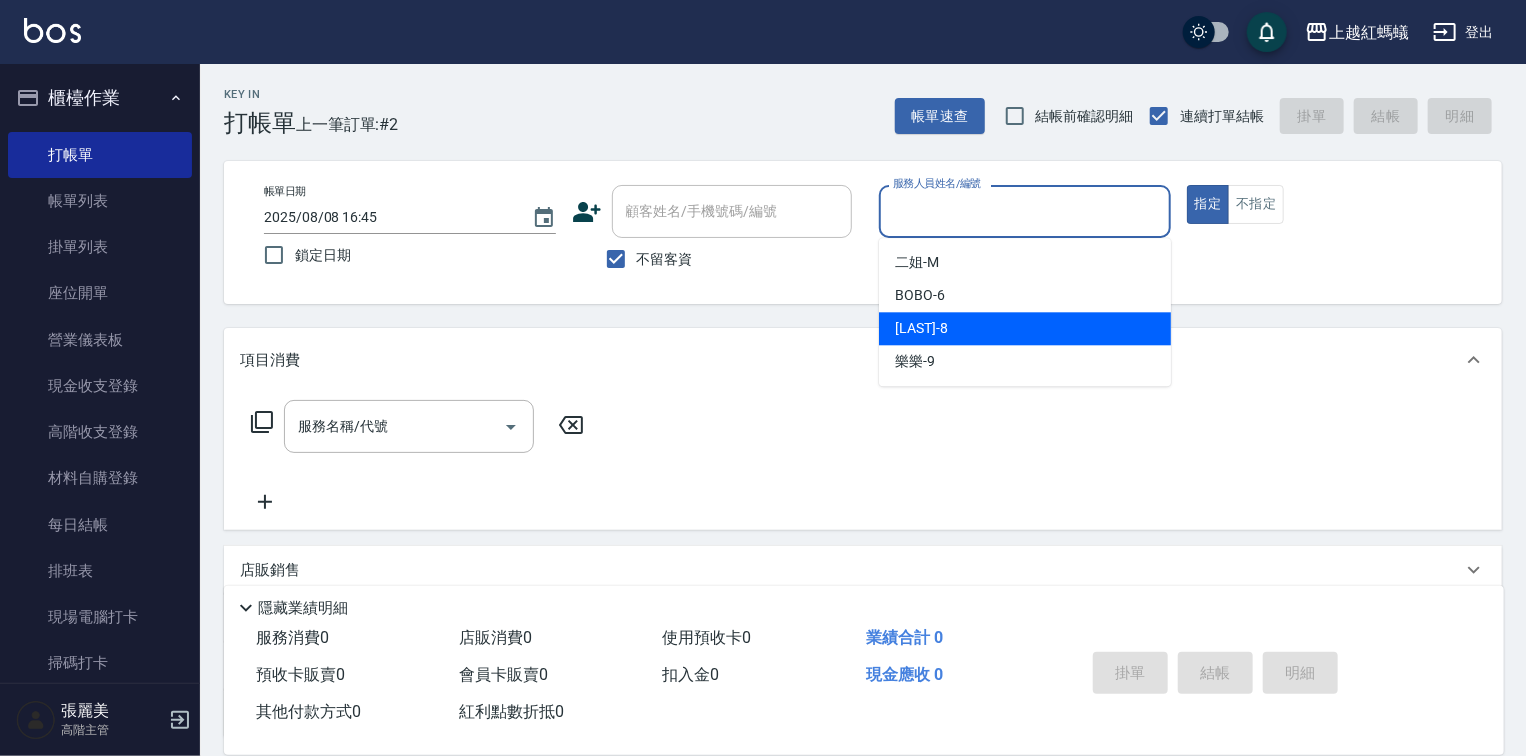 click on "[LAST] -8" at bounding box center [1025, 328] 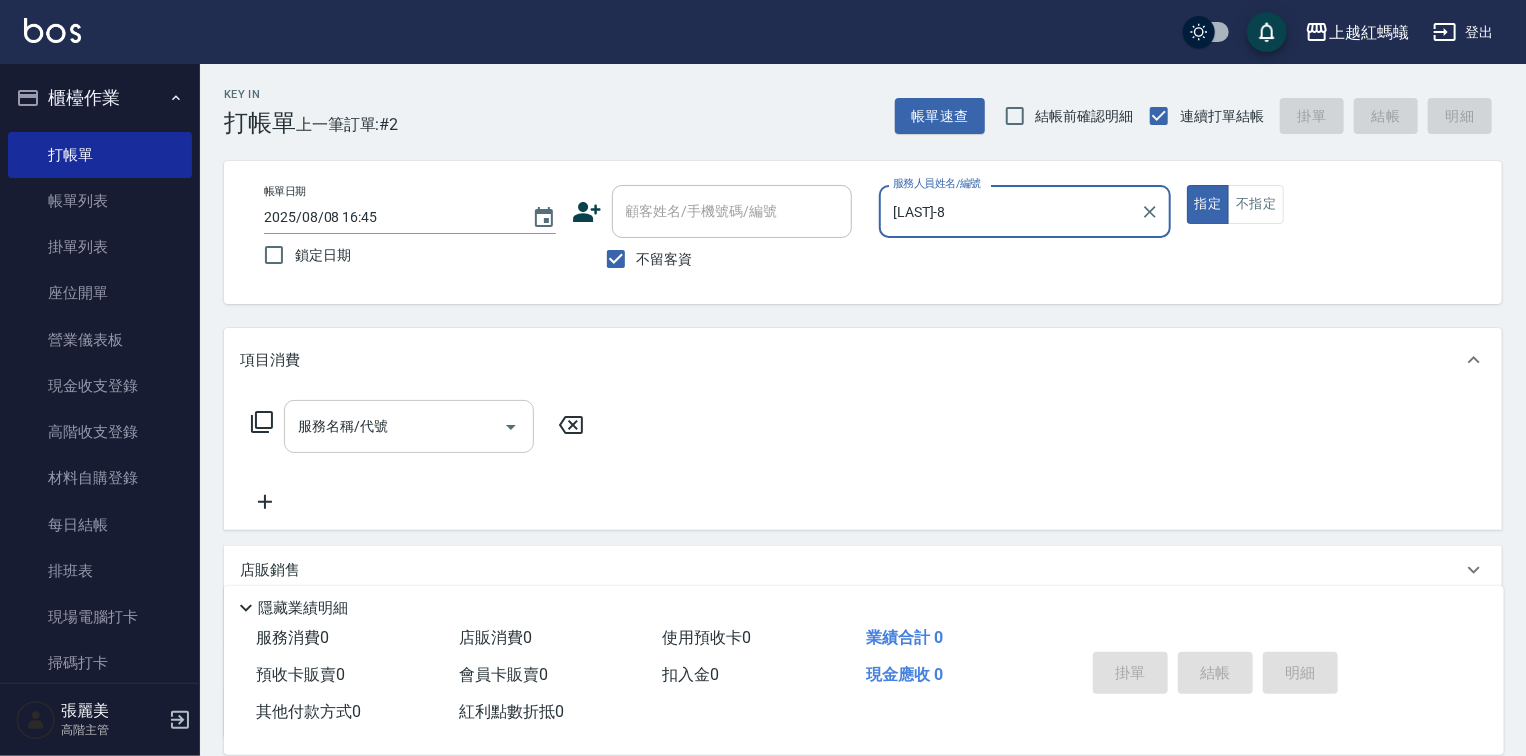 click on "服務名稱/代號" at bounding box center (394, 426) 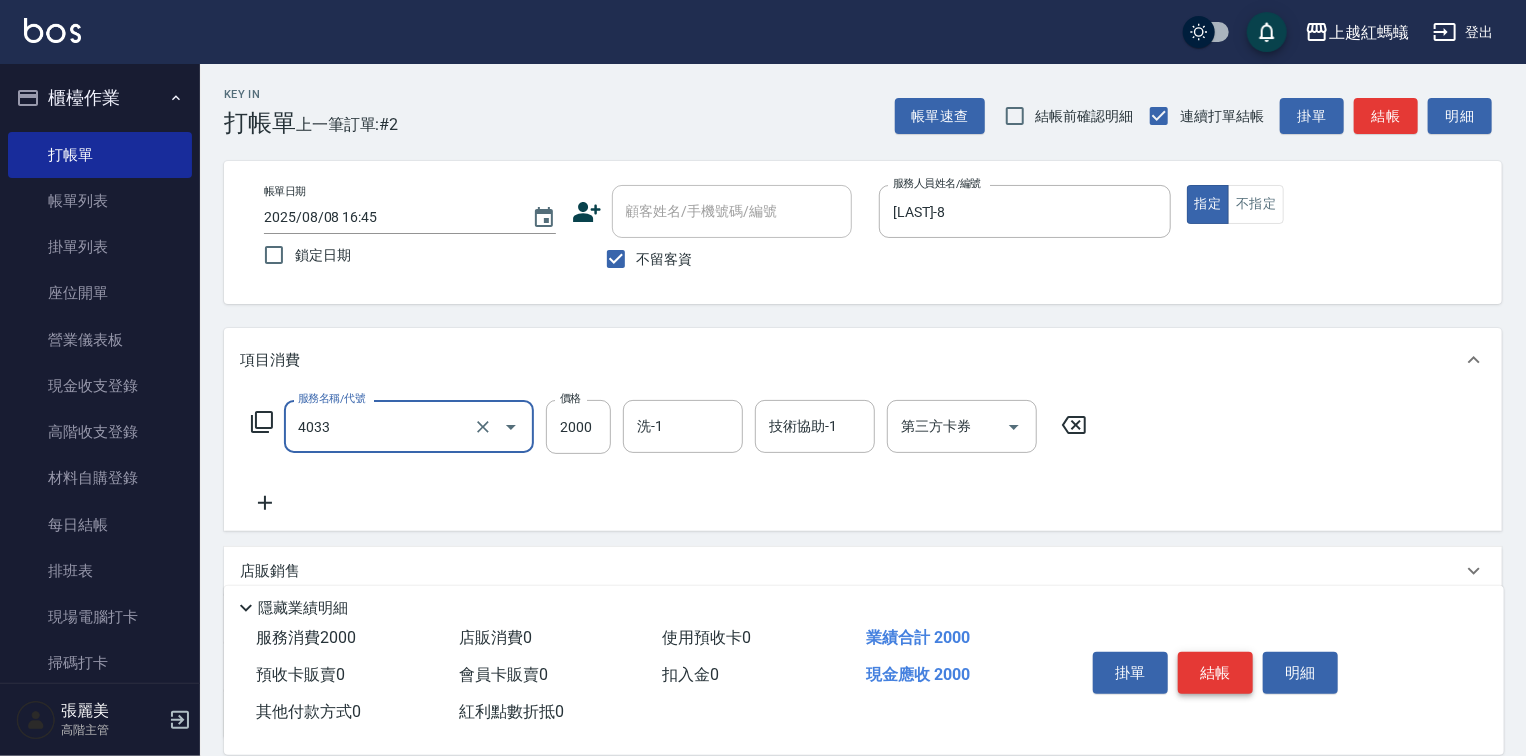 type on "創意挑染(長)(4033)" 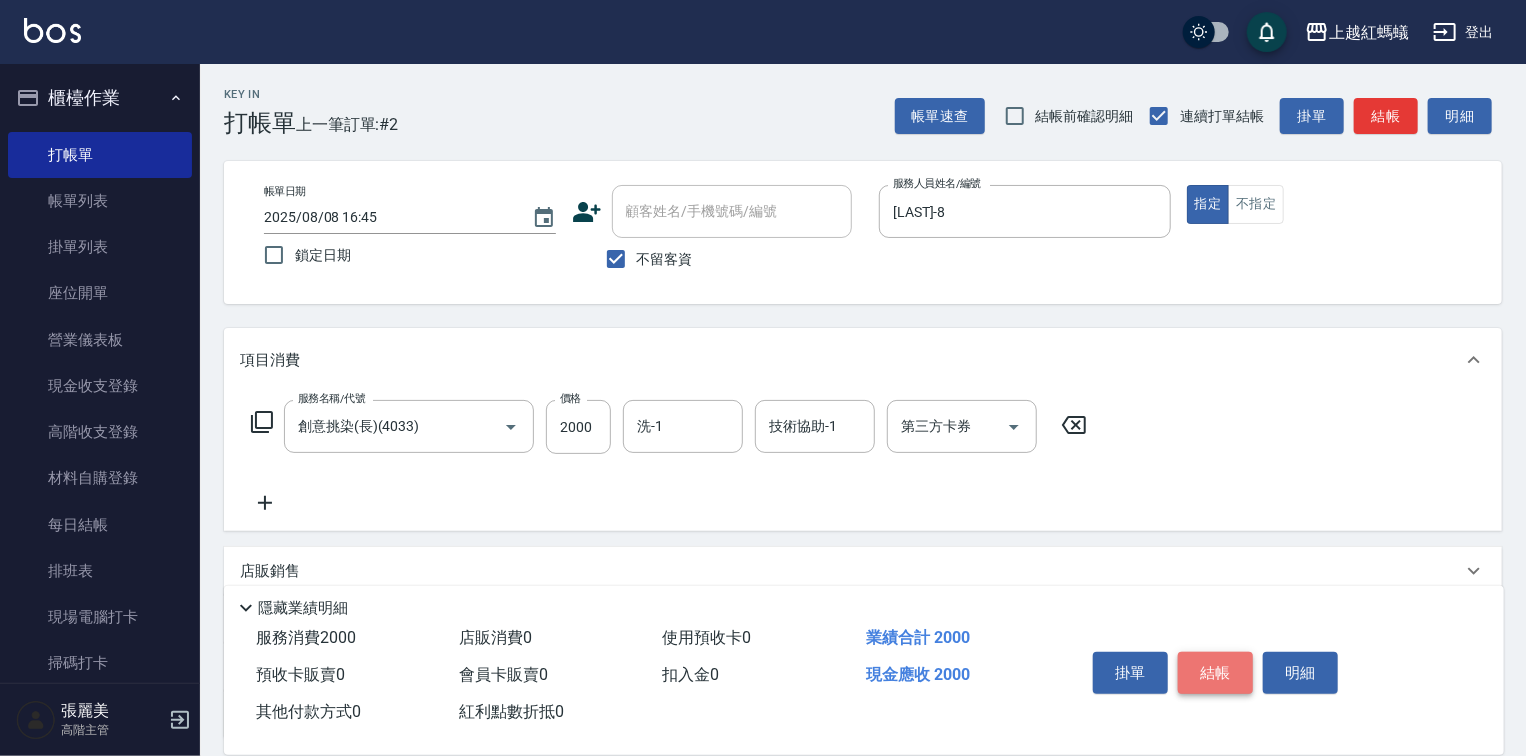 click on "結帳" at bounding box center [1215, 673] 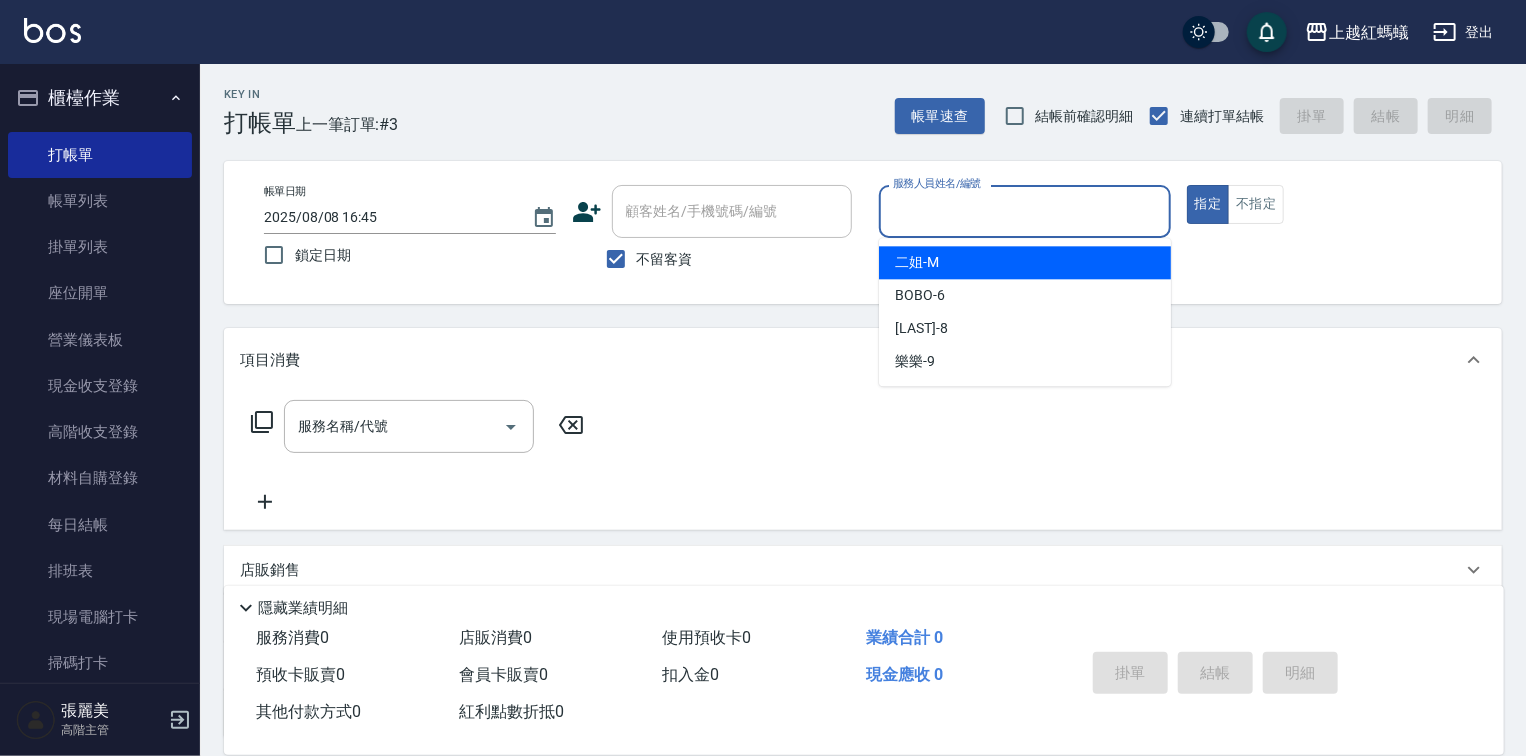 drag, startPoint x: 1069, startPoint y: 196, endPoint x: 864, endPoint y: 377, distance: 273.47028 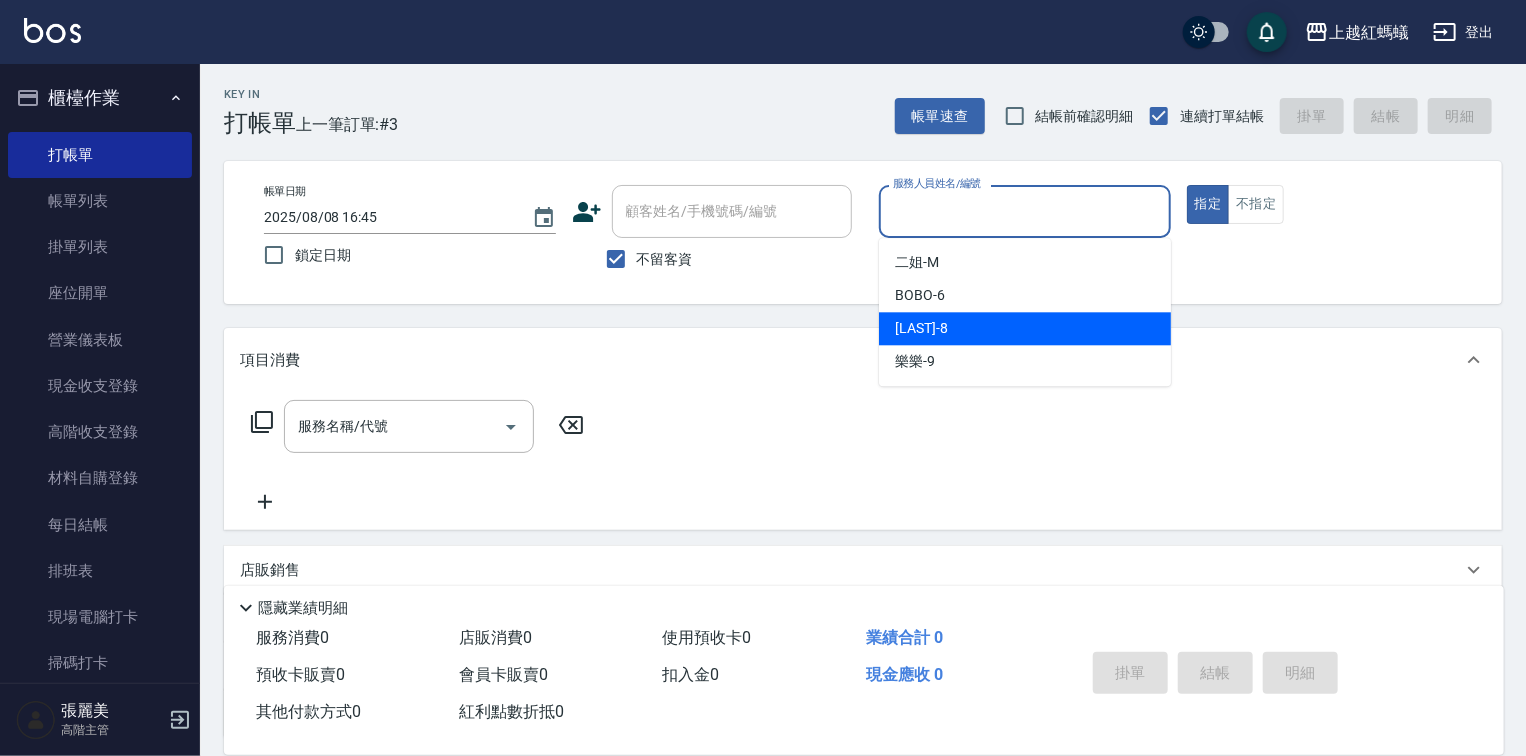 click on "[LAST] -8" at bounding box center (1025, 328) 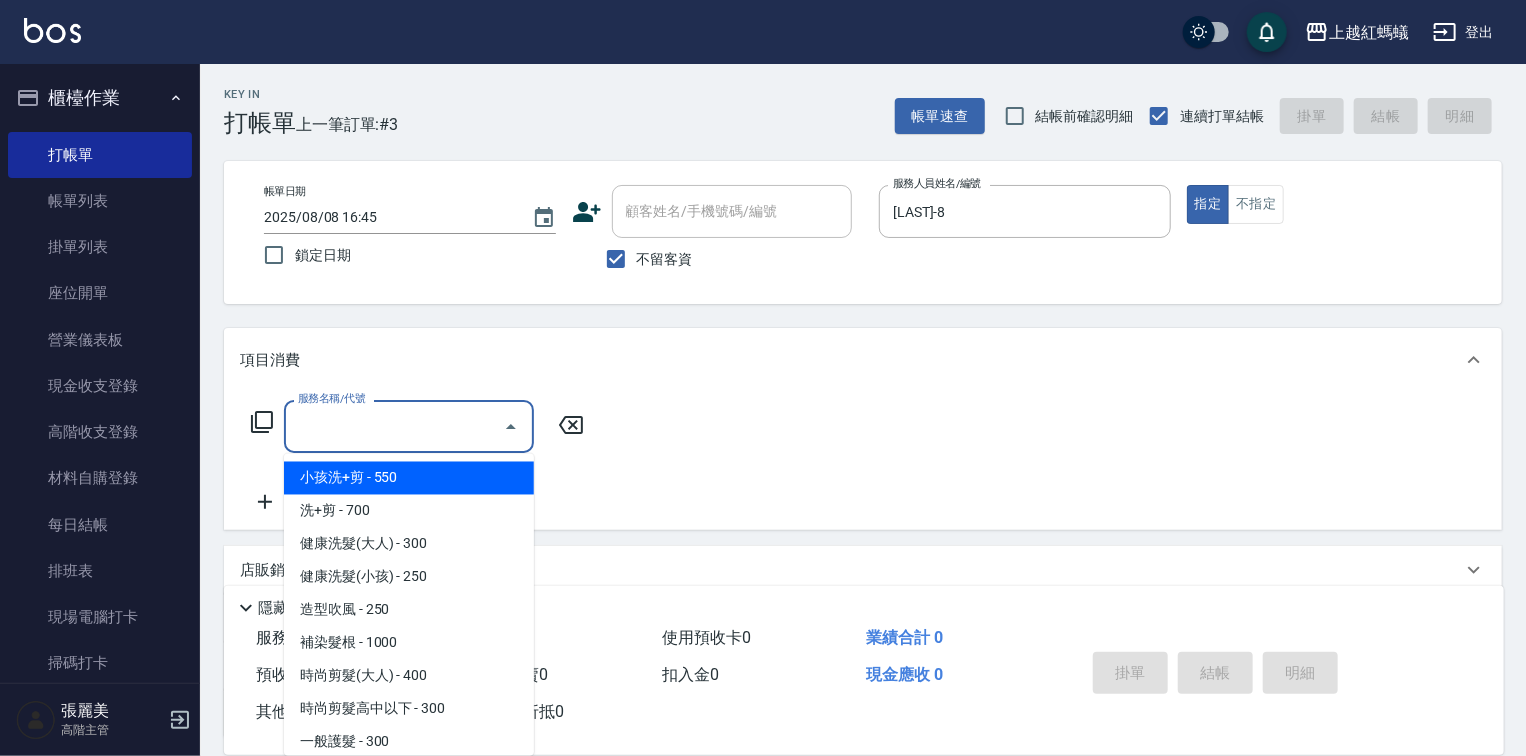 click on "服務名稱/代號 服務名稱/代號" at bounding box center (409, 426) 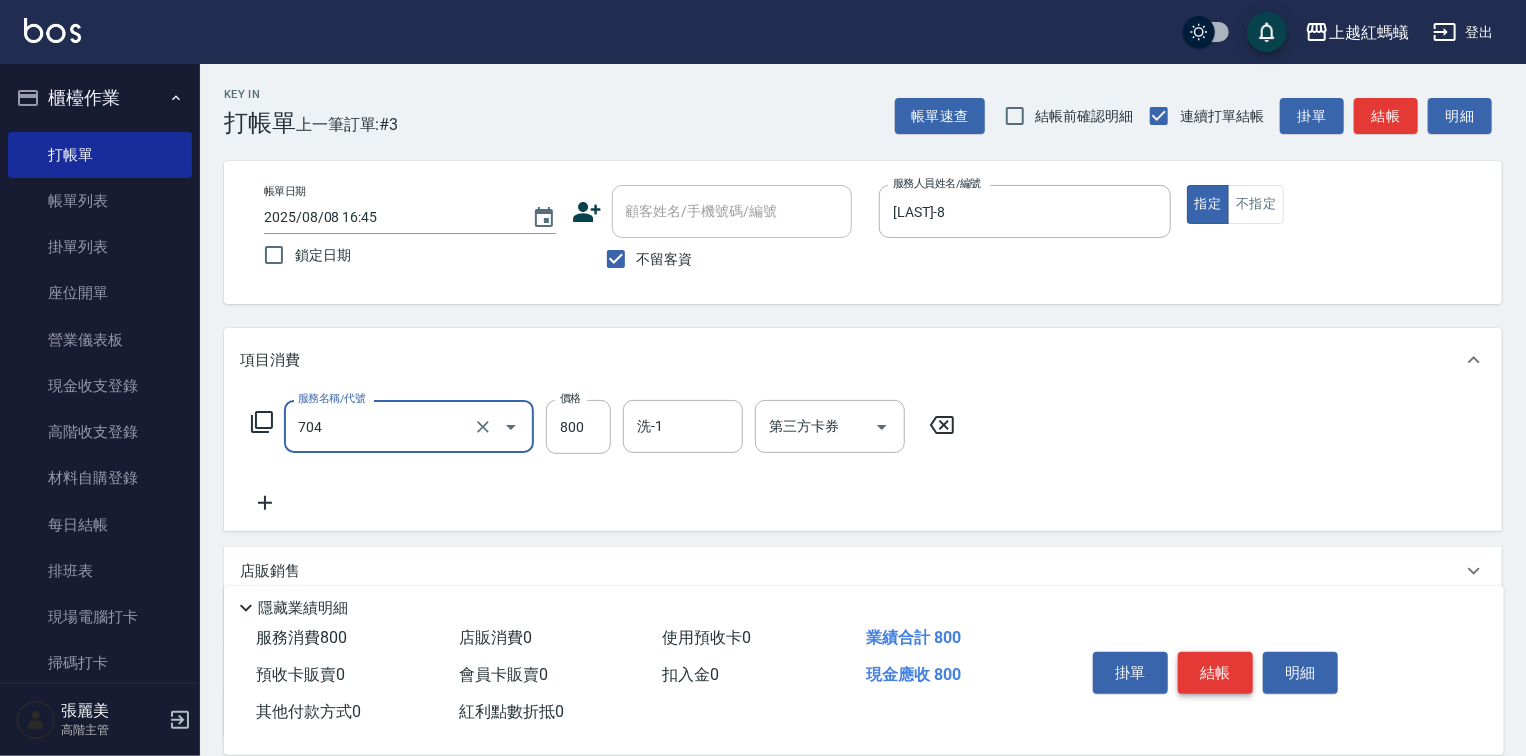 type on "華旭四段頭皮養護(704)" 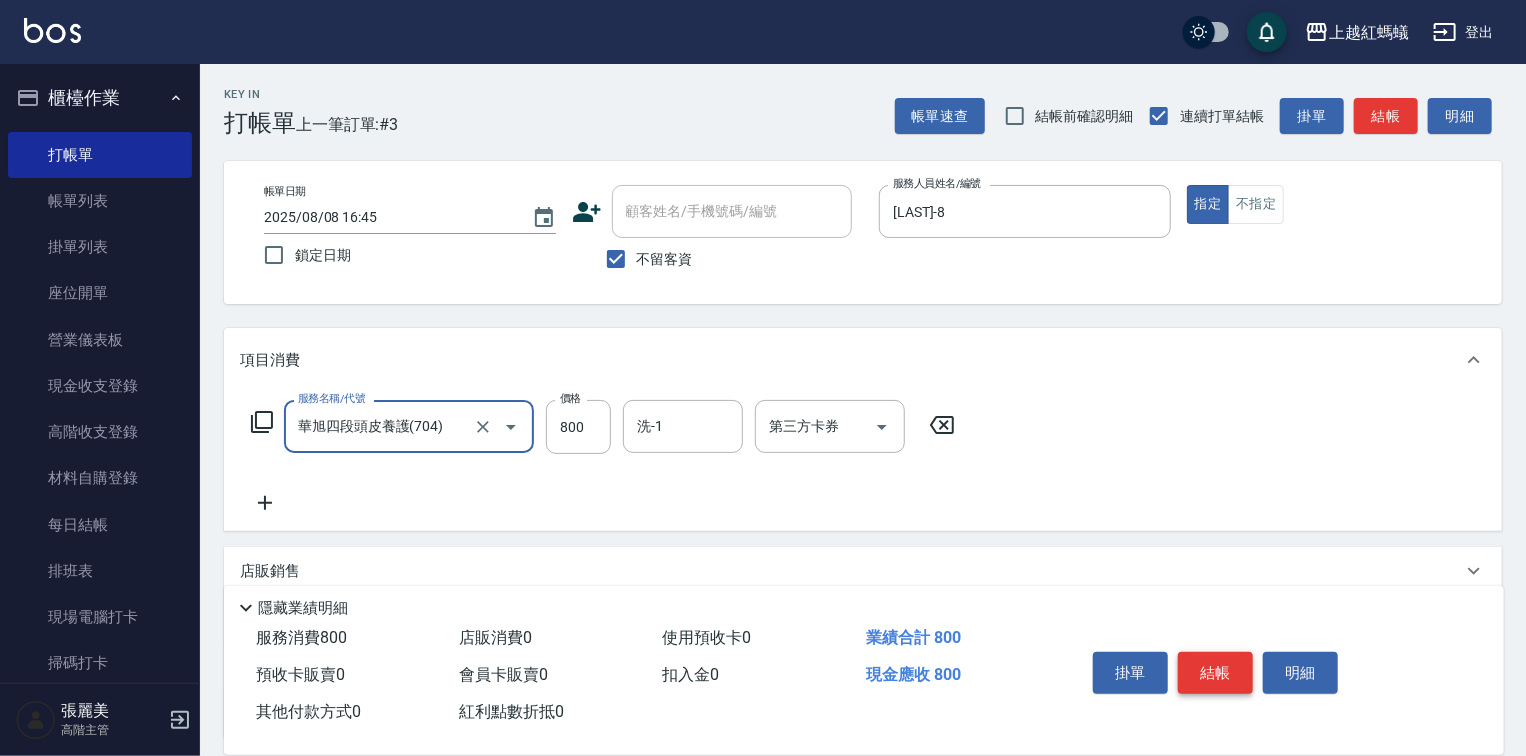 click on "結帳" at bounding box center [1215, 673] 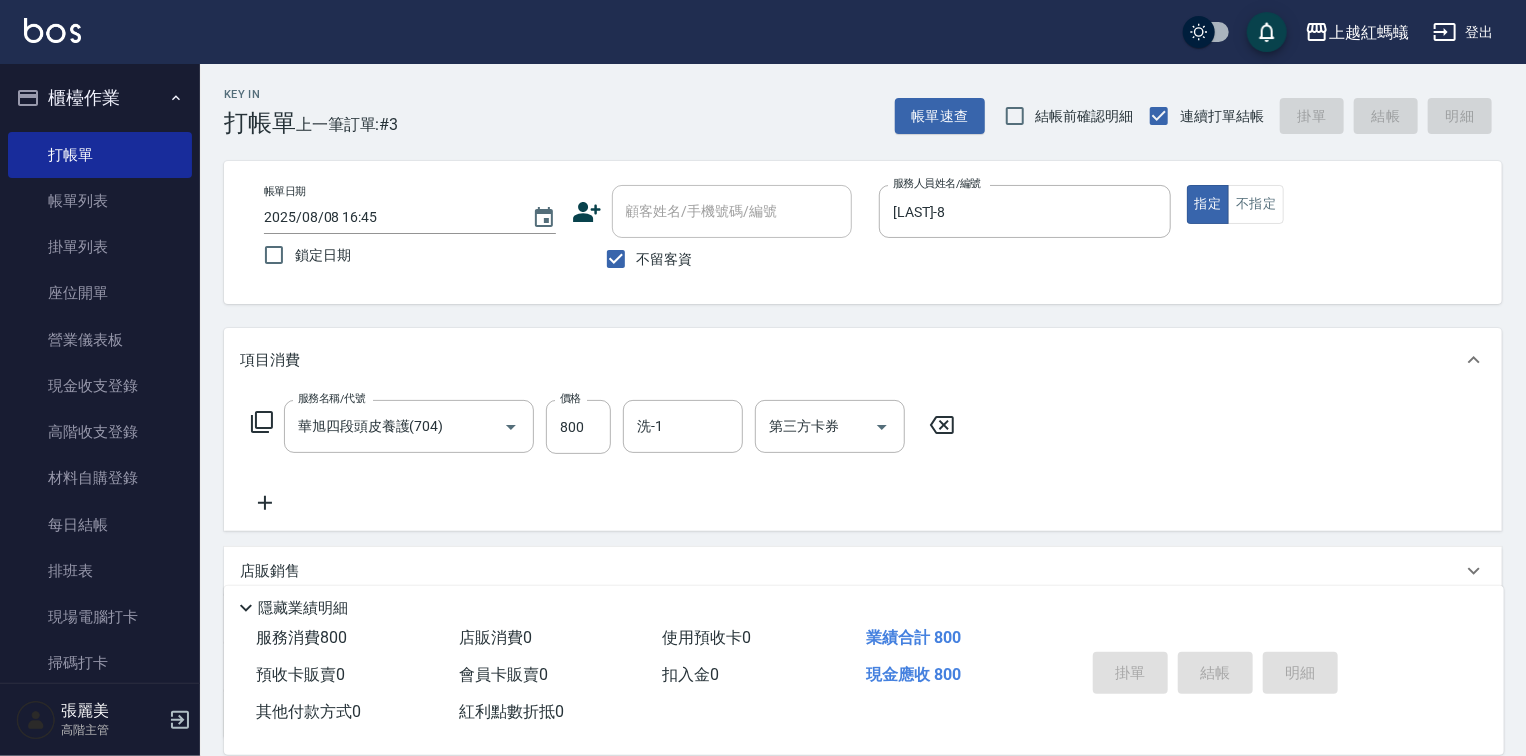 type on "2025/08/08 16:46" 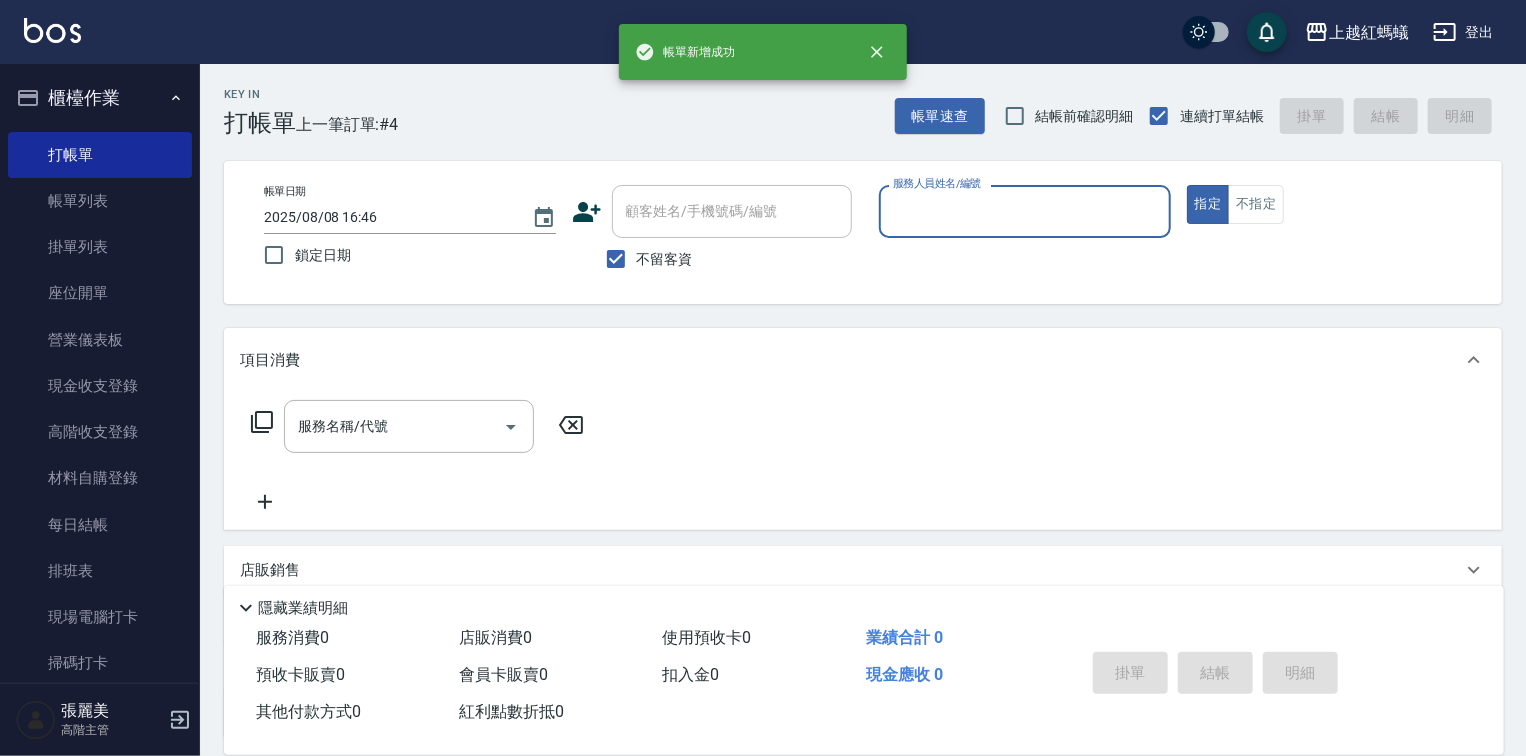 click on "服務人員姓名/編號" at bounding box center (1025, 211) 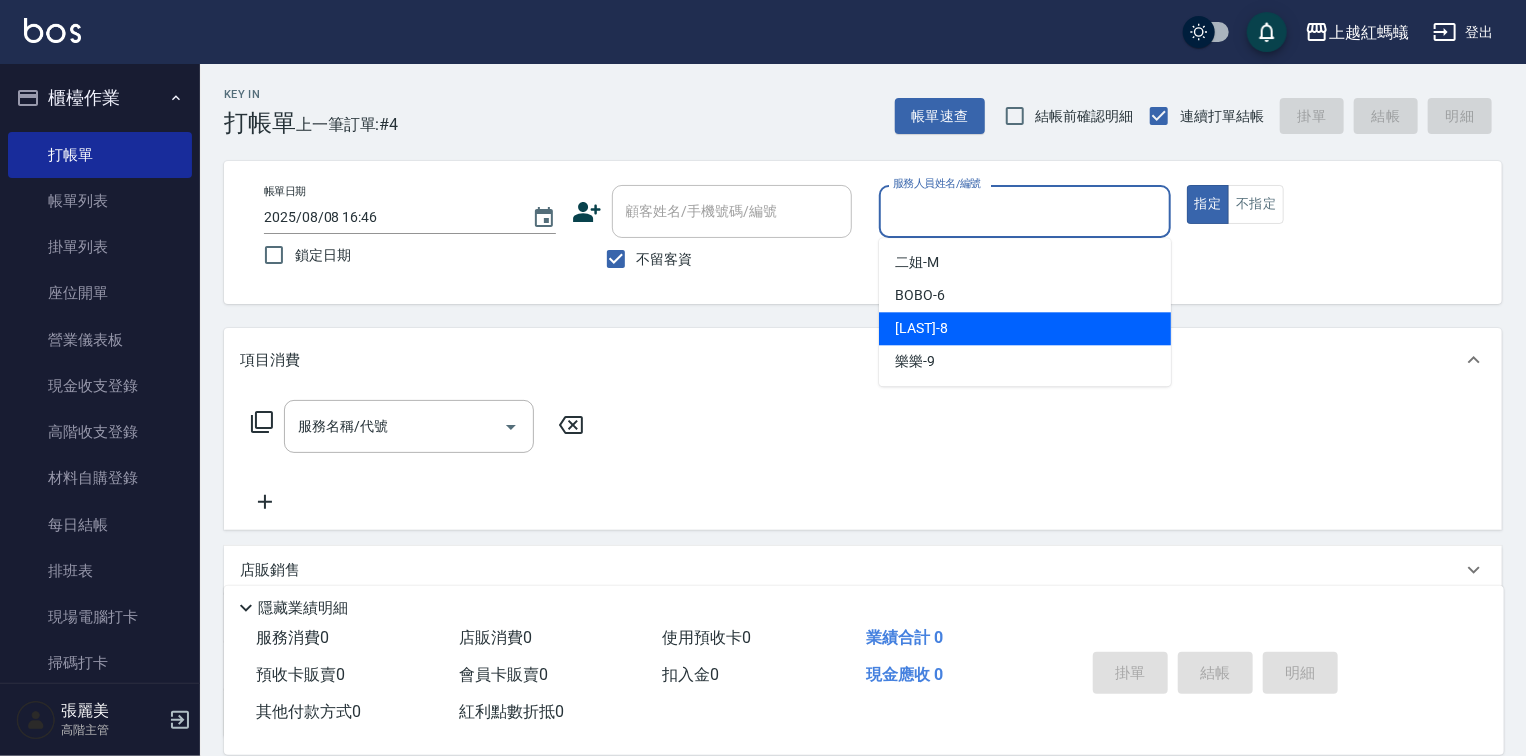 drag, startPoint x: 964, startPoint y: 328, endPoint x: 842, endPoint y: 345, distance: 123.178734 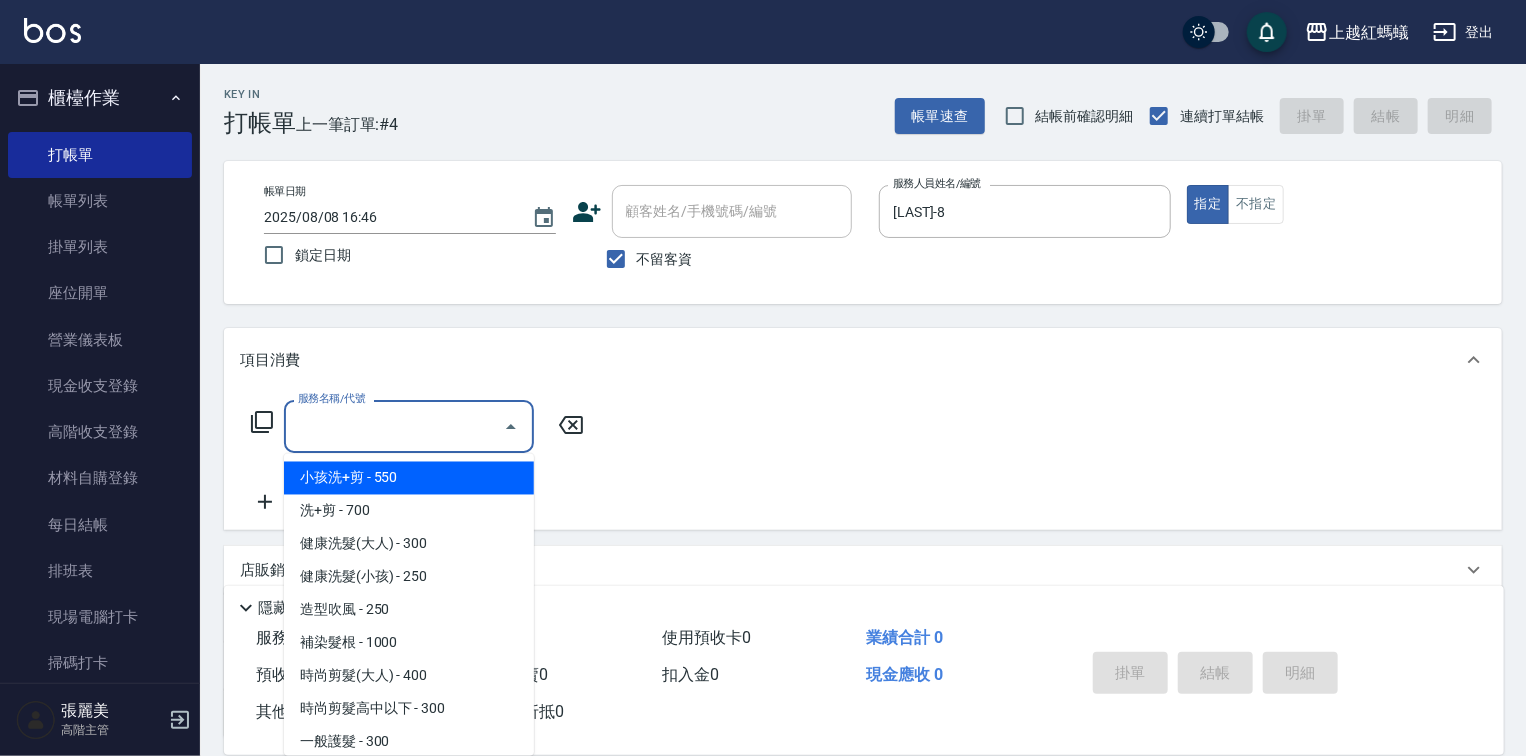 click on "服務名稱/代號" at bounding box center [394, 426] 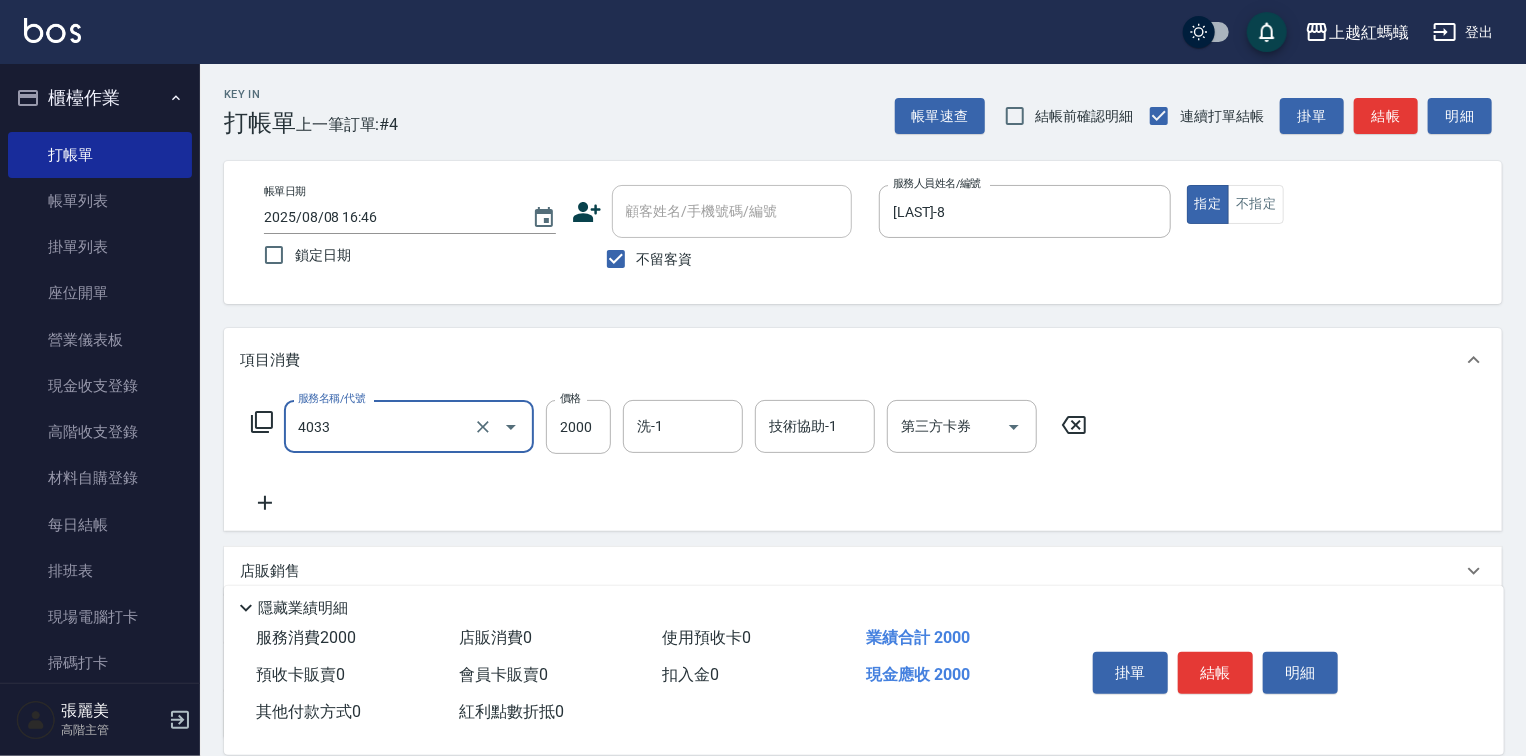 type on "創意挑染(長)(4033)" 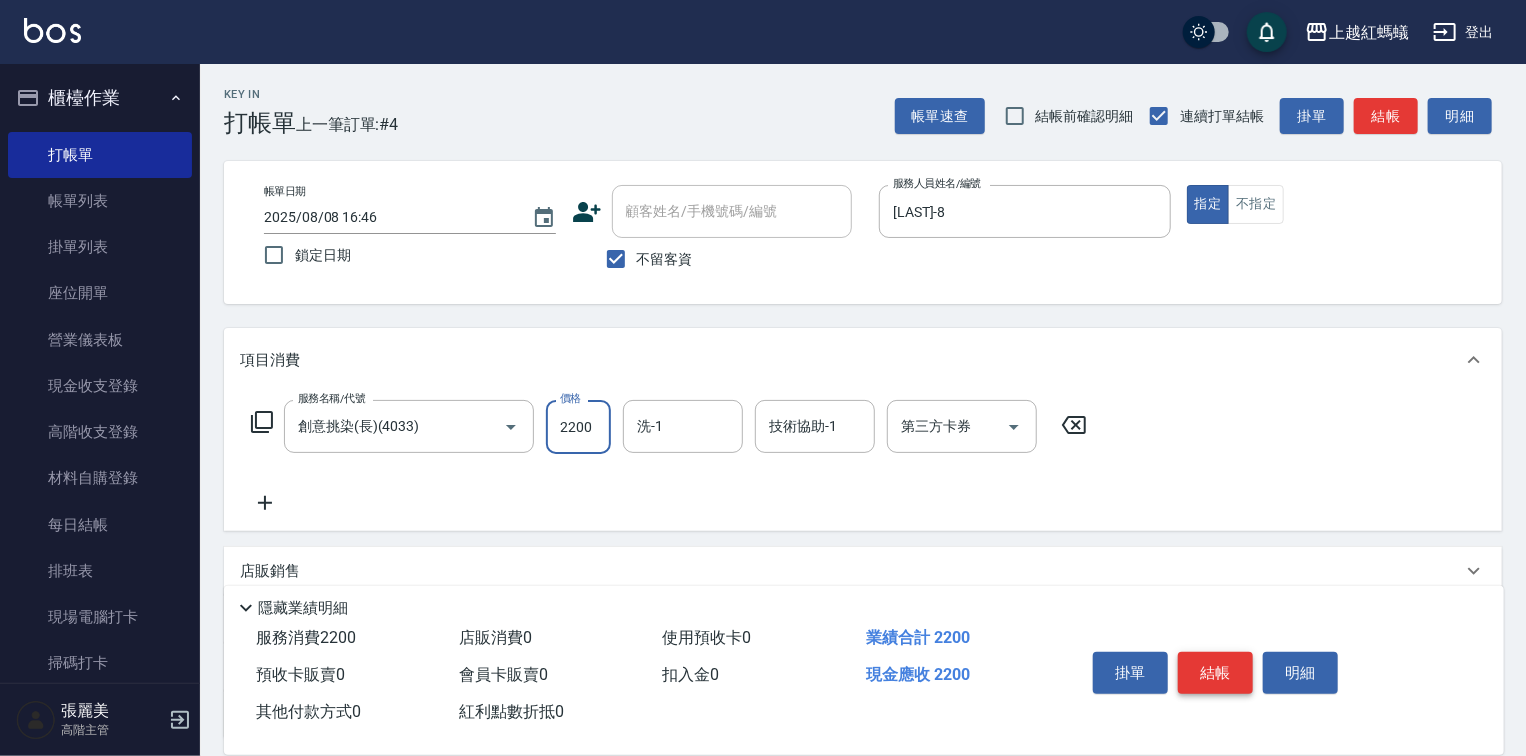 type on "2200" 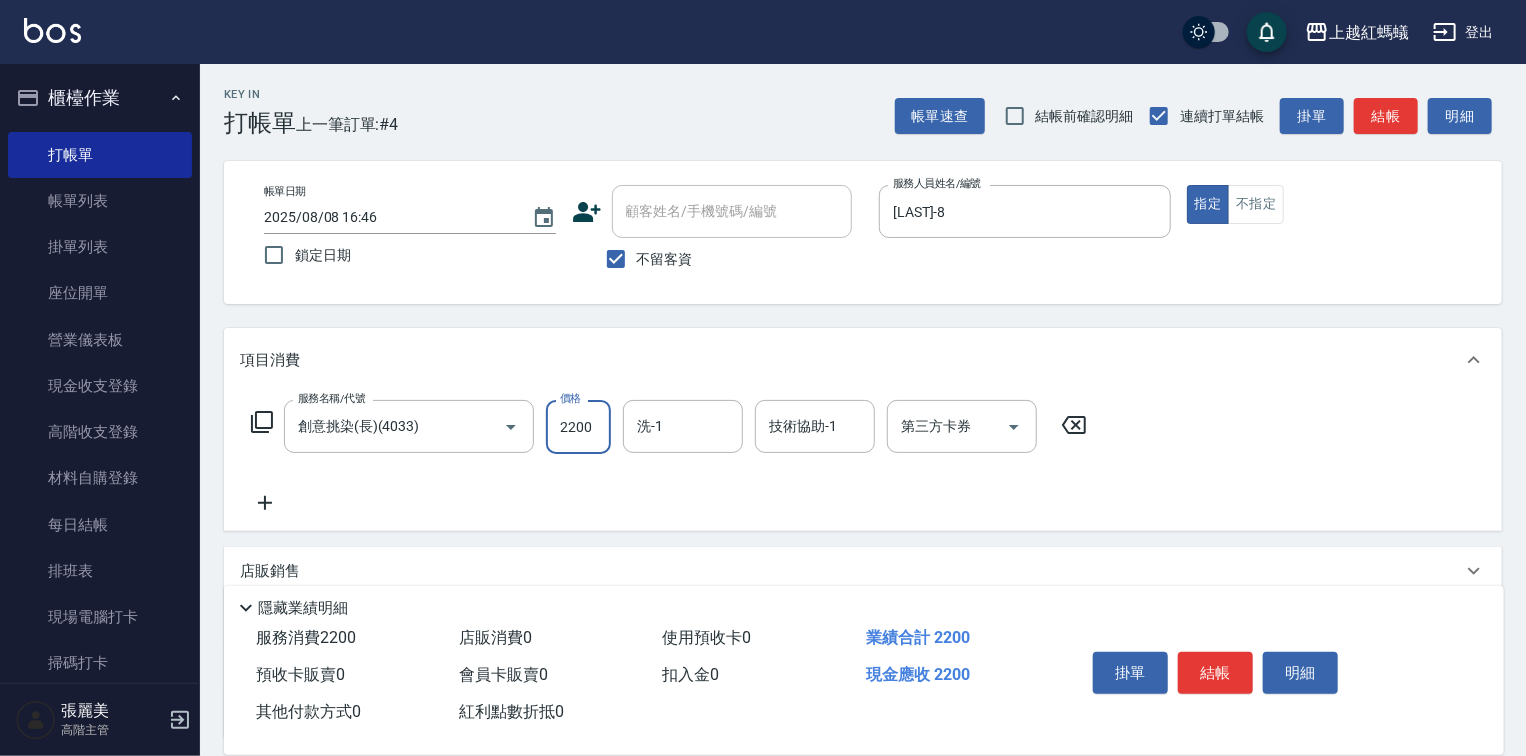 click on "結帳" at bounding box center (1215, 673) 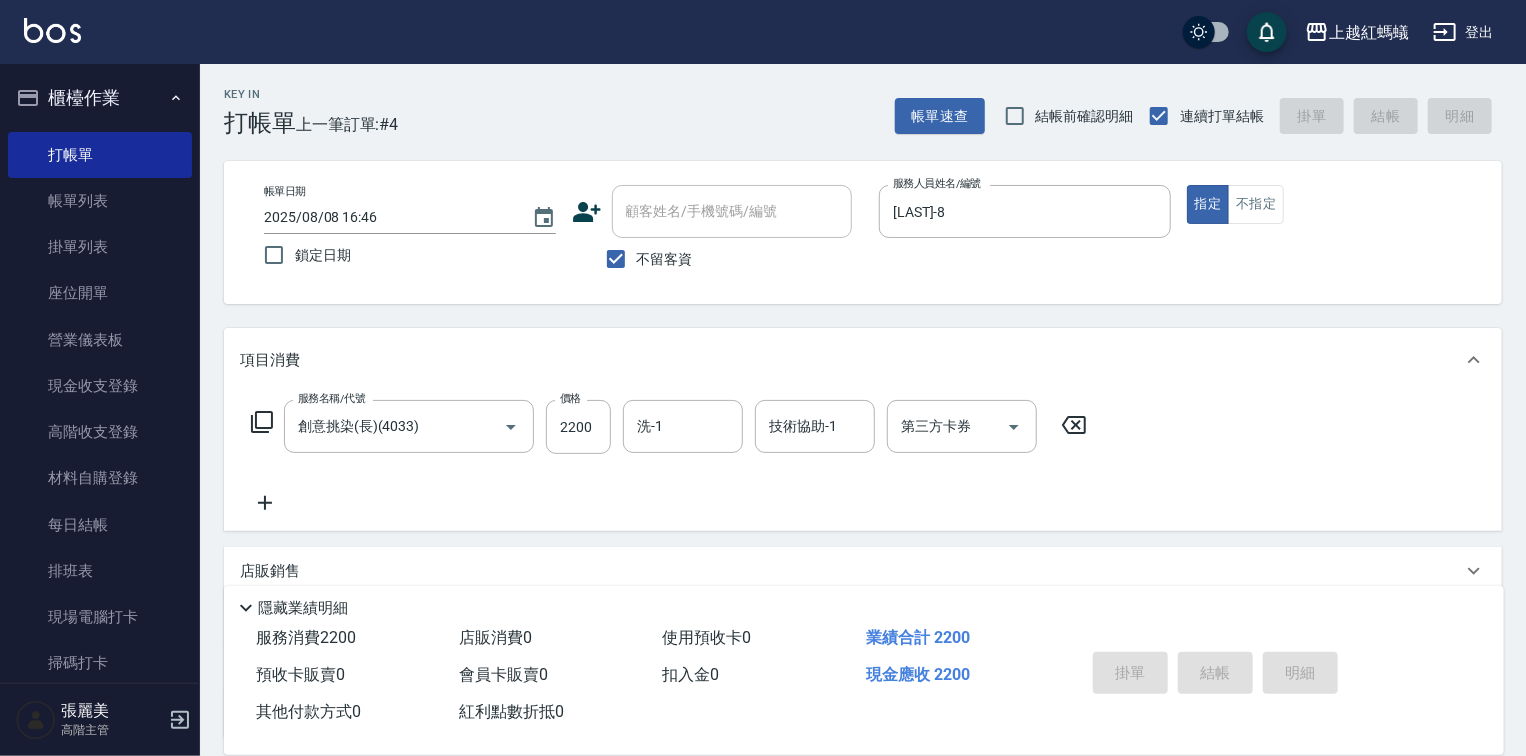 type 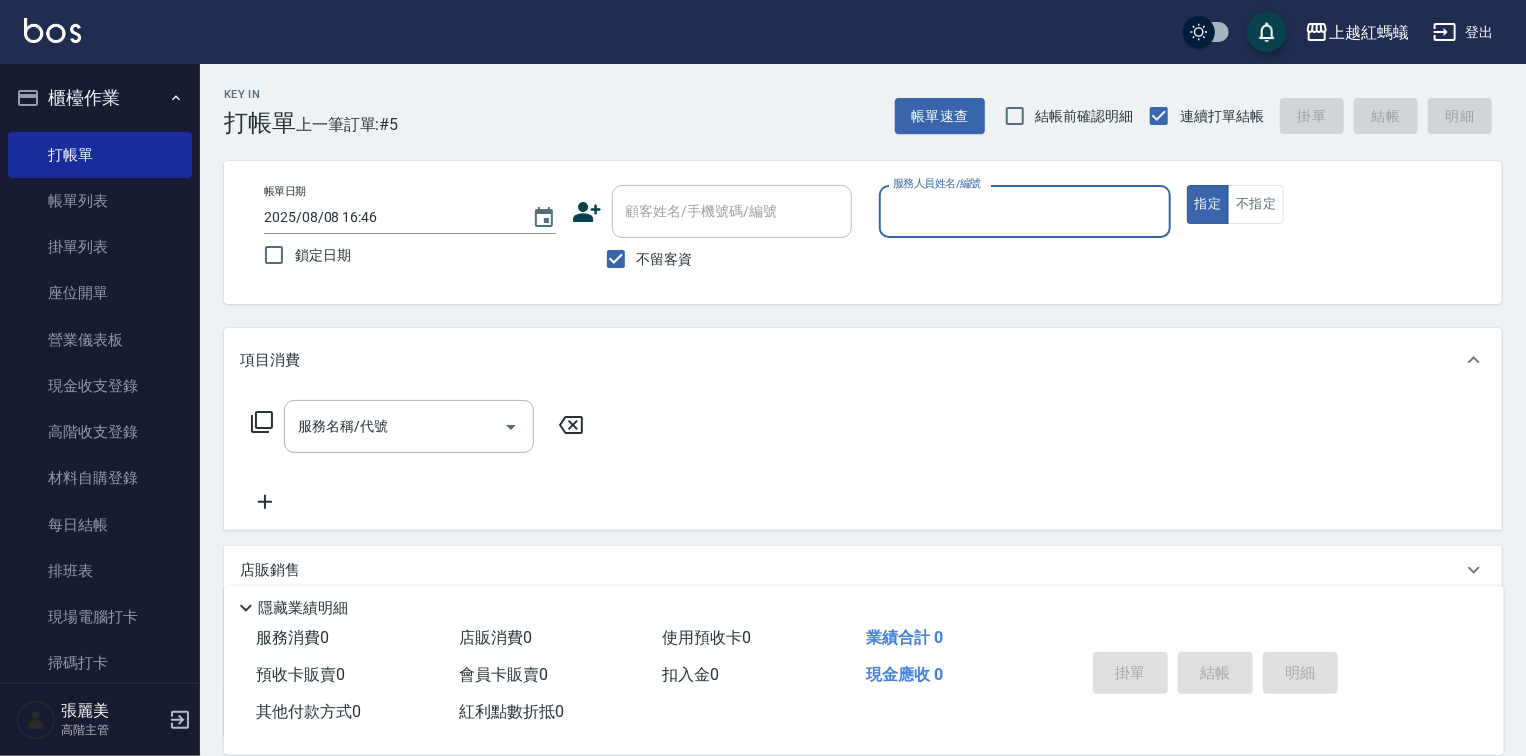 drag, startPoint x: 1014, startPoint y: 219, endPoint x: 1012, endPoint y: 234, distance: 15.132746 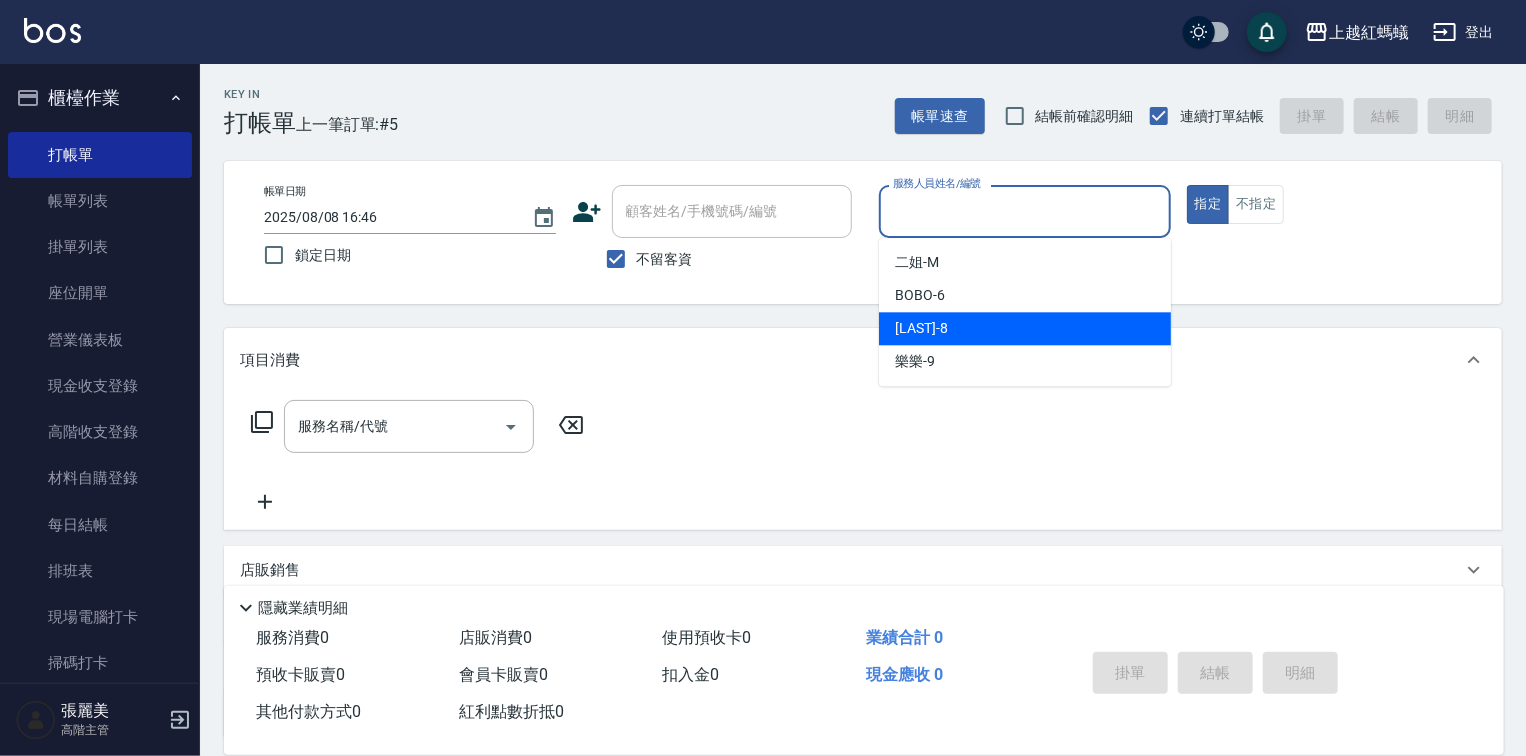 click on "[LAST] -8" at bounding box center (1025, 328) 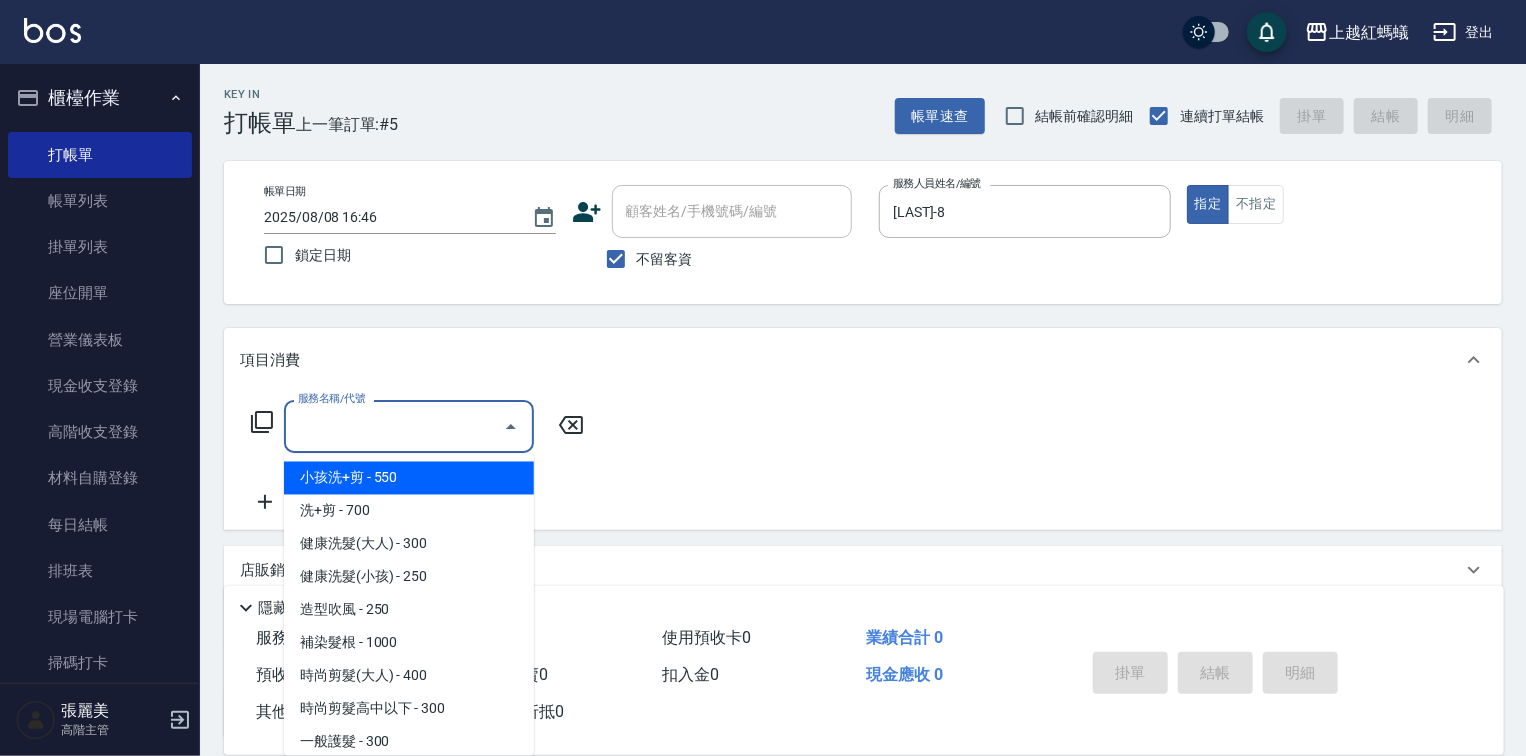 click on "服務名稱/代號" at bounding box center (394, 426) 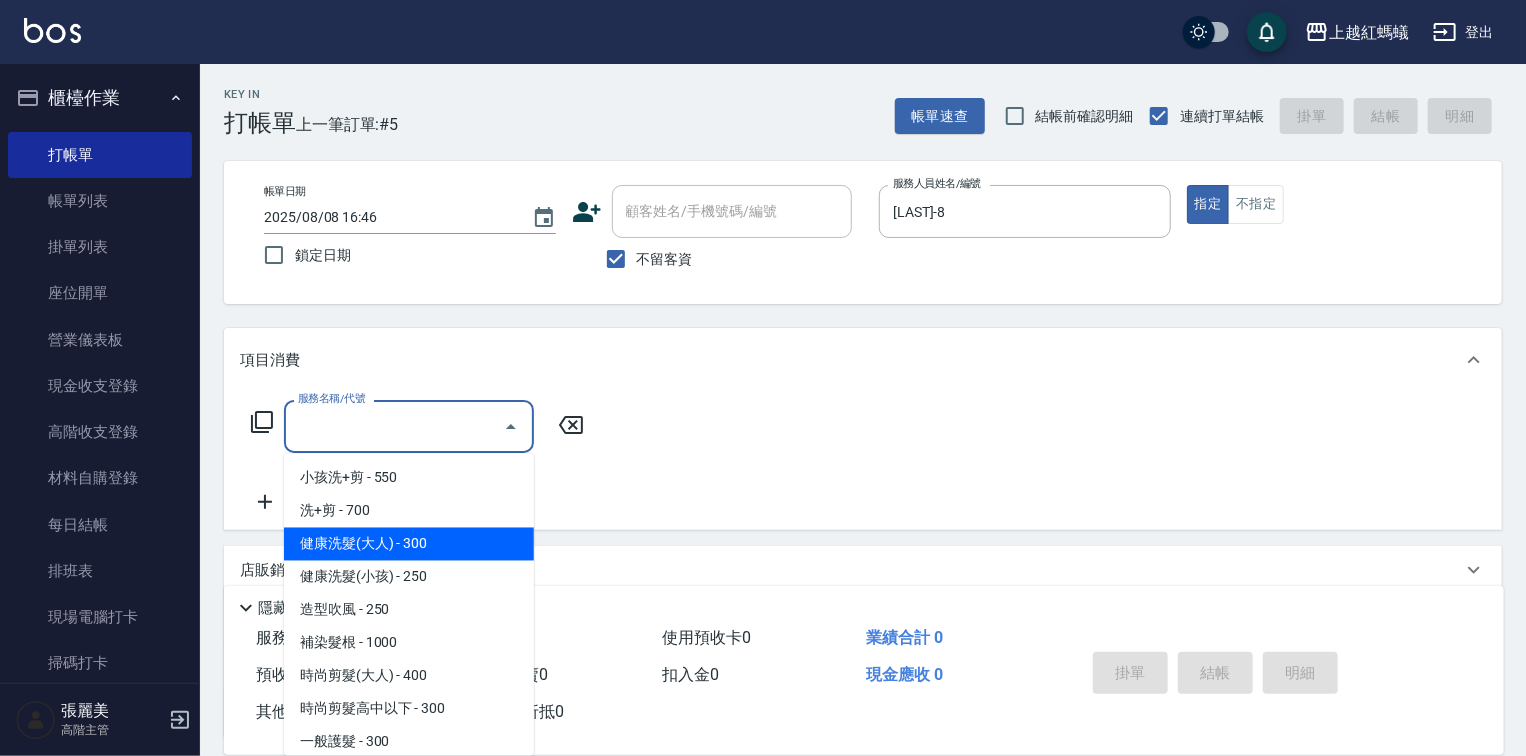 click on "健康洗髮(大人) - 300" at bounding box center (409, 544) 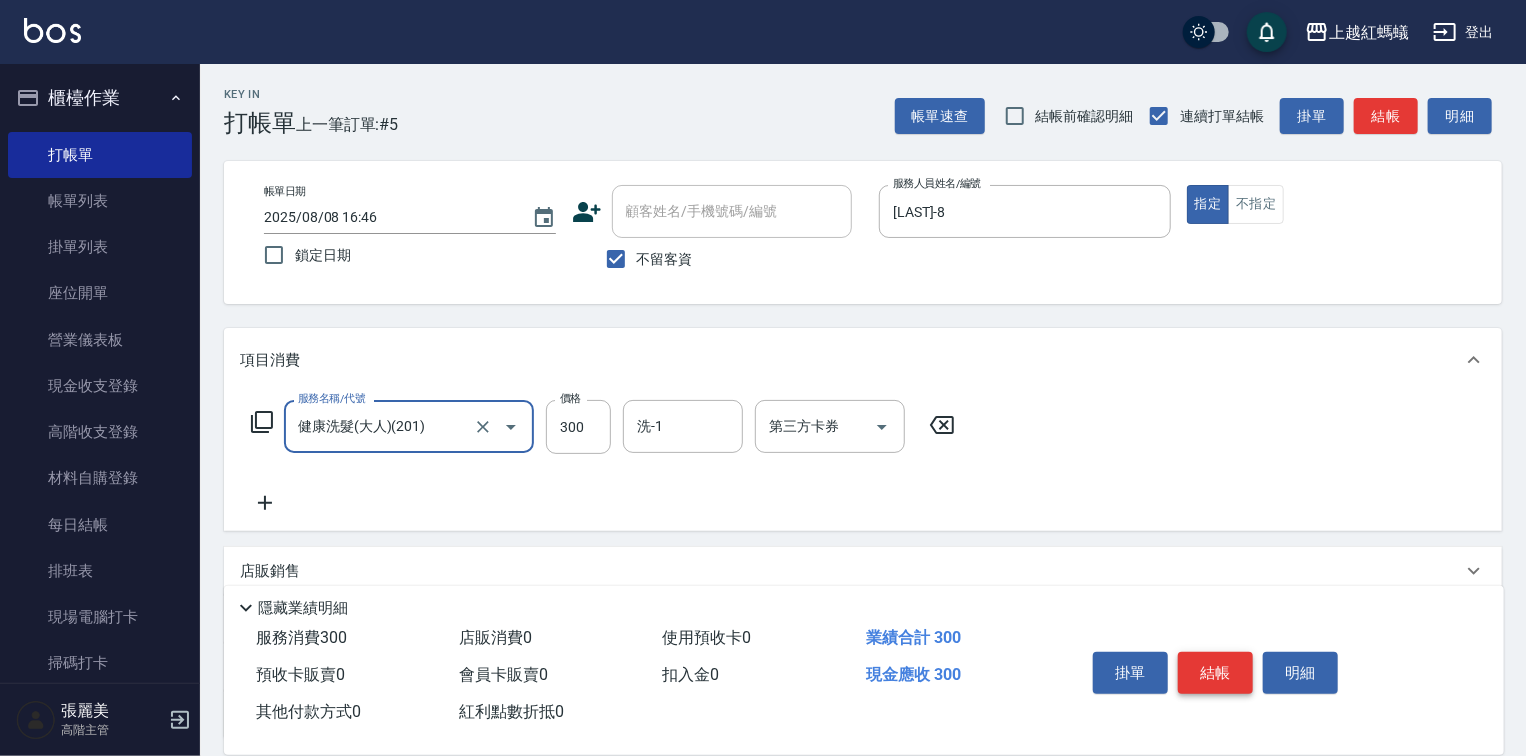 click on "結帳" at bounding box center [1215, 673] 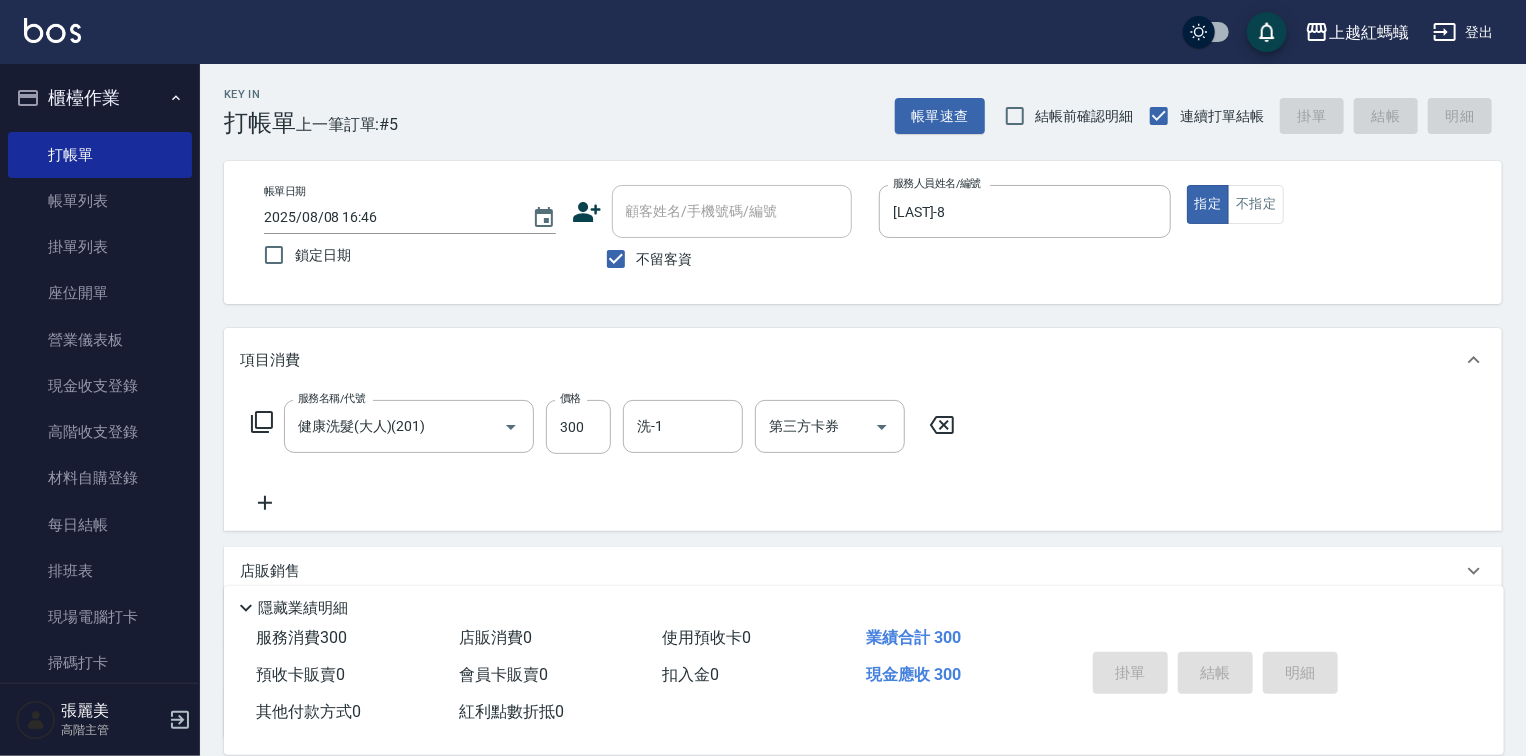 type 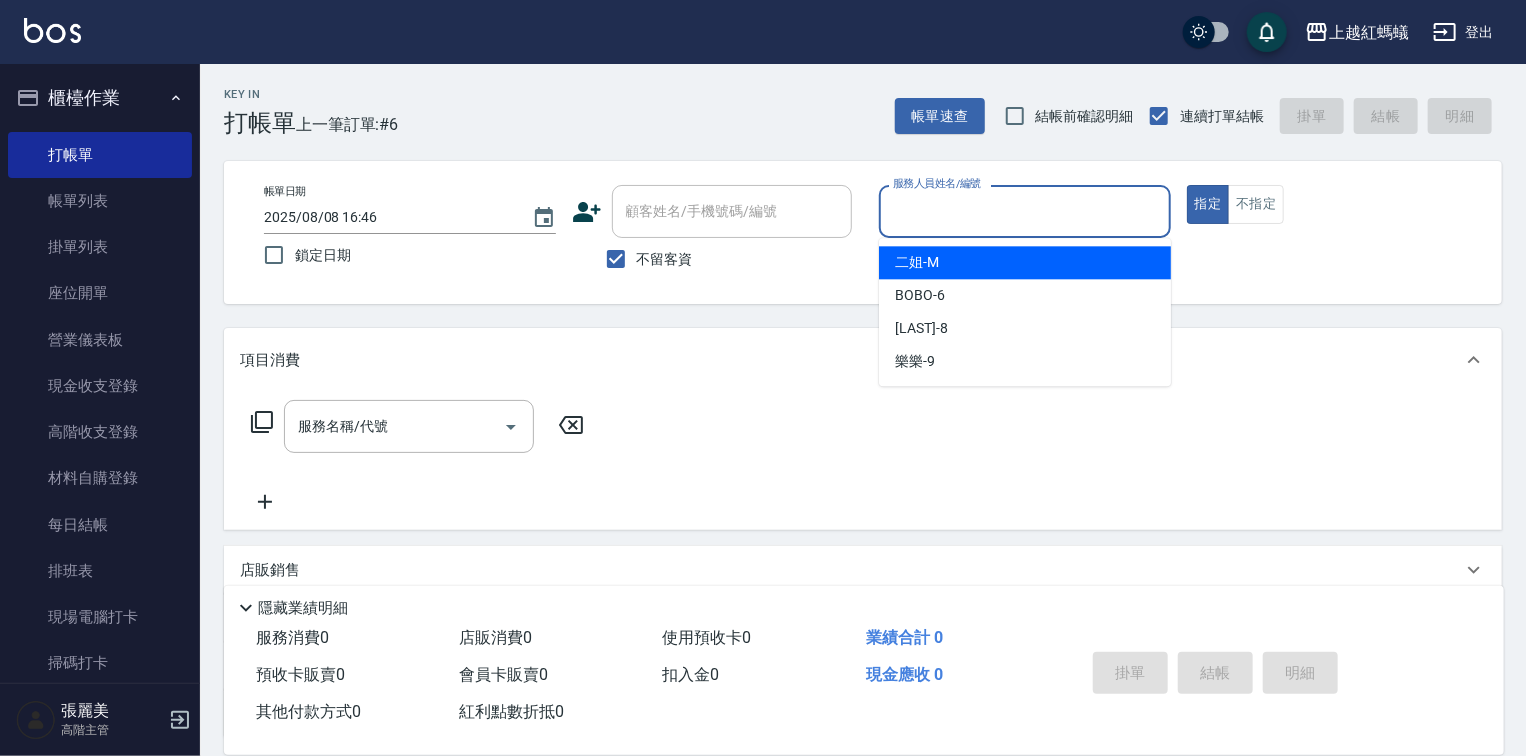 click on "服務人員姓名/編號" at bounding box center [1025, 211] 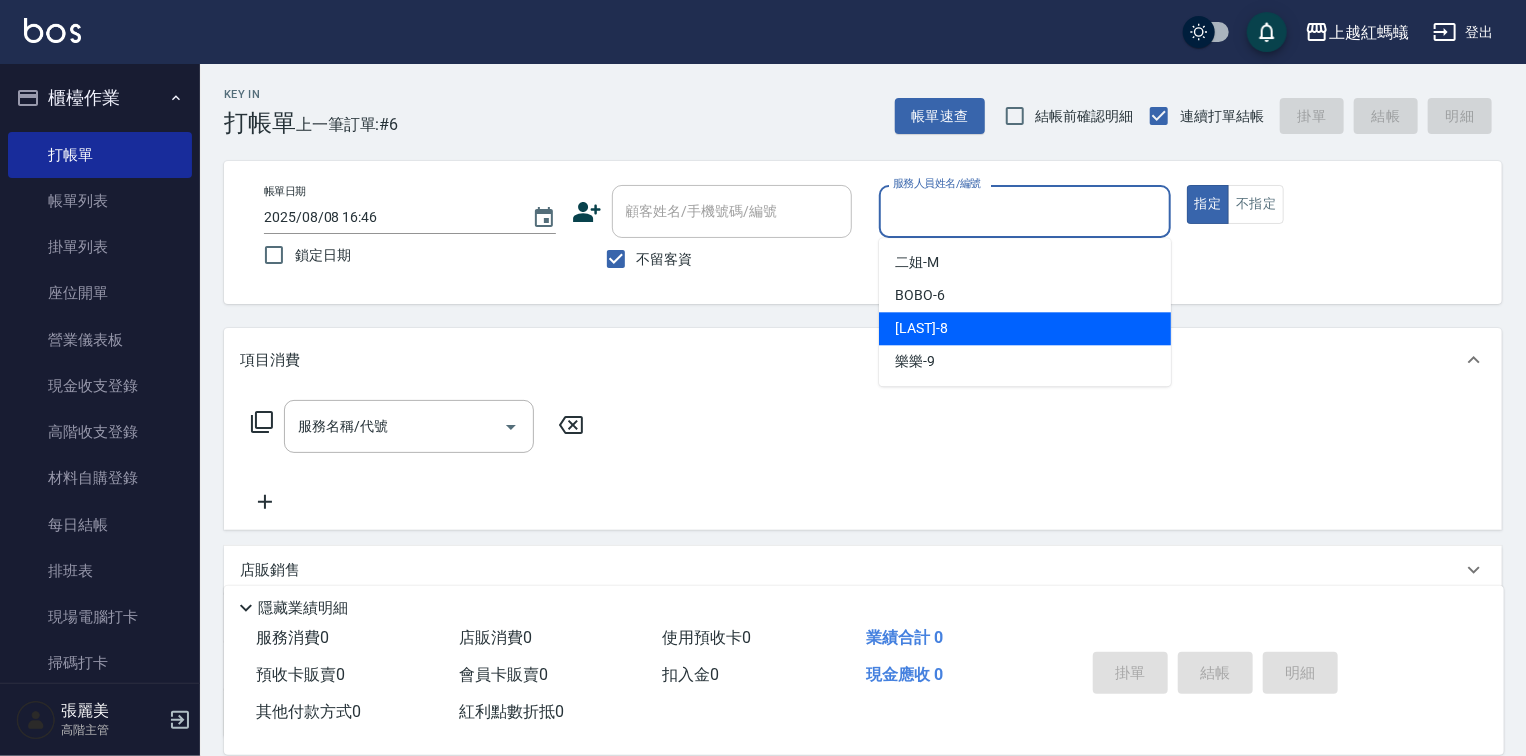 click on "[LAST] -8" at bounding box center (1025, 328) 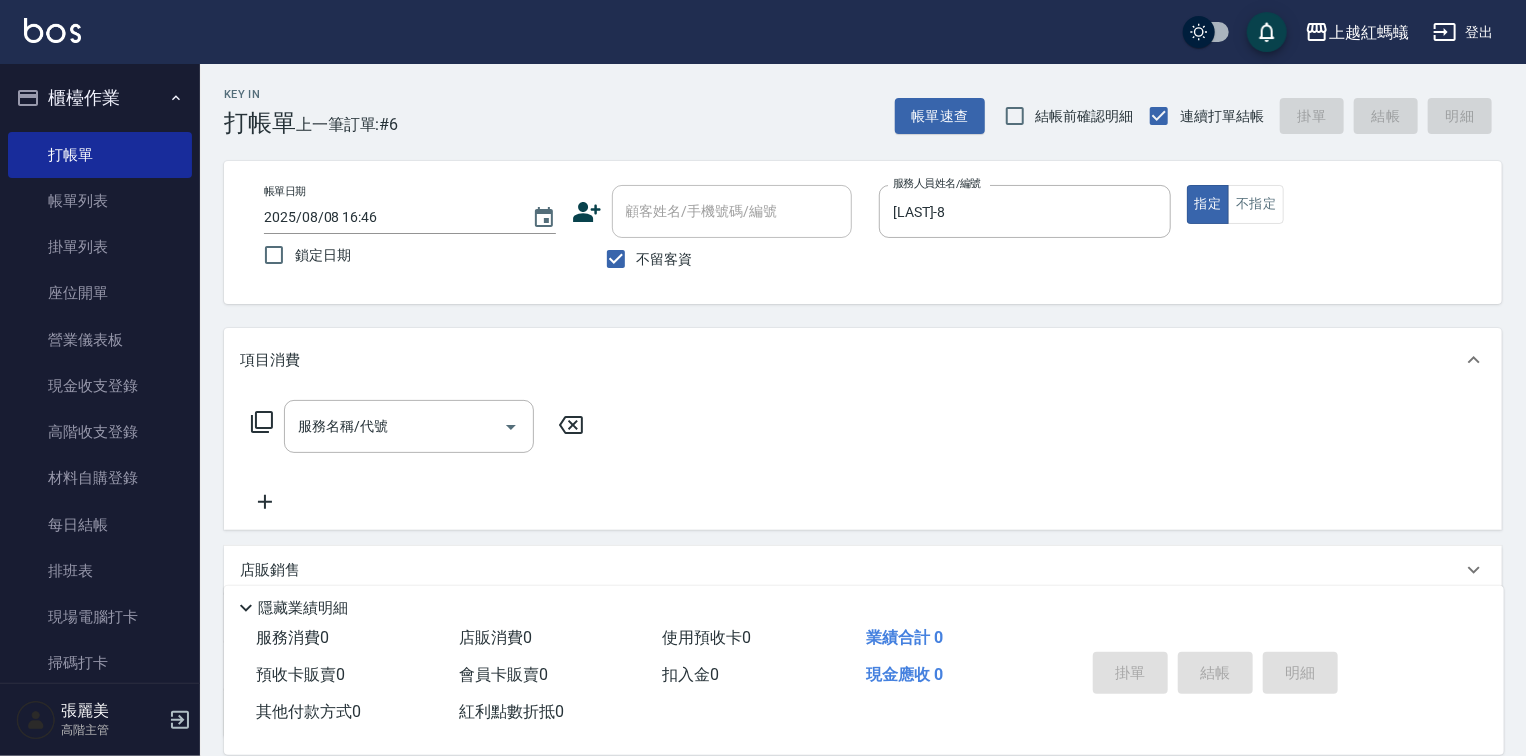 click on "服務名稱/代號 服務名稱/代號" at bounding box center (863, 461) 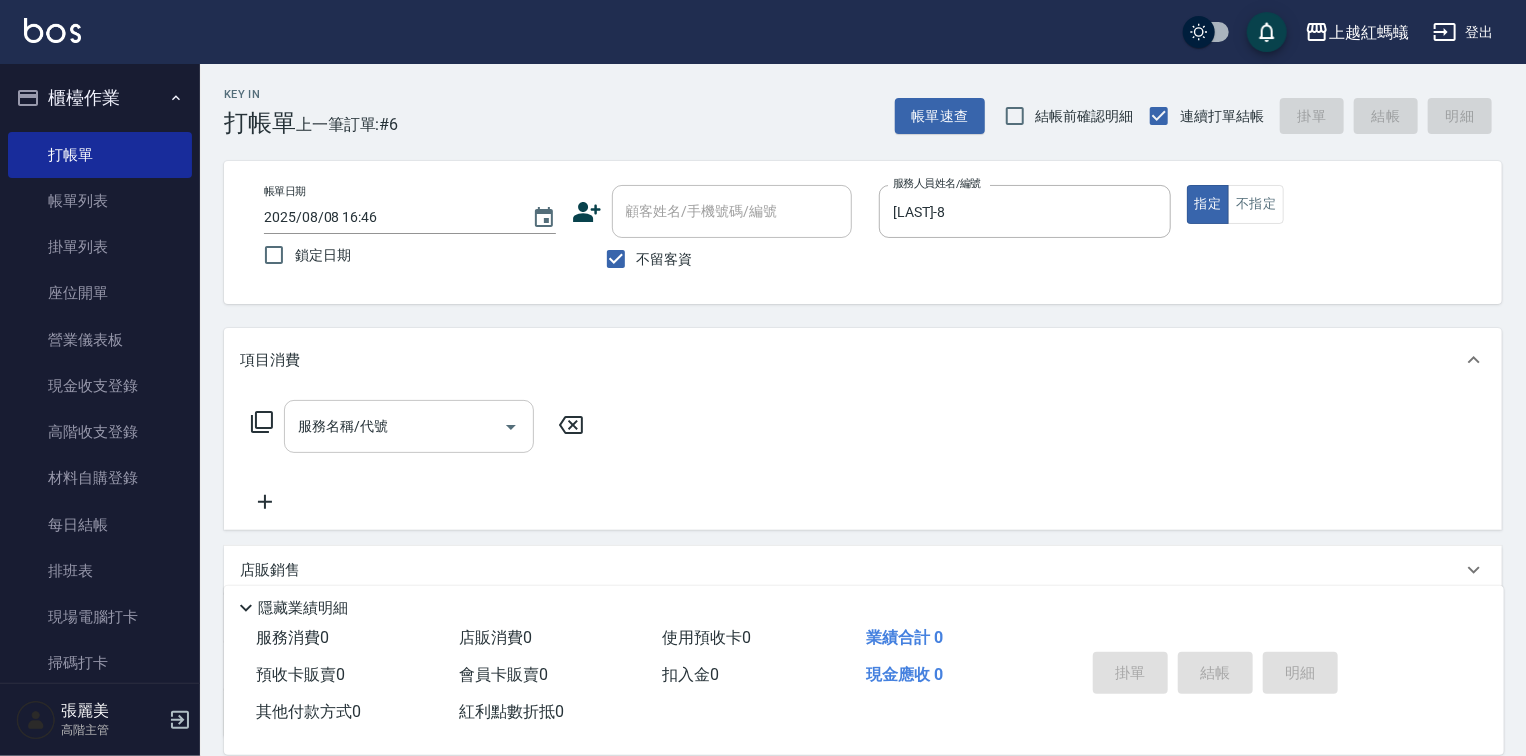 click on "服務名稱/代號 服務名稱/代號" at bounding box center [409, 426] 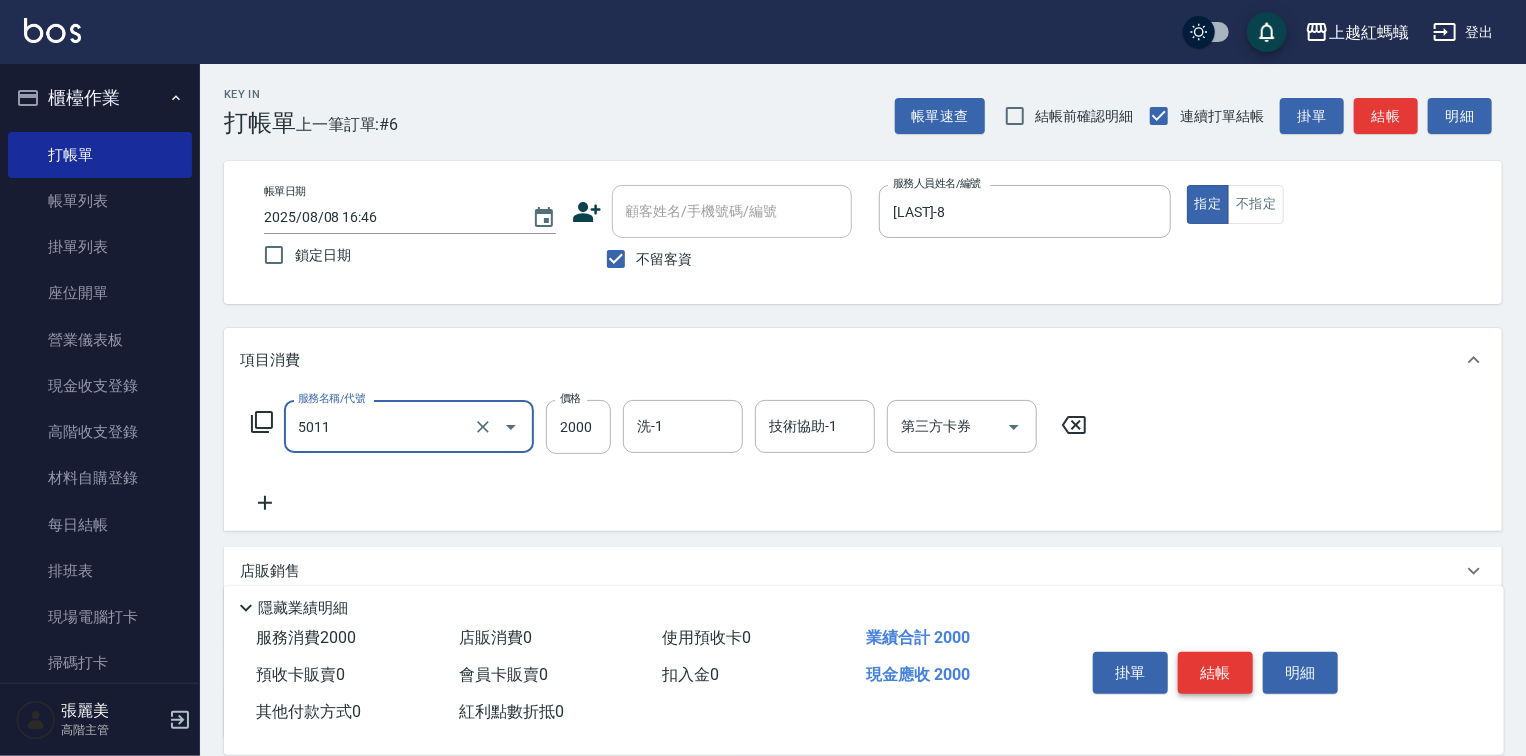 type on "桑多麗燙(短)(5011)" 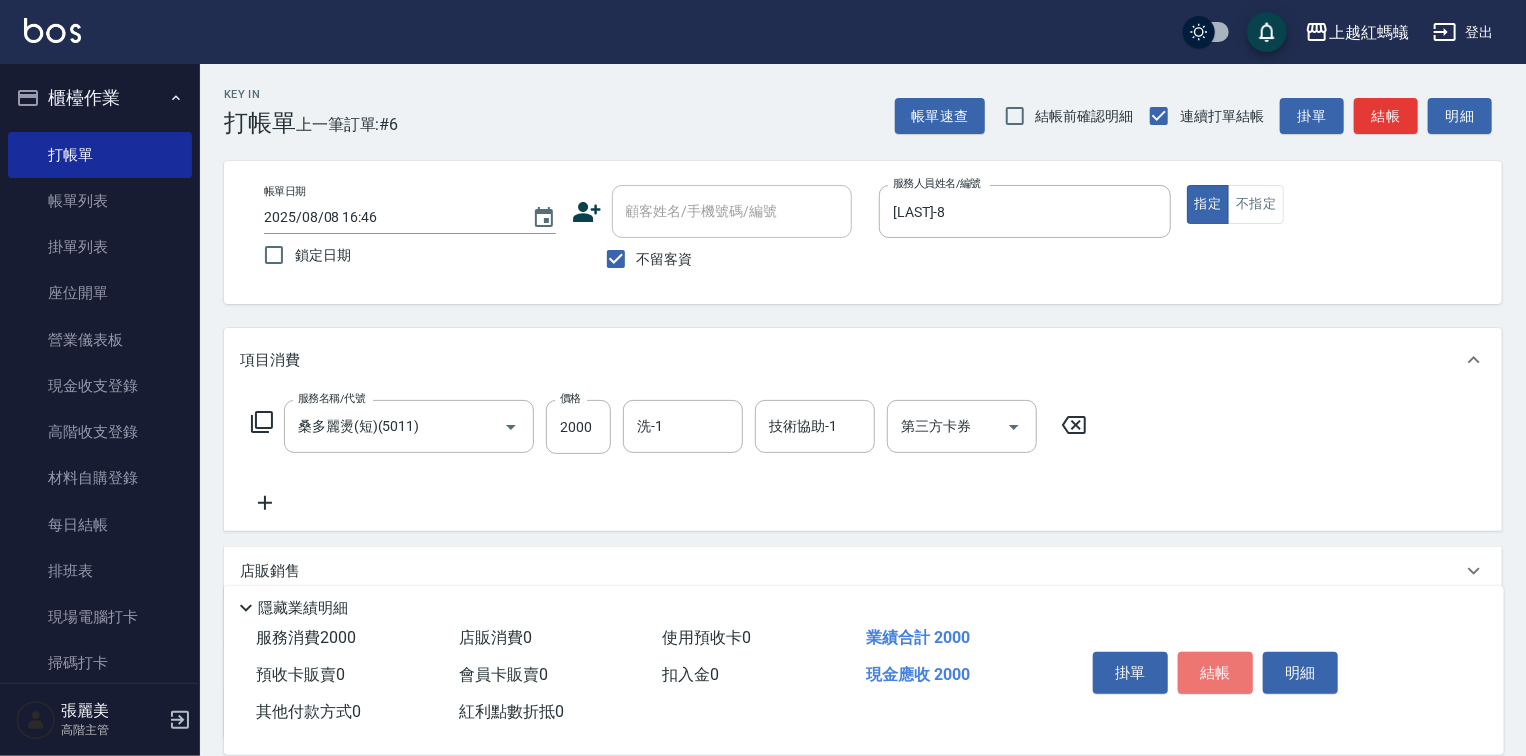 drag, startPoint x: 1230, startPoint y: 664, endPoint x: 1188, endPoint y: 636, distance: 50.47772 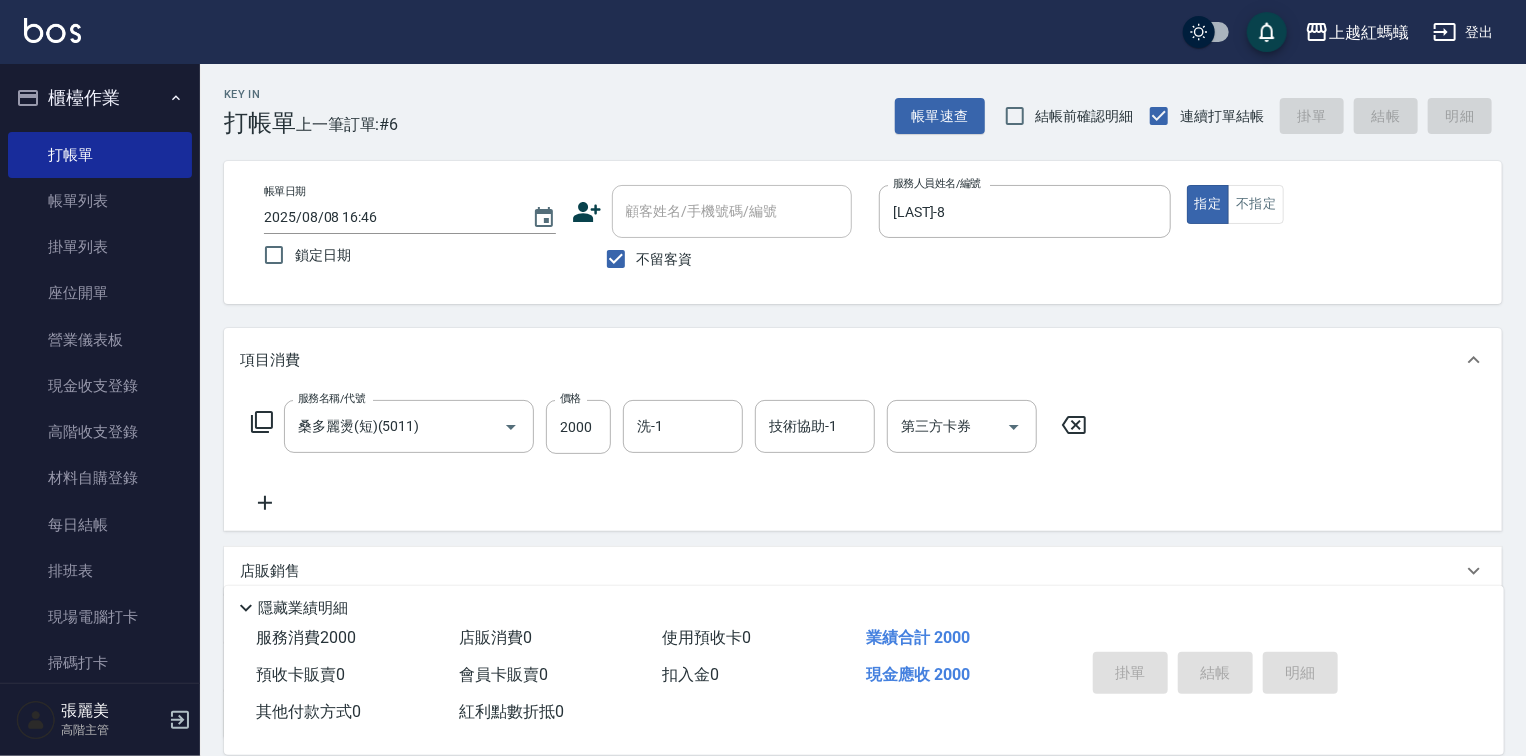 type 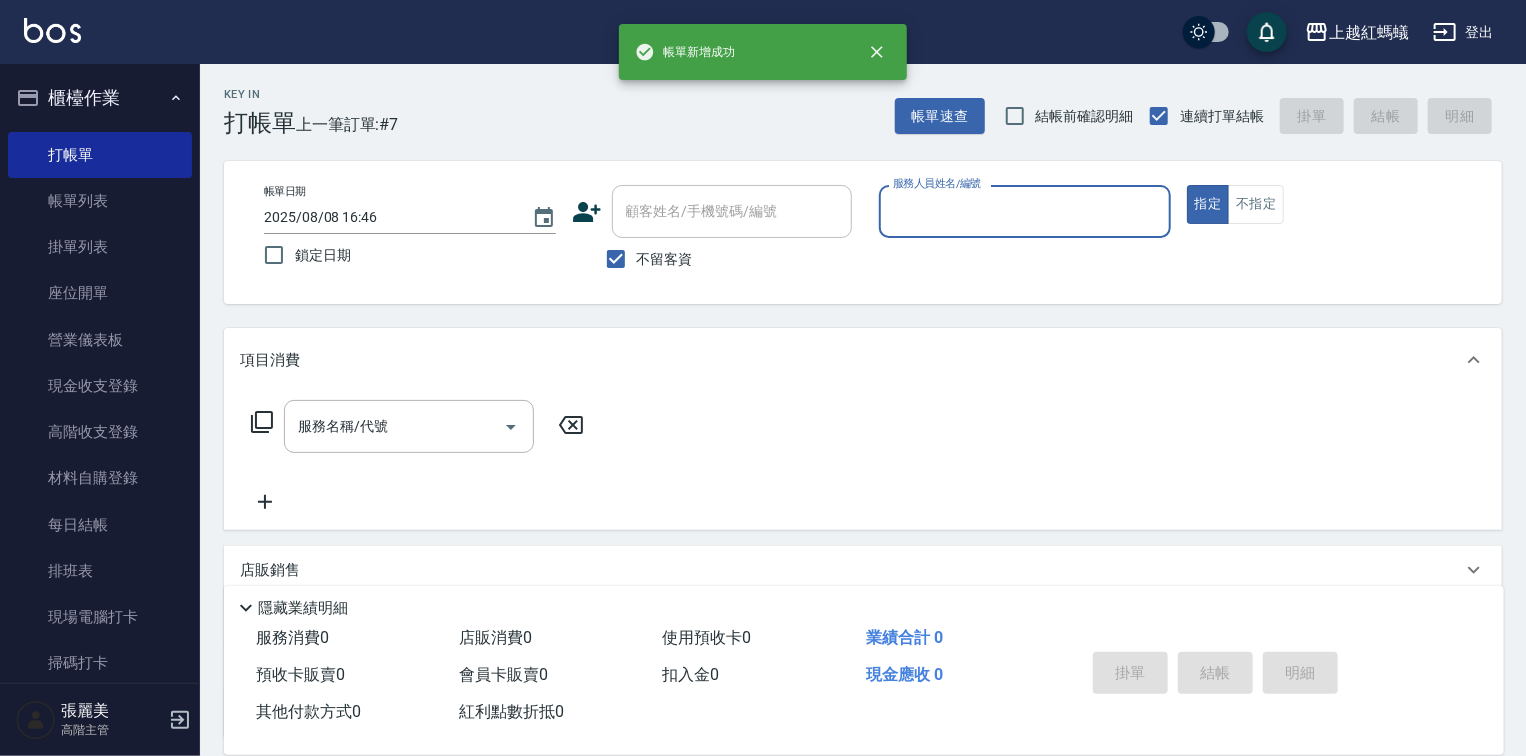 click on "服務人員姓名/編號" at bounding box center (1025, 211) 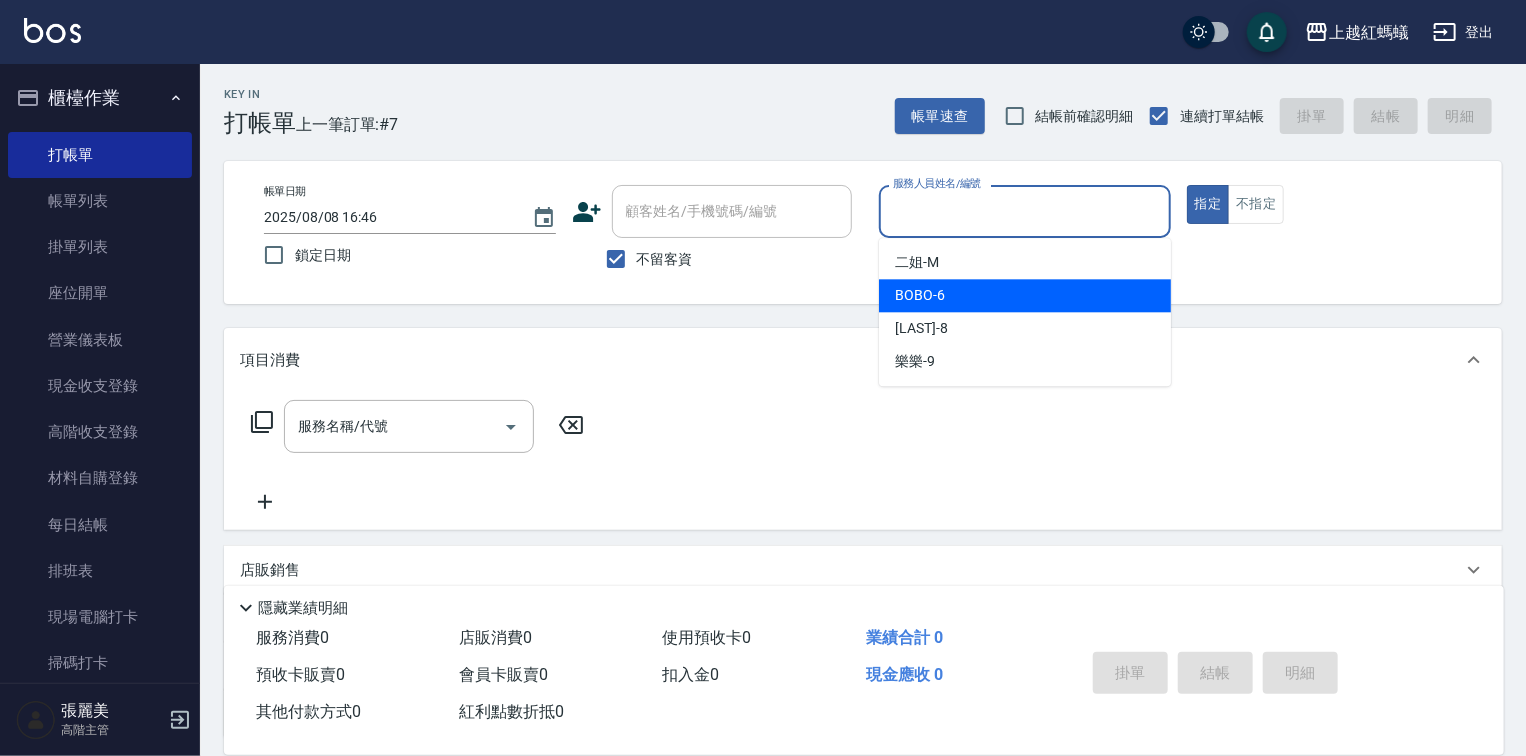 click on "BOBO -6" at bounding box center [1025, 295] 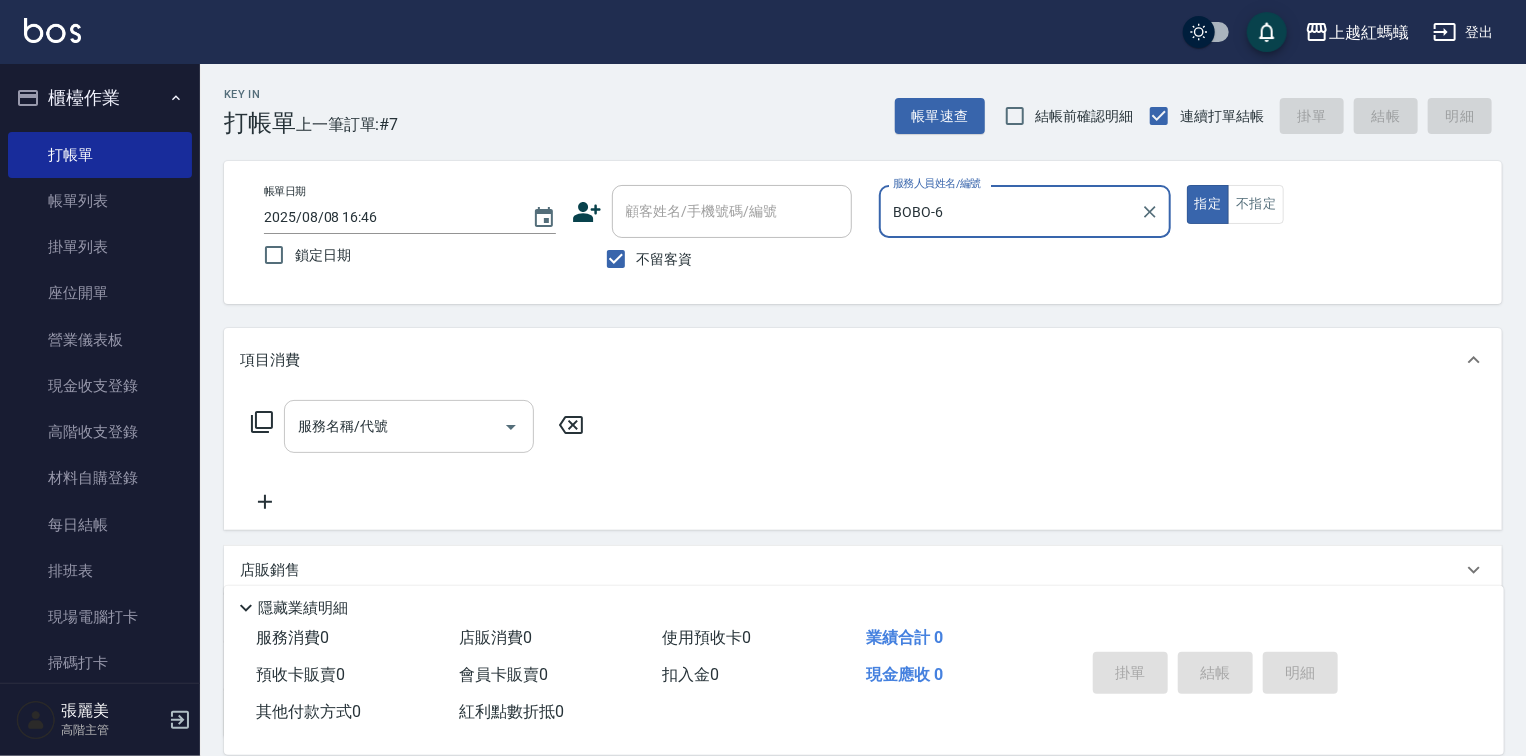 click on "服務名稱/代號" at bounding box center (394, 426) 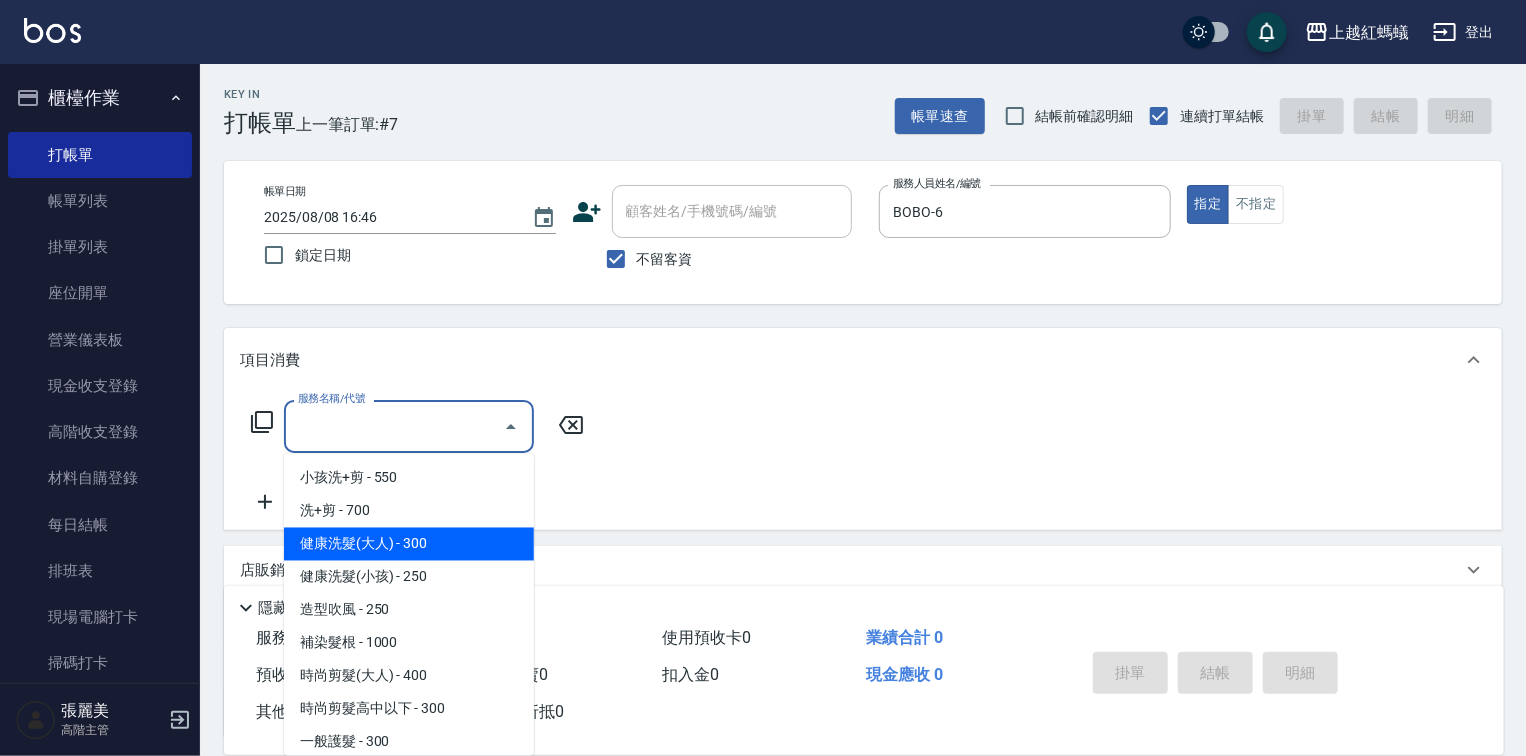 click on "健康洗髮(大人) - 300" at bounding box center [409, 544] 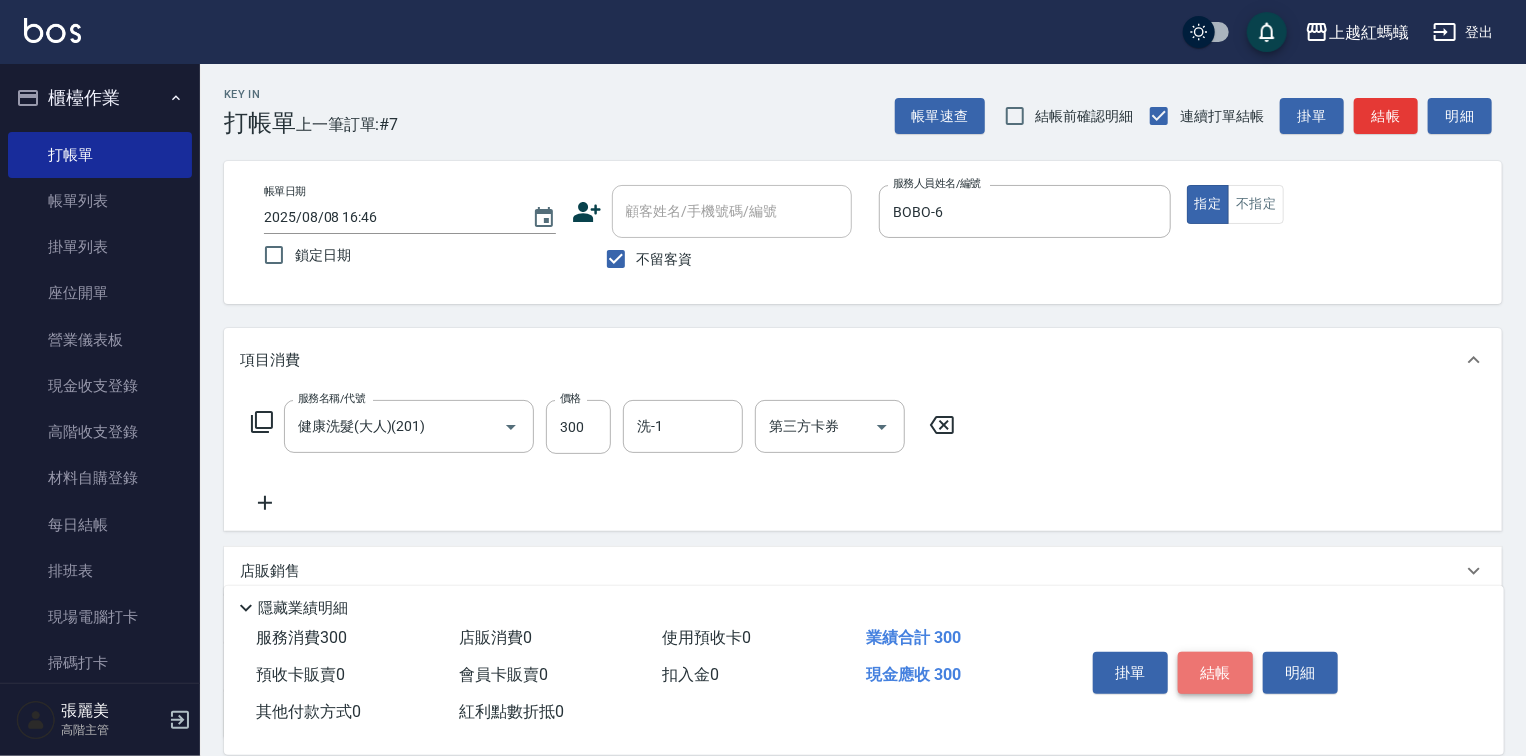 click on "結帳" at bounding box center (1215, 673) 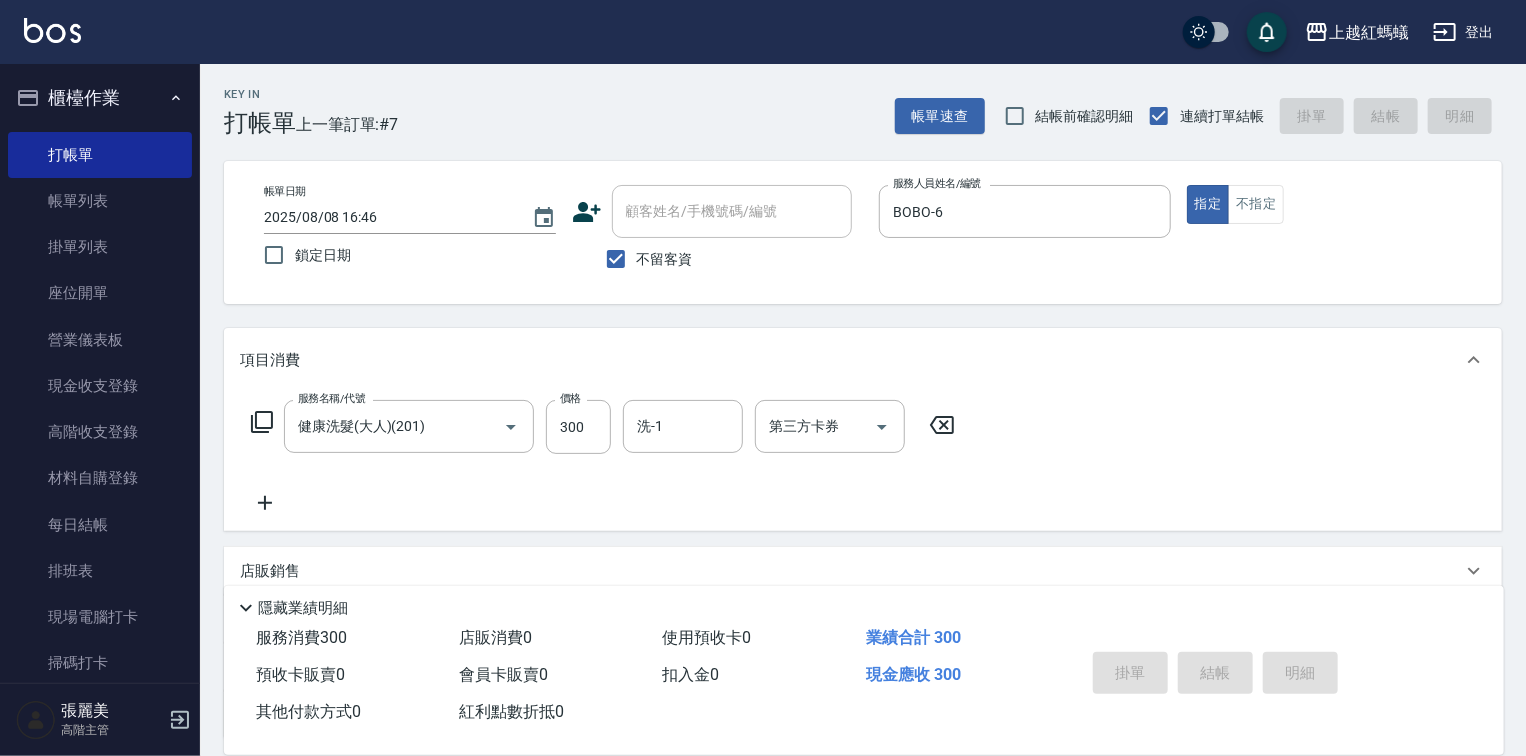 type 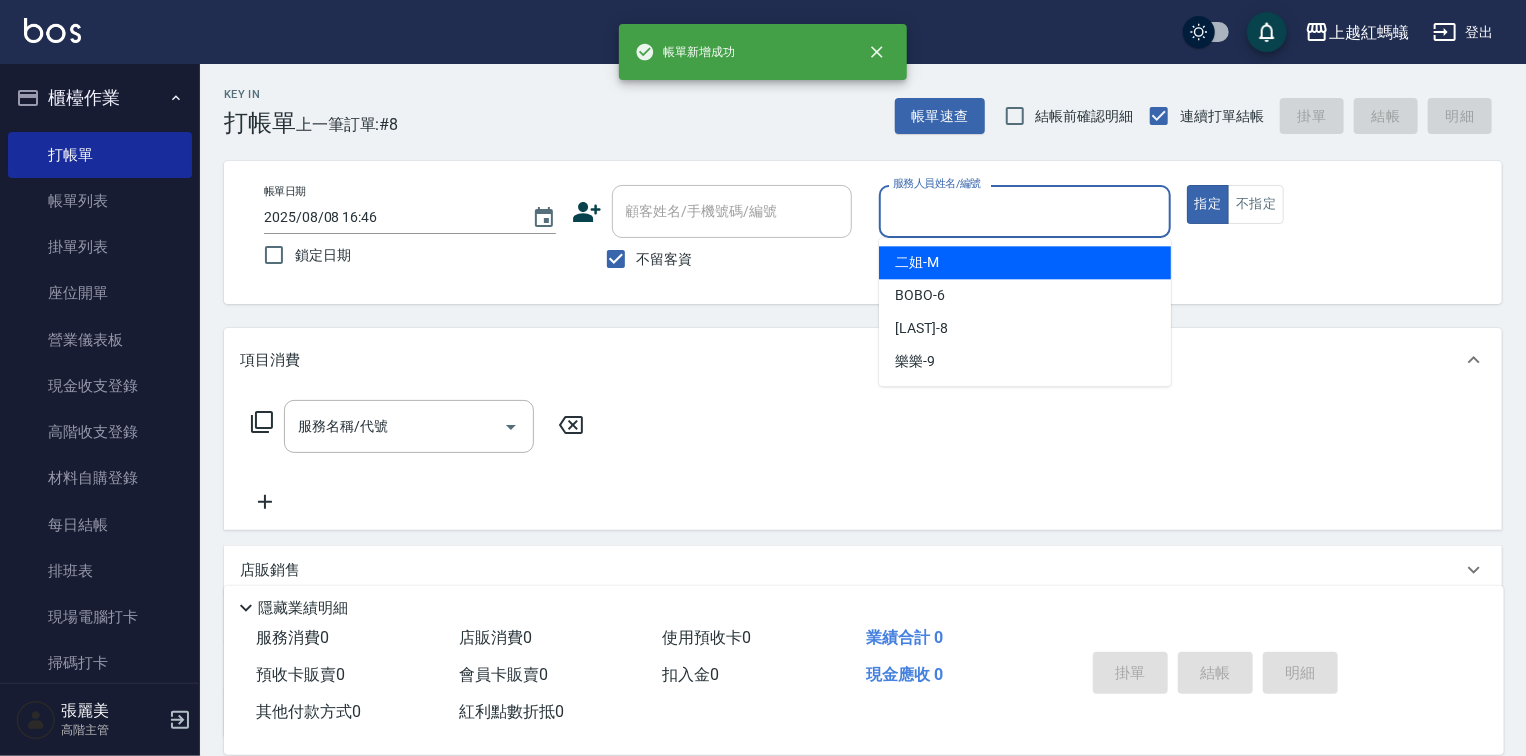 click on "服務人員姓名/編號" at bounding box center (1025, 211) 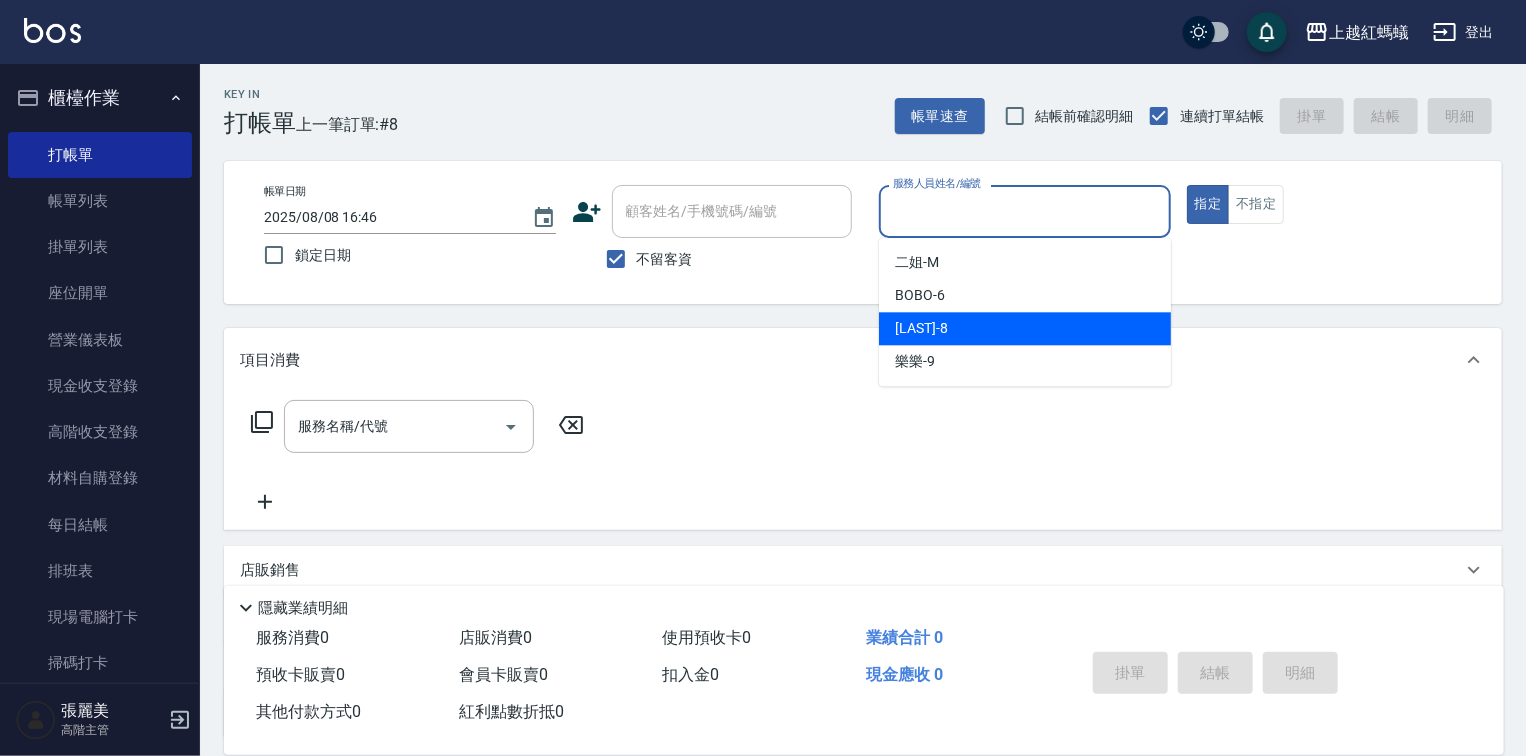 click on "[LAST] -8" at bounding box center [1025, 328] 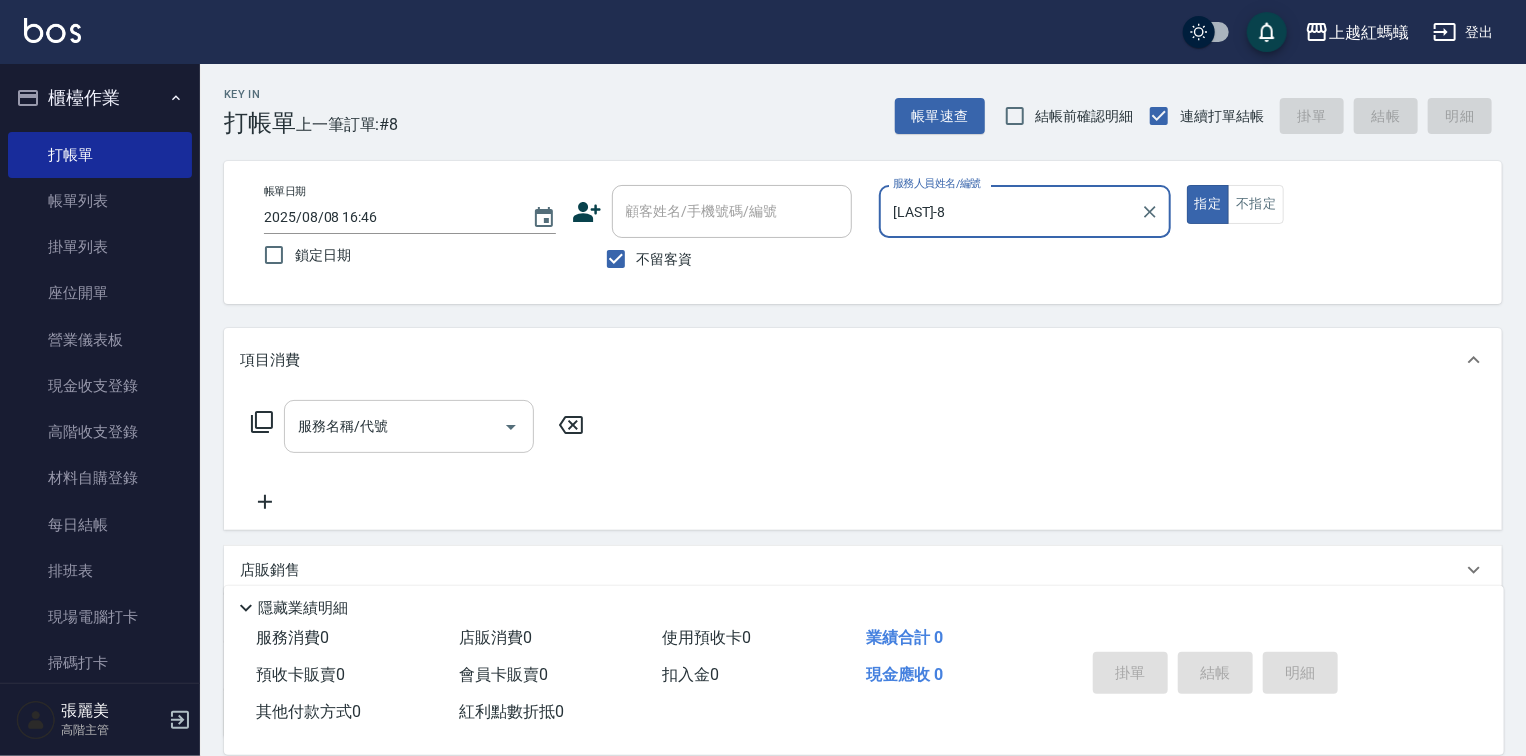 click on "服務名稱/代號" at bounding box center [394, 426] 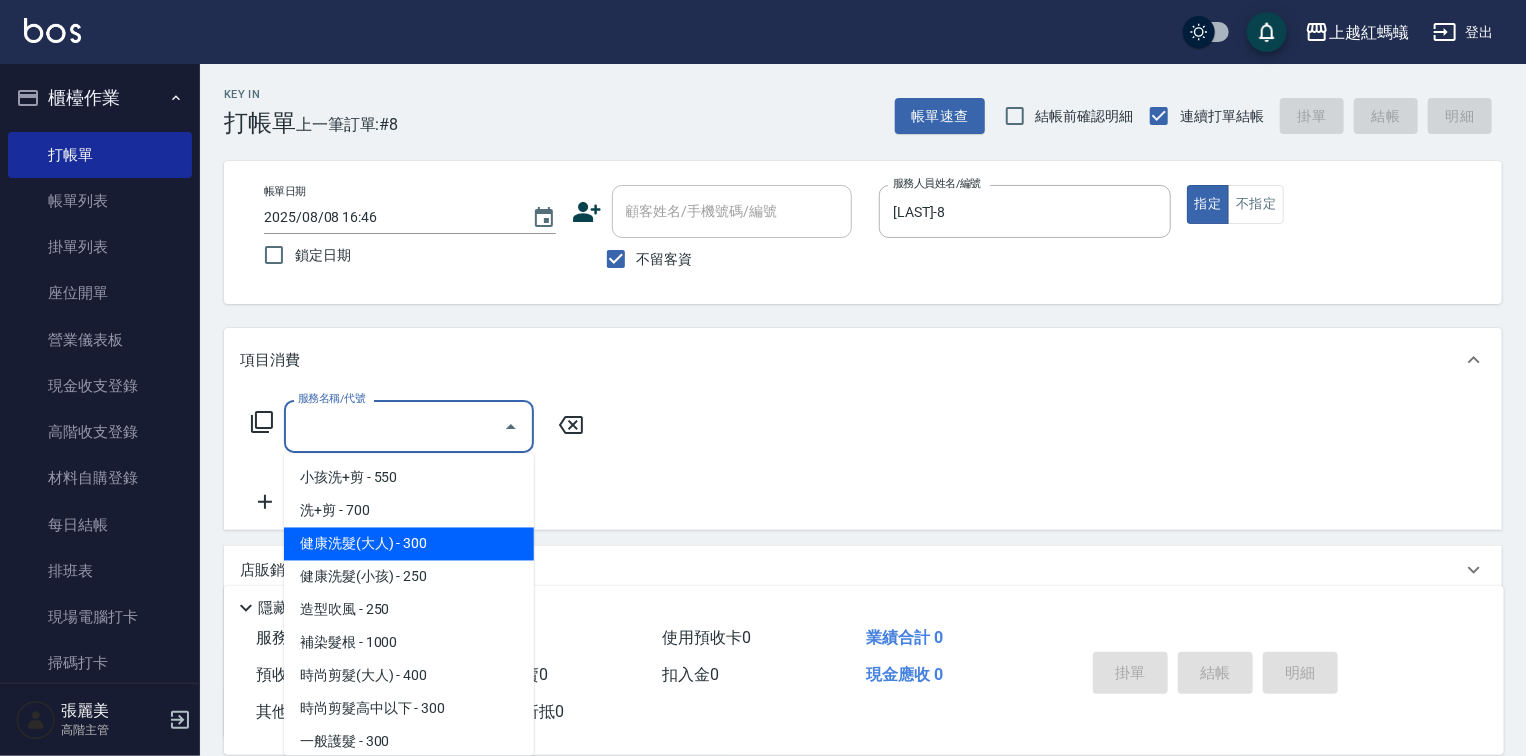 click on "健康洗髮(大人) - 300" at bounding box center (409, 544) 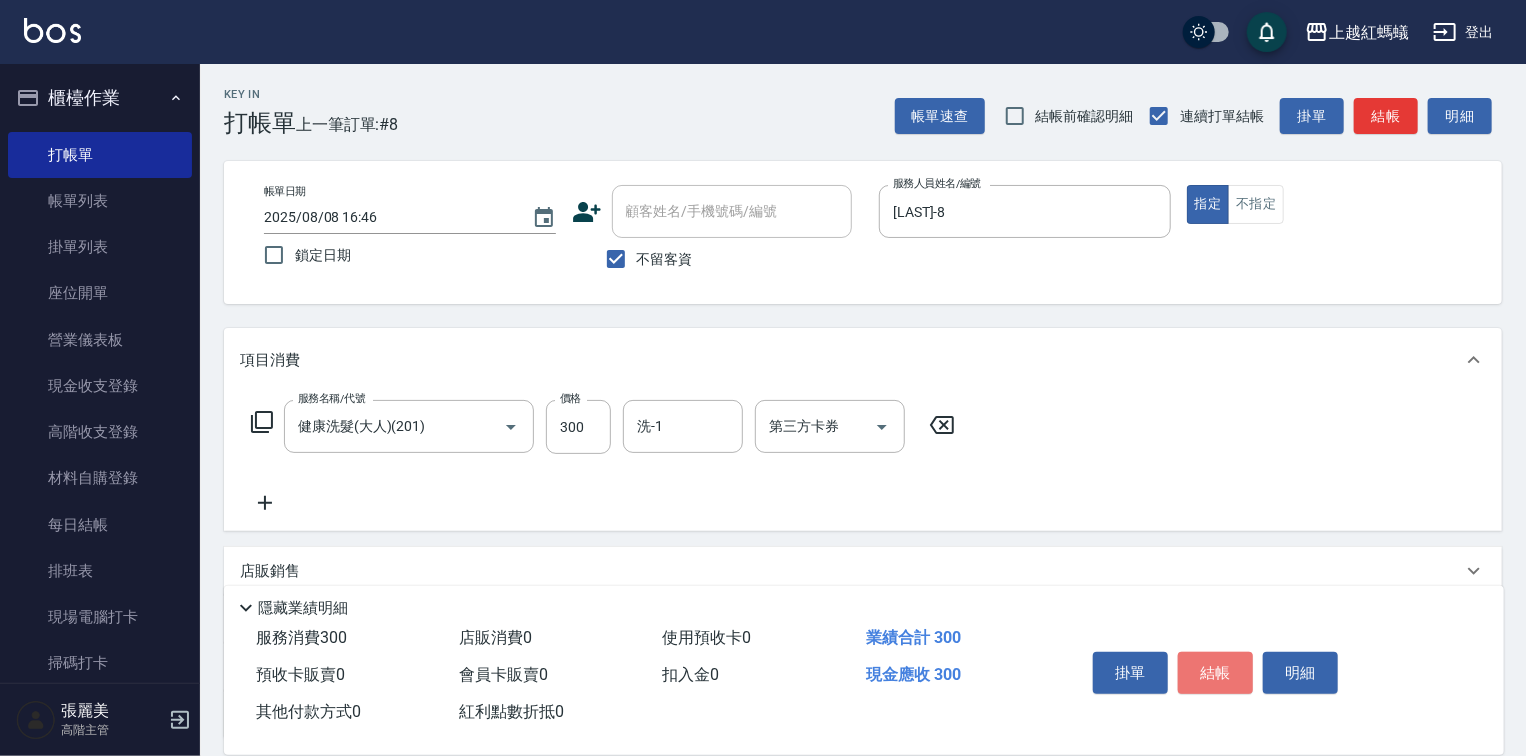 drag, startPoint x: 1200, startPoint y: 667, endPoint x: 1092, endPoint y: 636, distance: 112.36102 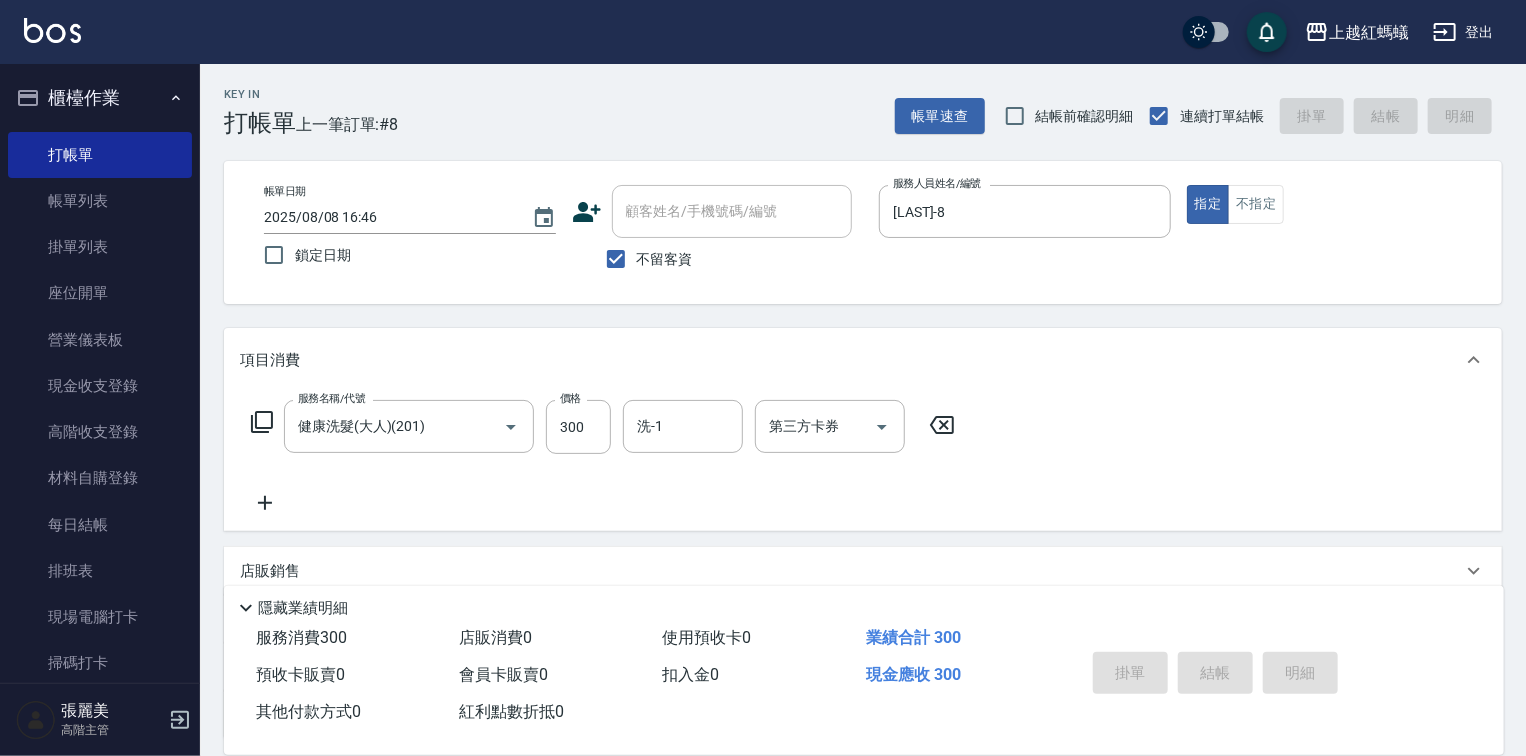 type on "2025/08/08 16:47" 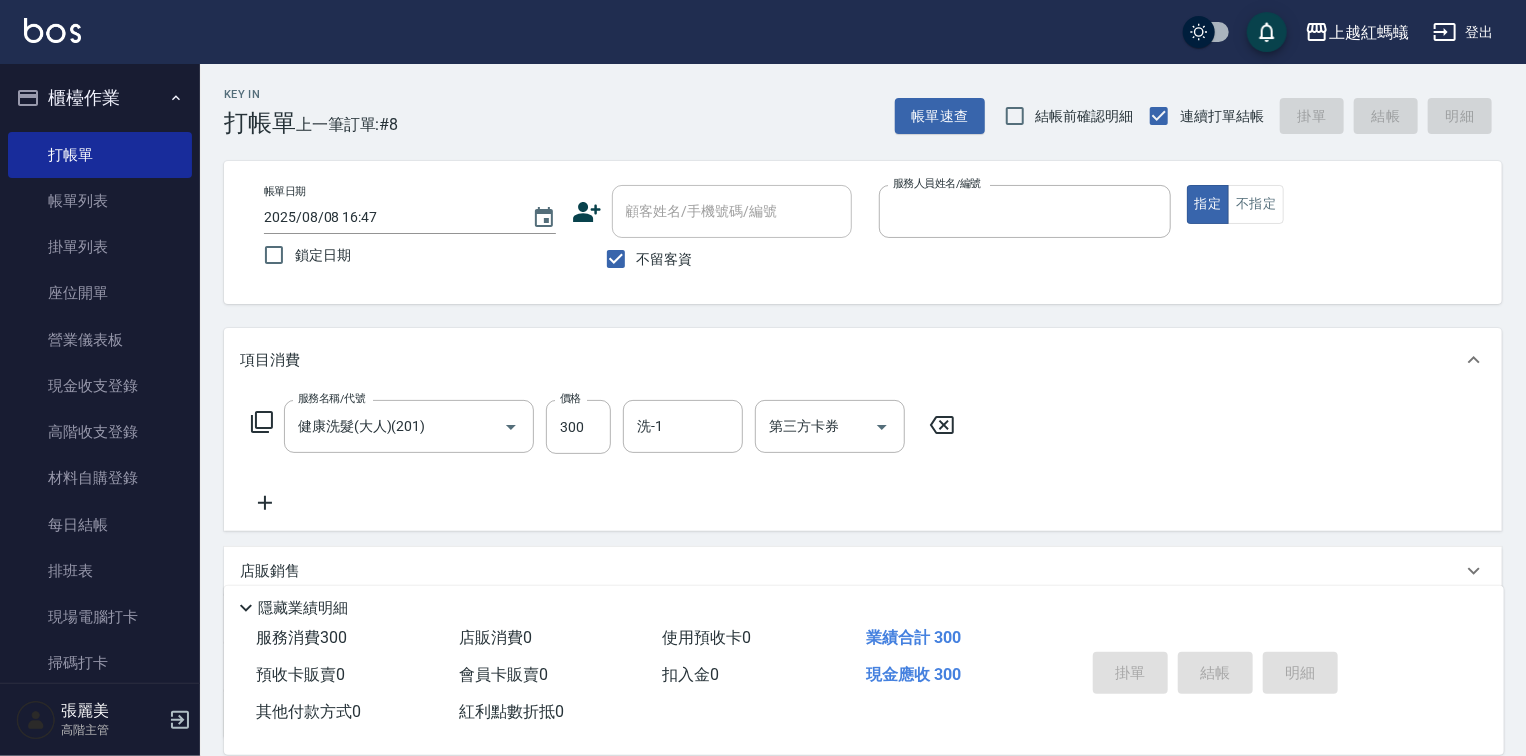 type 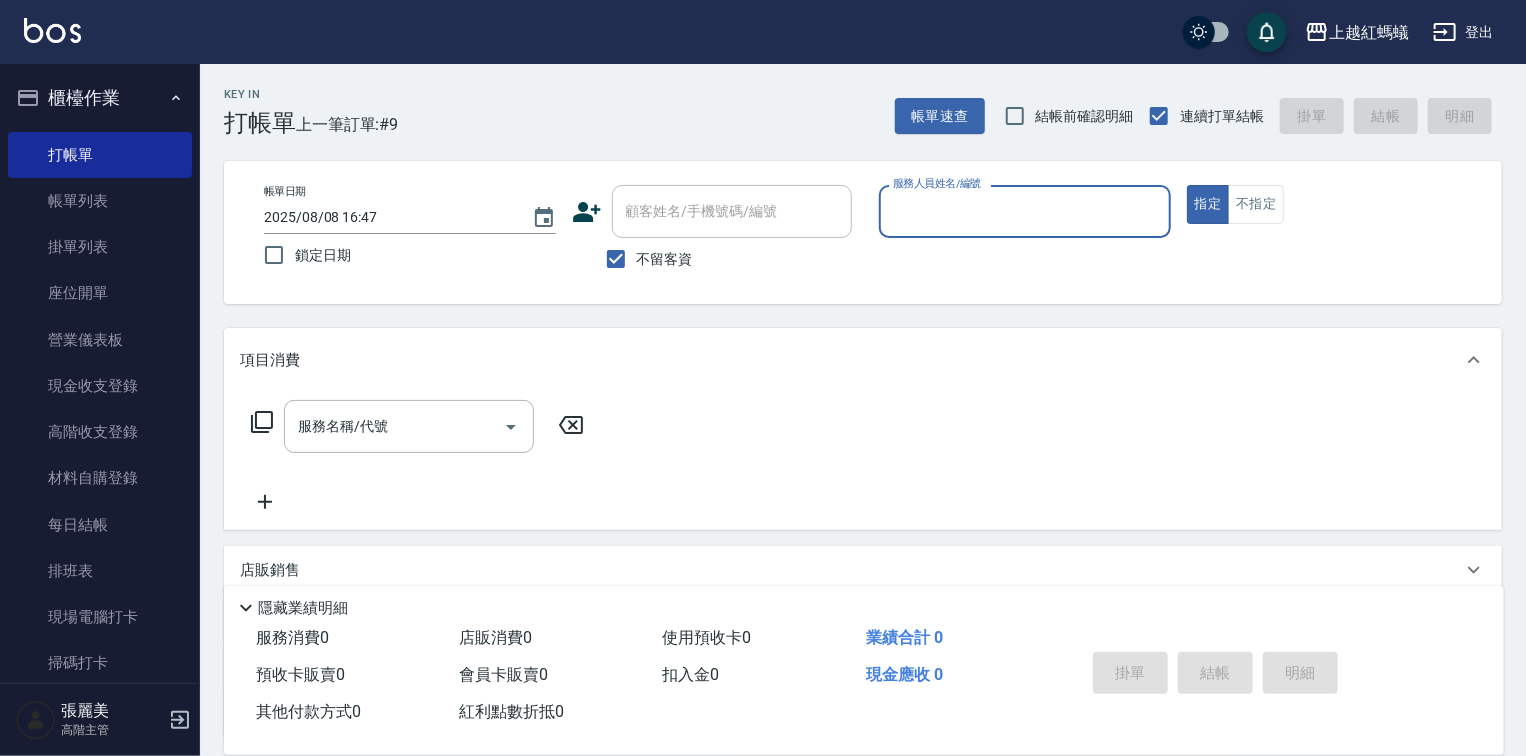 click on "服務人員姓名/編號" at bounding box center [1025, 211] 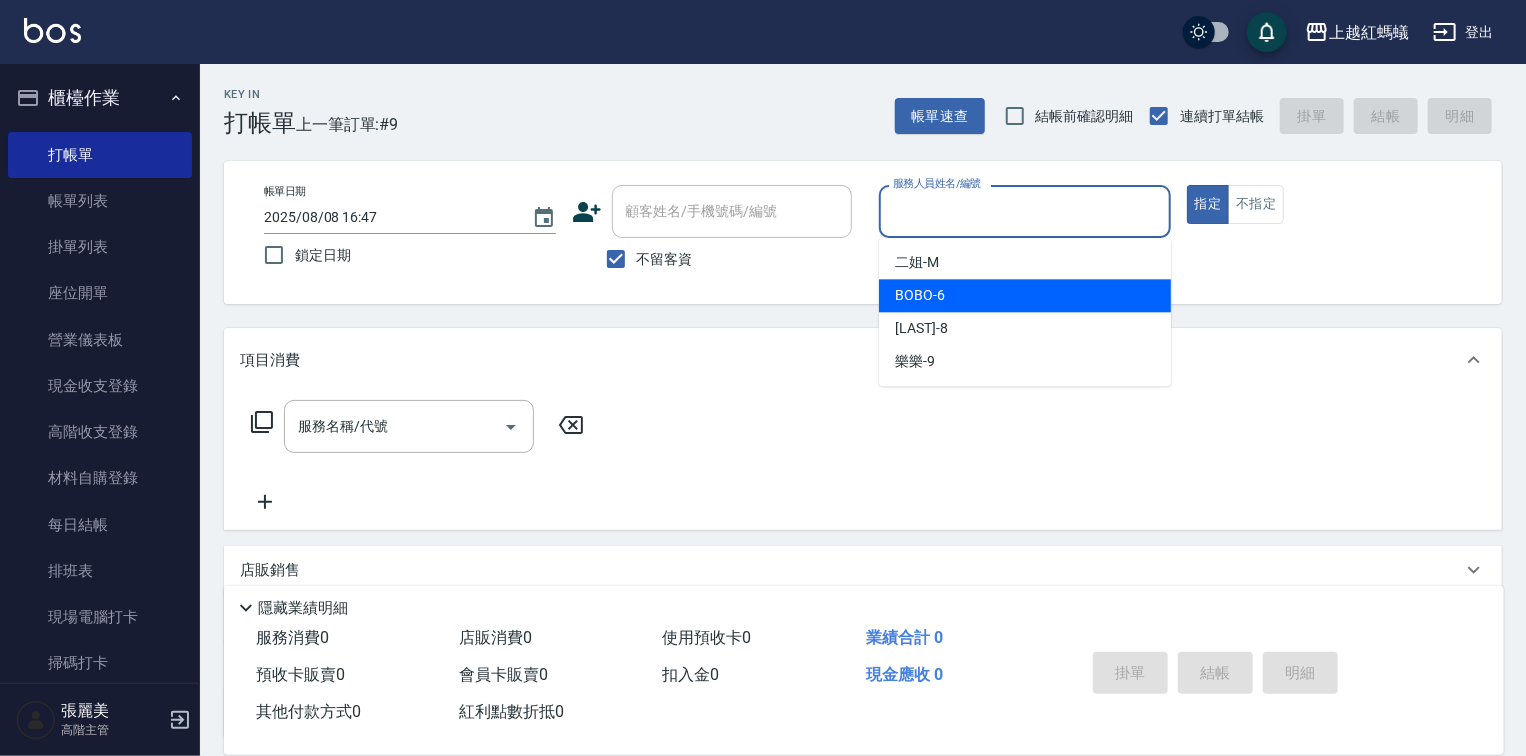 click on "BOBO -6" at bounding box center [1025, 295] 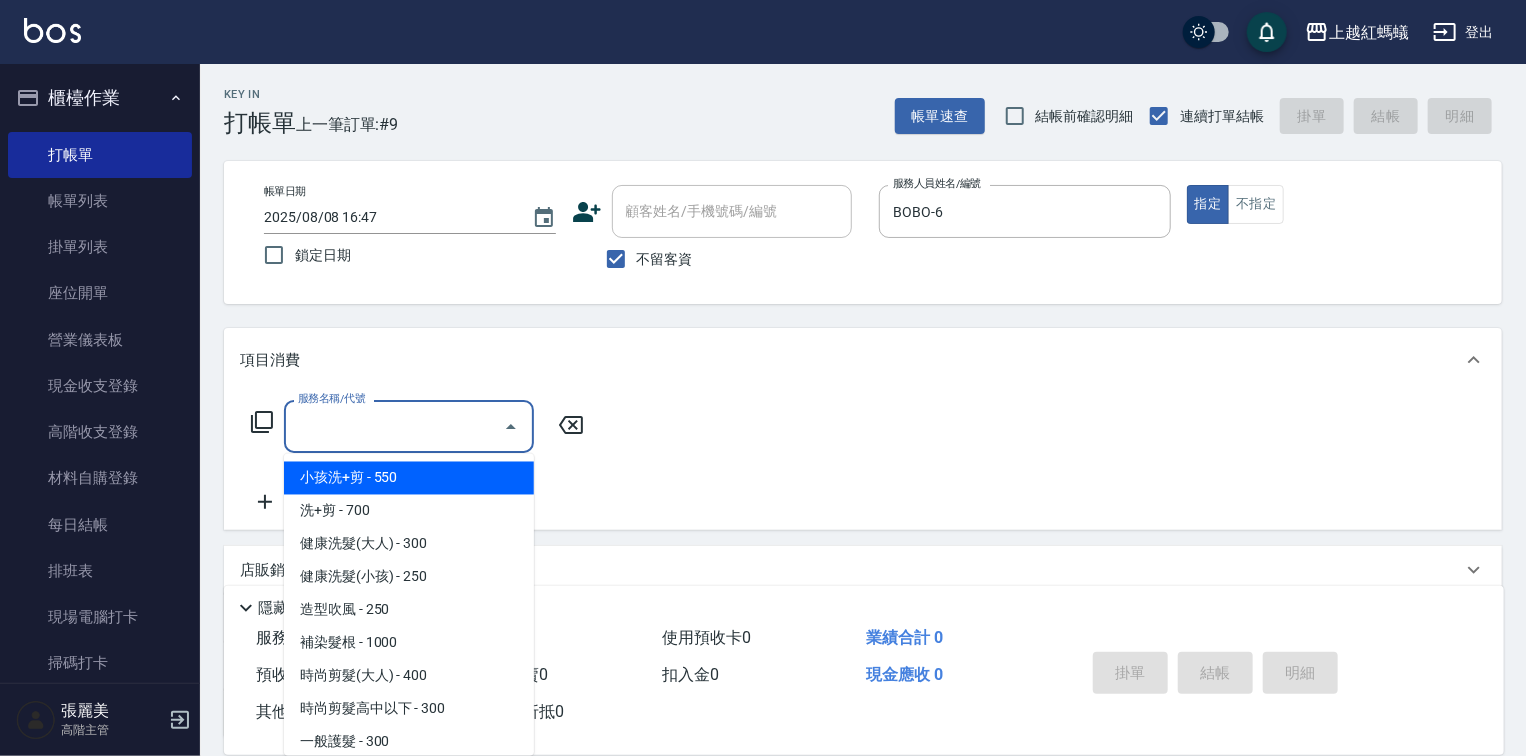 click on "服務名稱/代號" at bounding box center [394, 426] 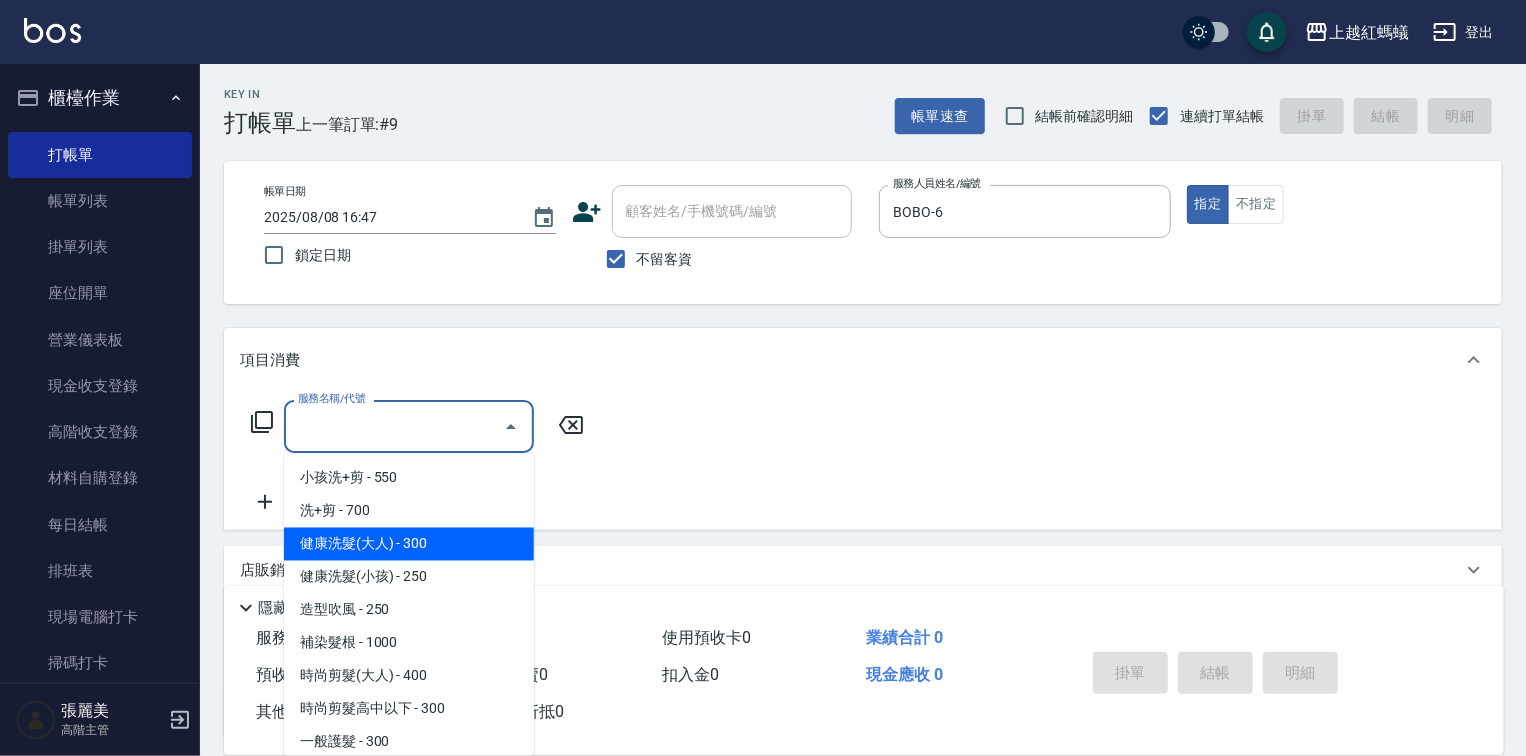 click on "健康洗髮(大人) - 300" at bounding box center (409, 544) 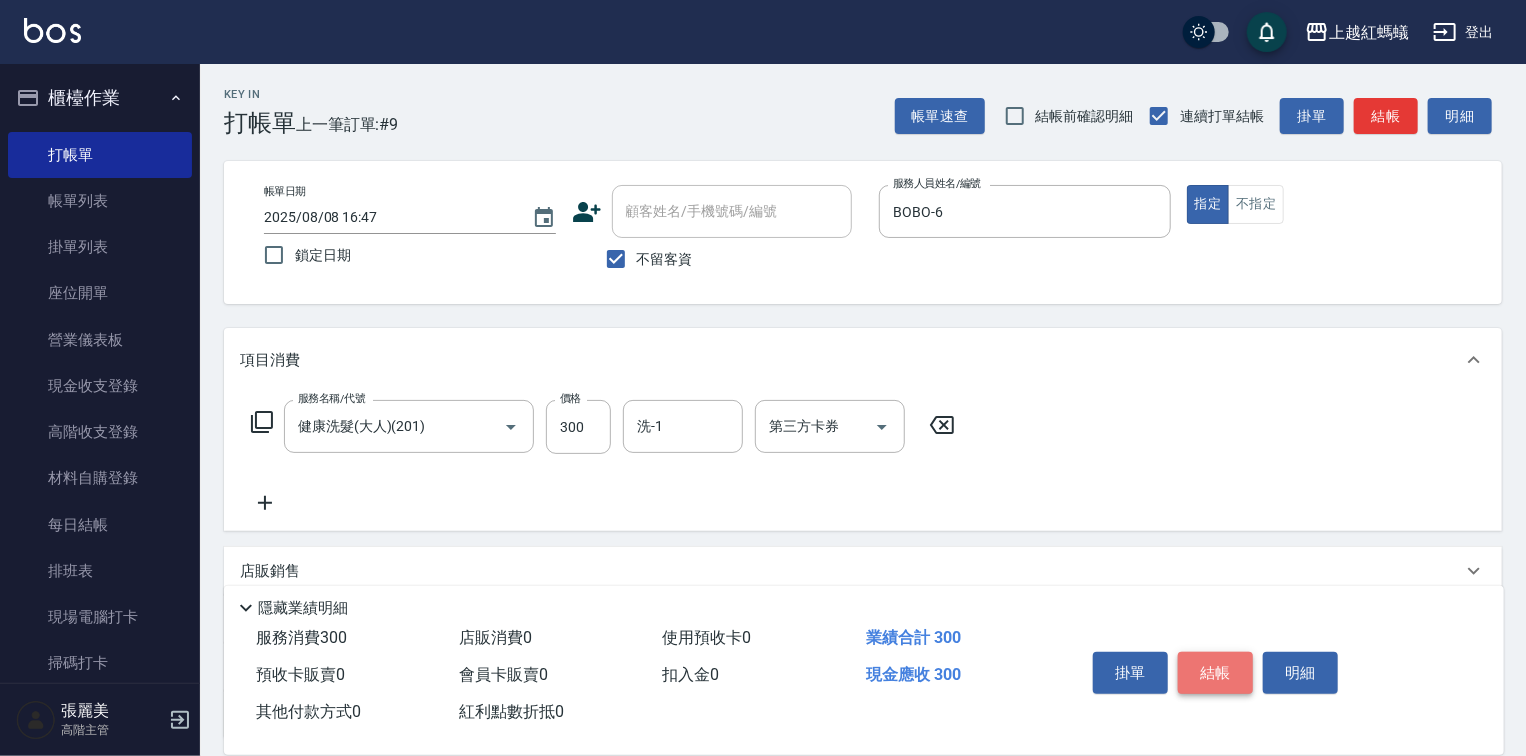click on "結帳" at bounding box center (1215, 673) 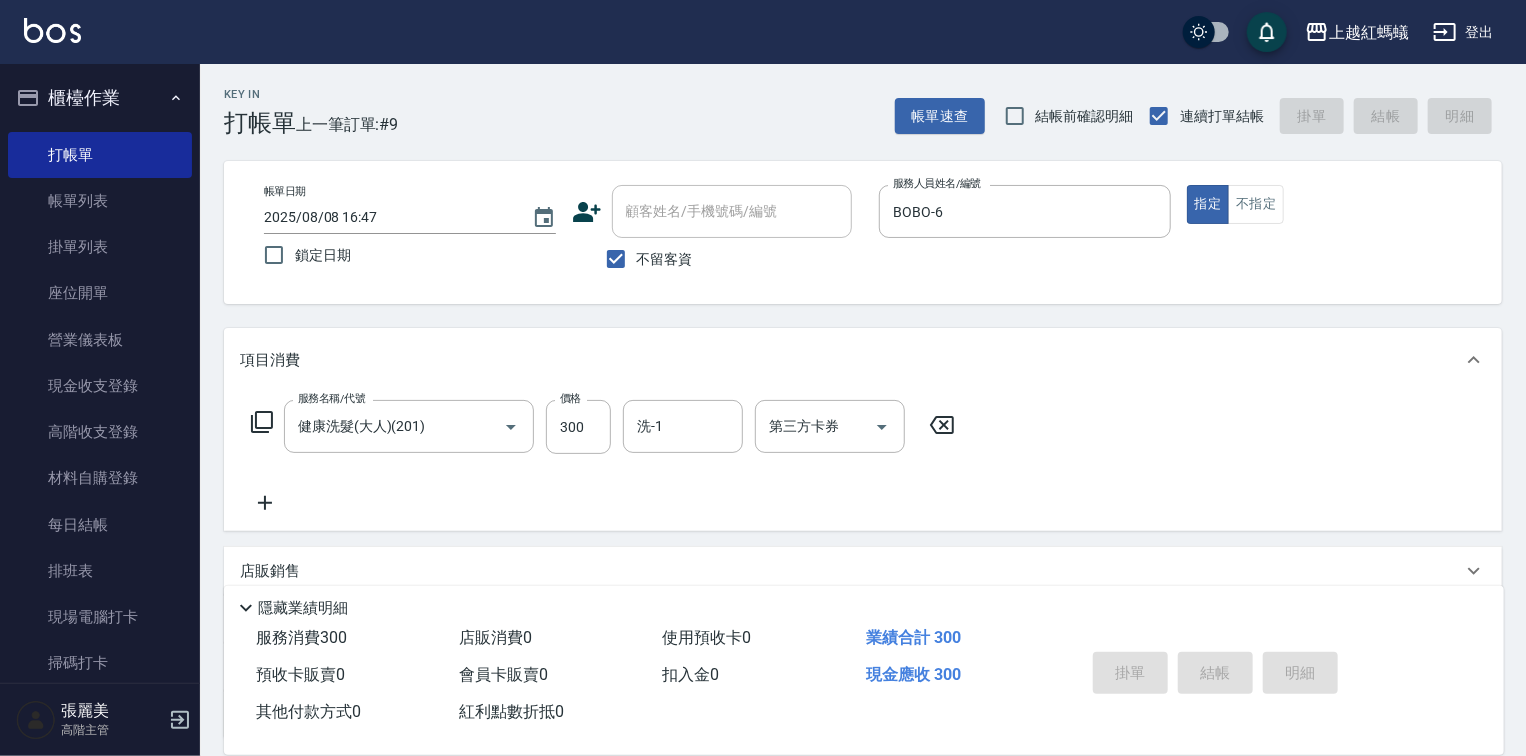 type 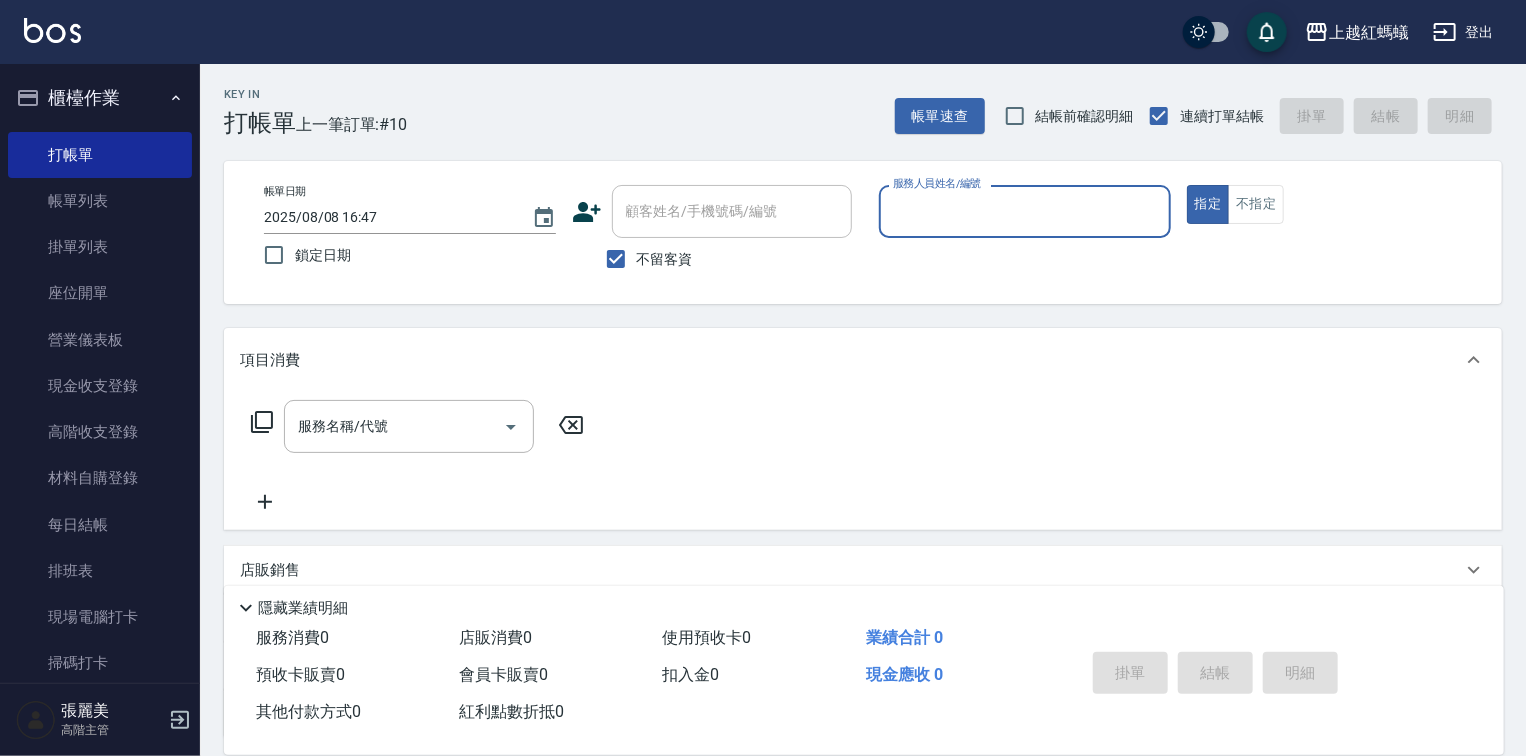 click on "服務人員姓名/編號" at bounding box center [1025, 211] 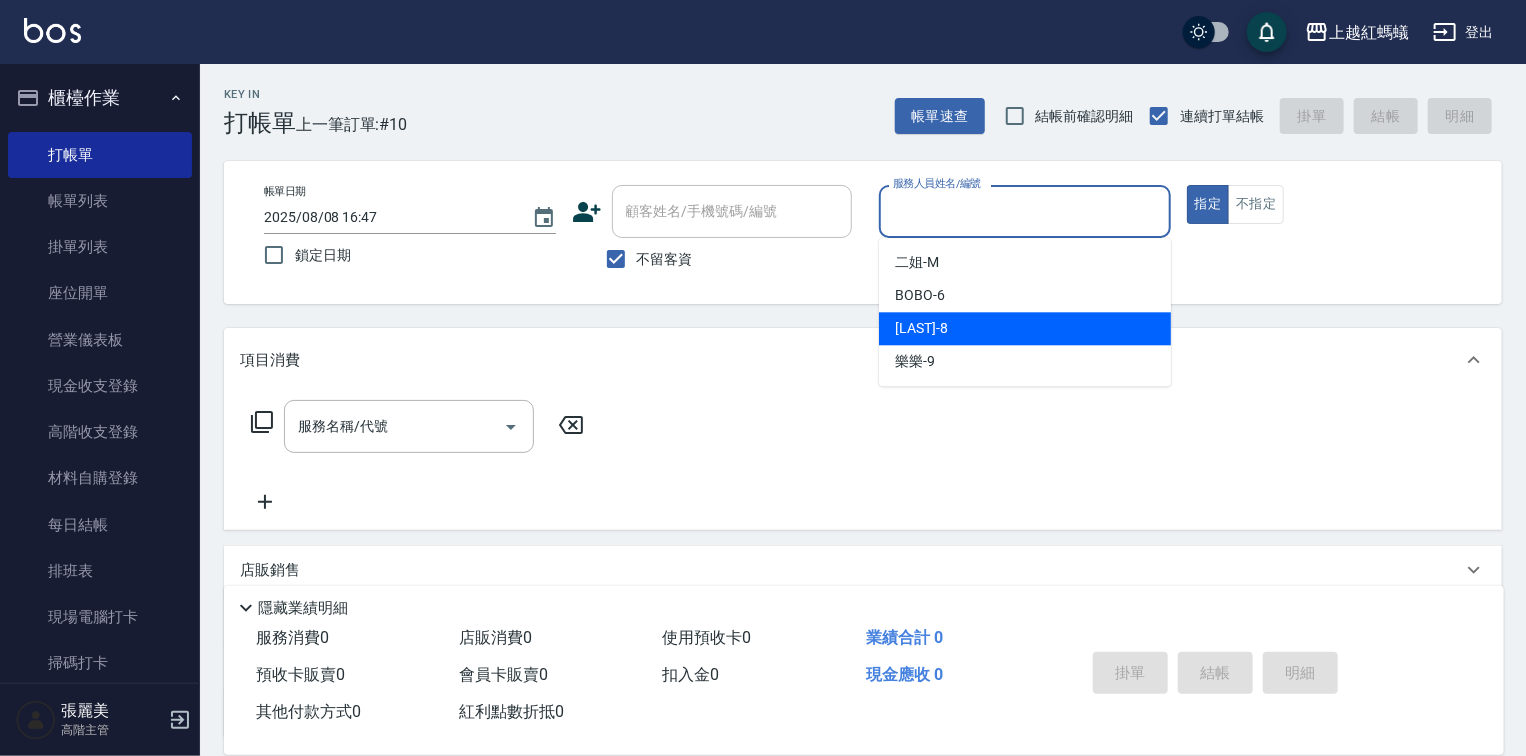 click on "[LAST] -8" at bounding box center [921, 328] 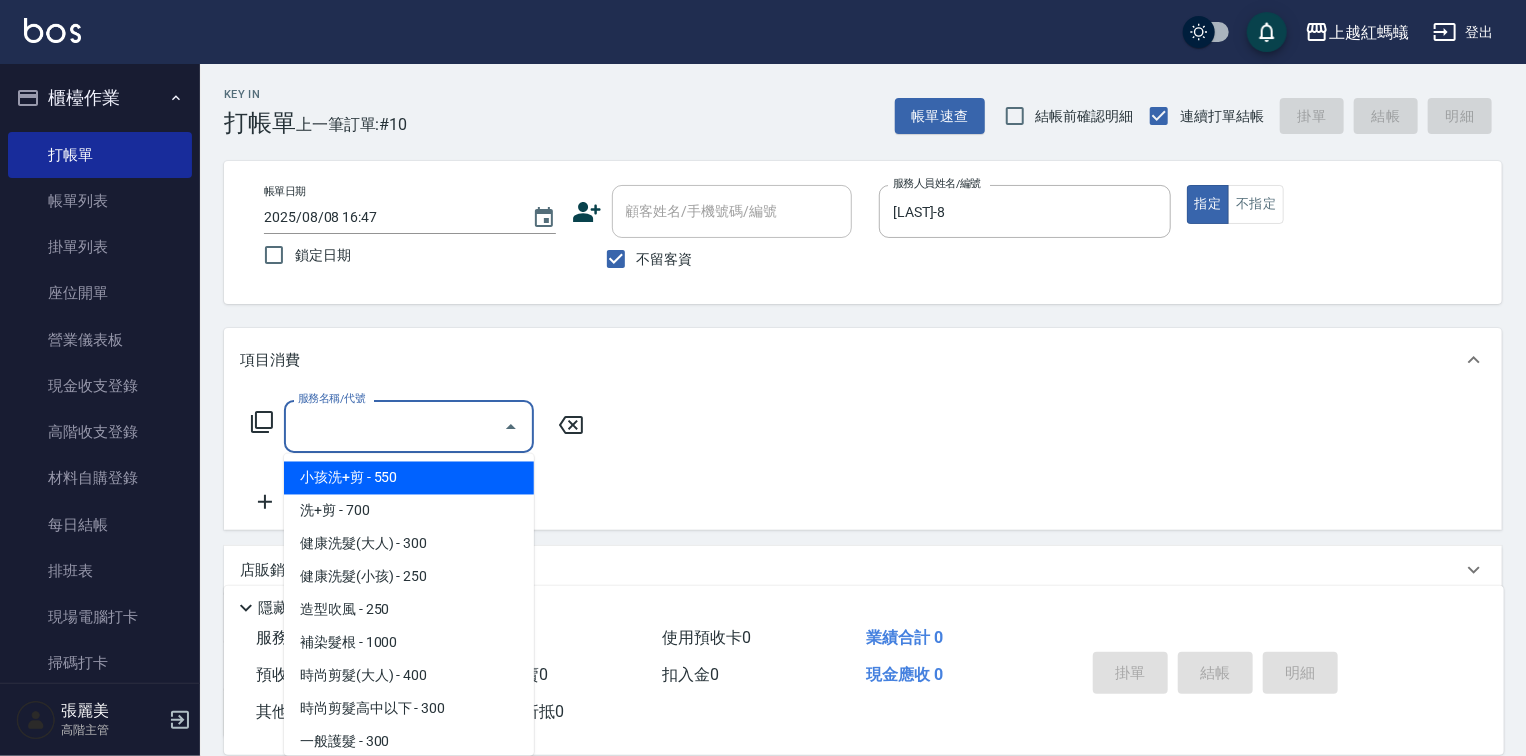 click on "服務名稱/代號" at bounding box center (394, 426) 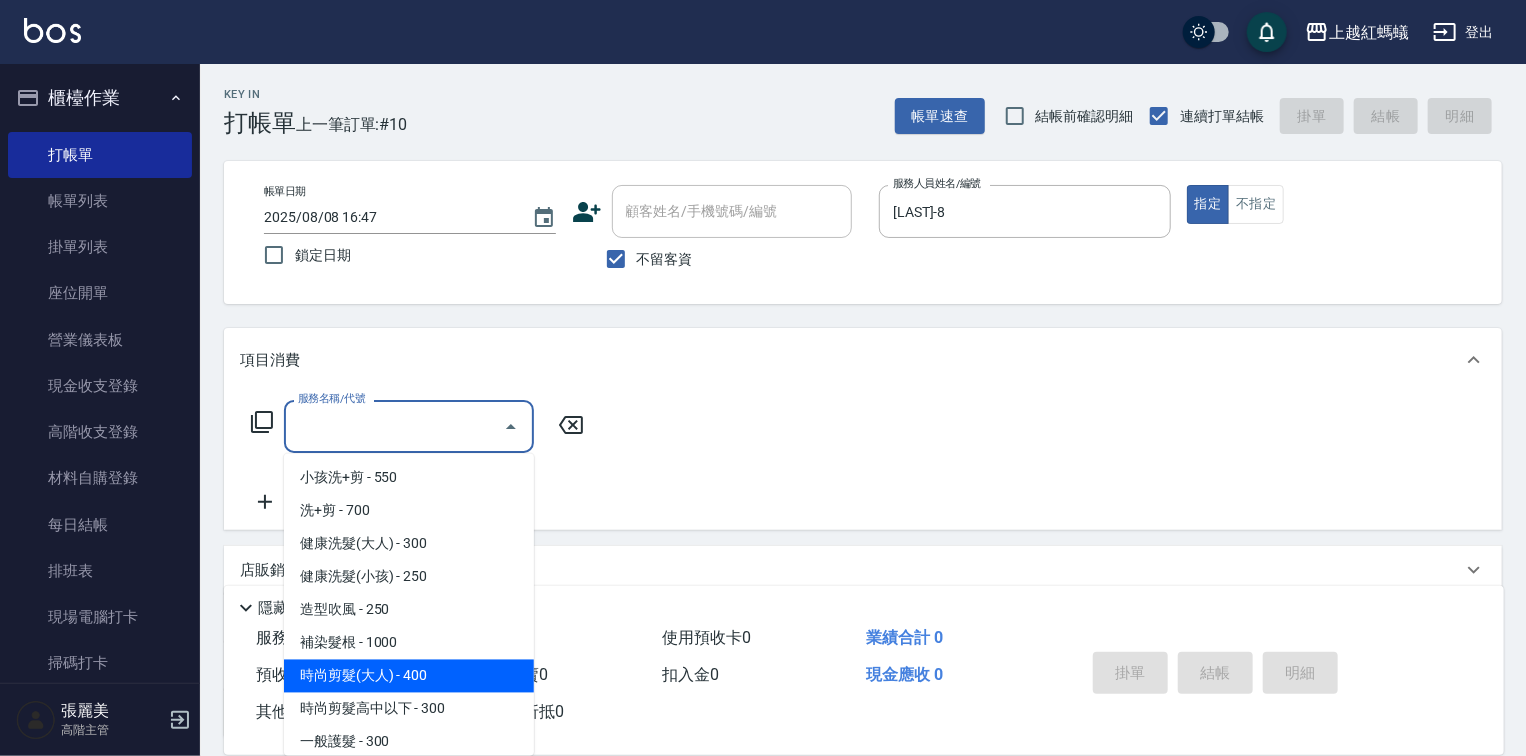 click on "時尚剪髮(大人) - 400" at bounding box center (409, 676) 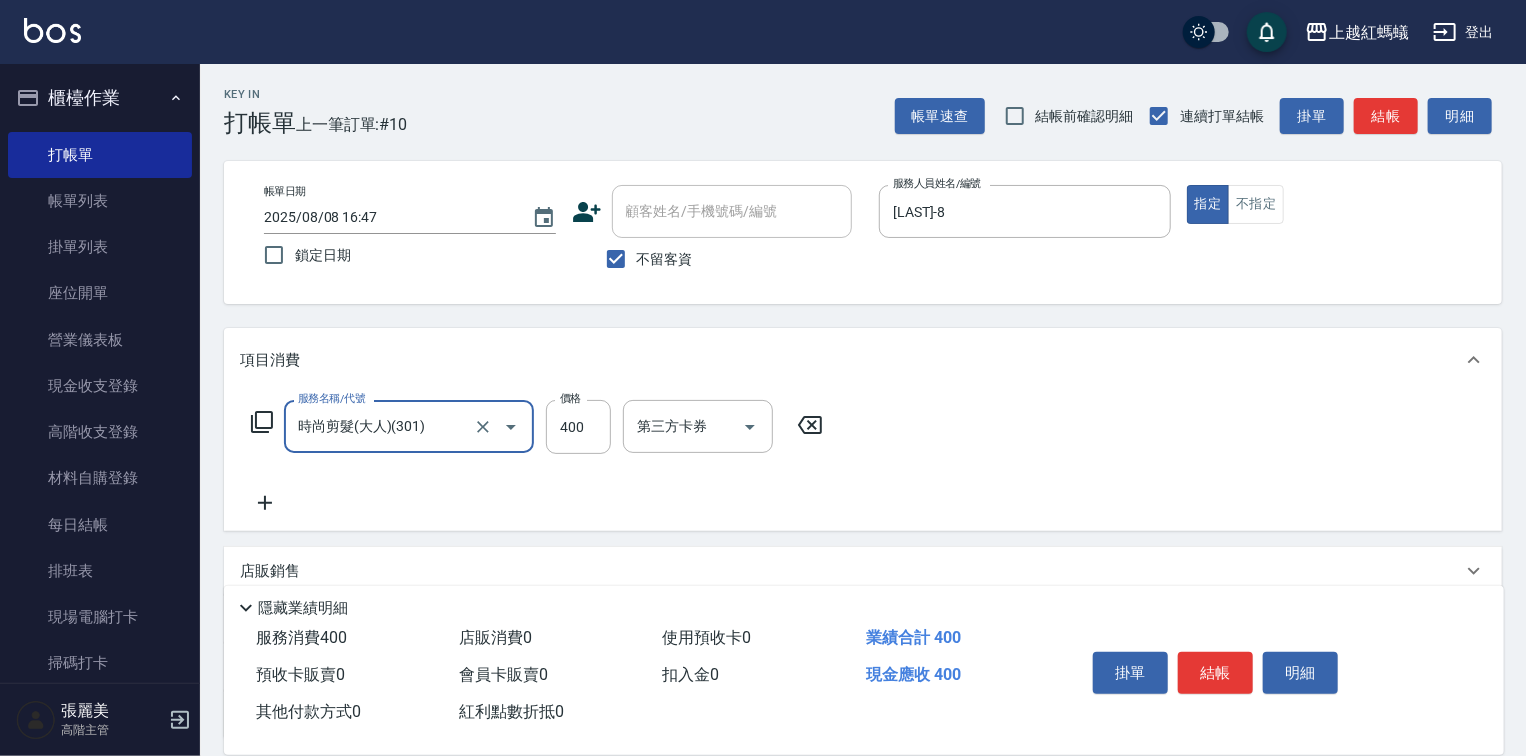 drag, startPoint x: 1191, startPoint y: 662, endPoint x: 1201, endPoint y: 645, distance: 19.723083 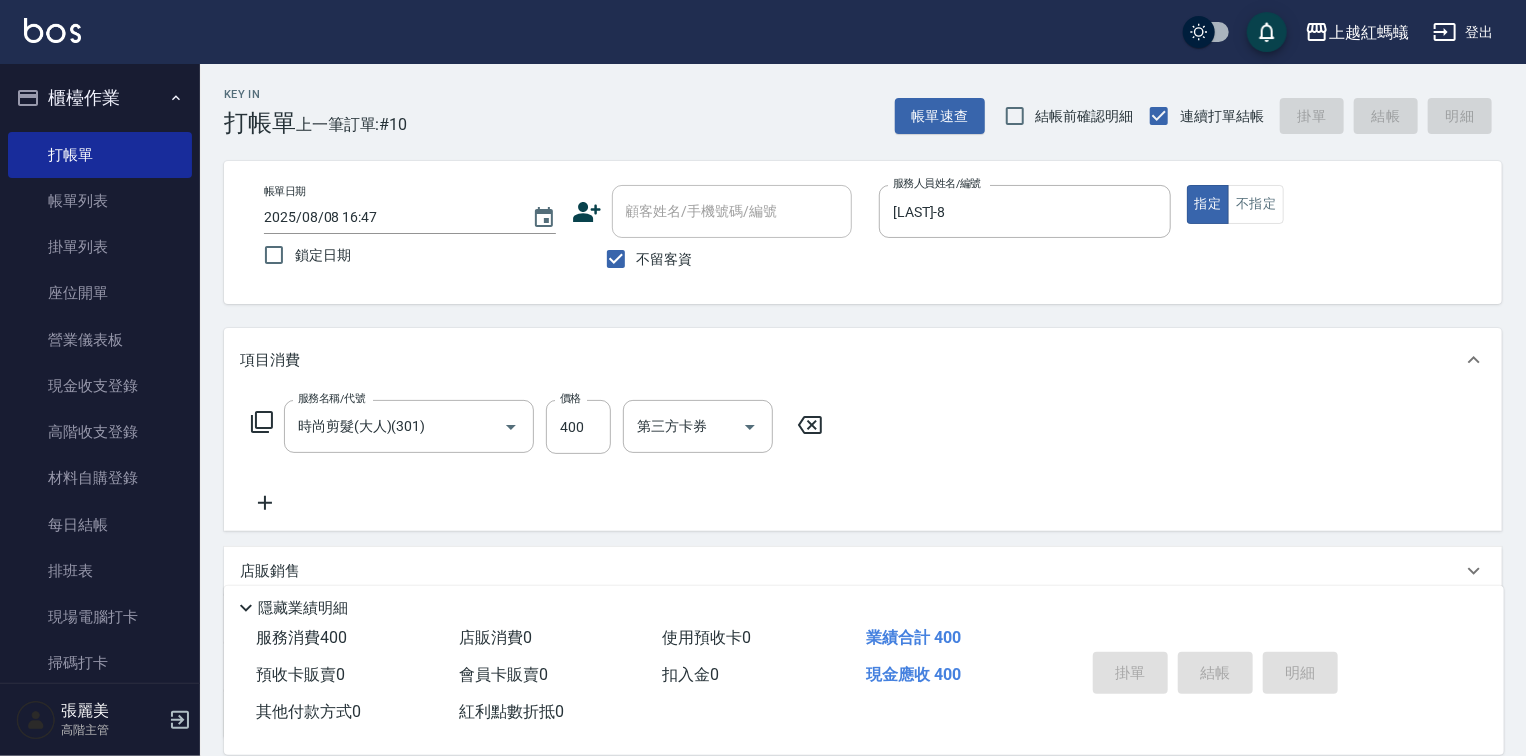 type 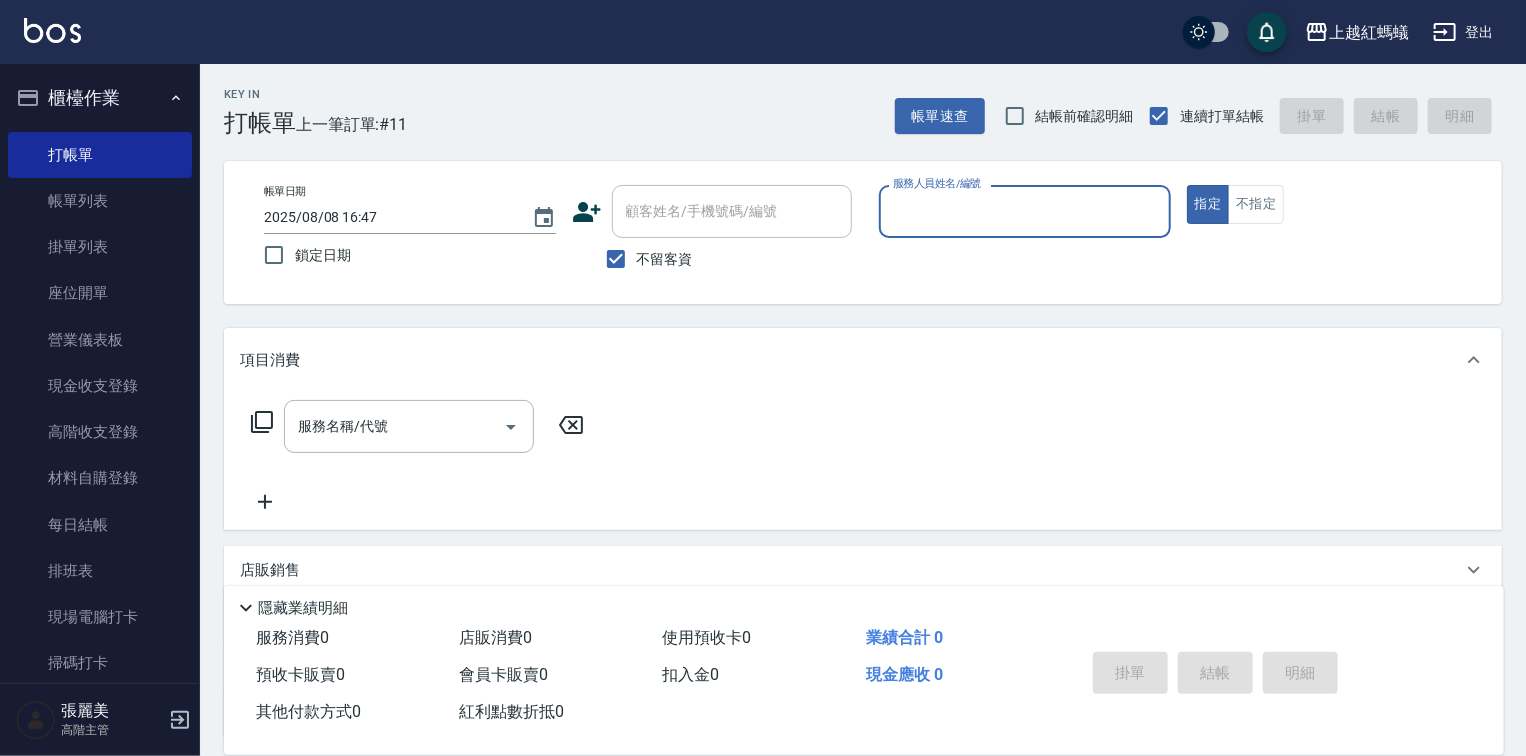 drag, startPoint x: 993, startPoint y: 223, endPoint x: 985, endPoint y: 236, distance: 15.264338 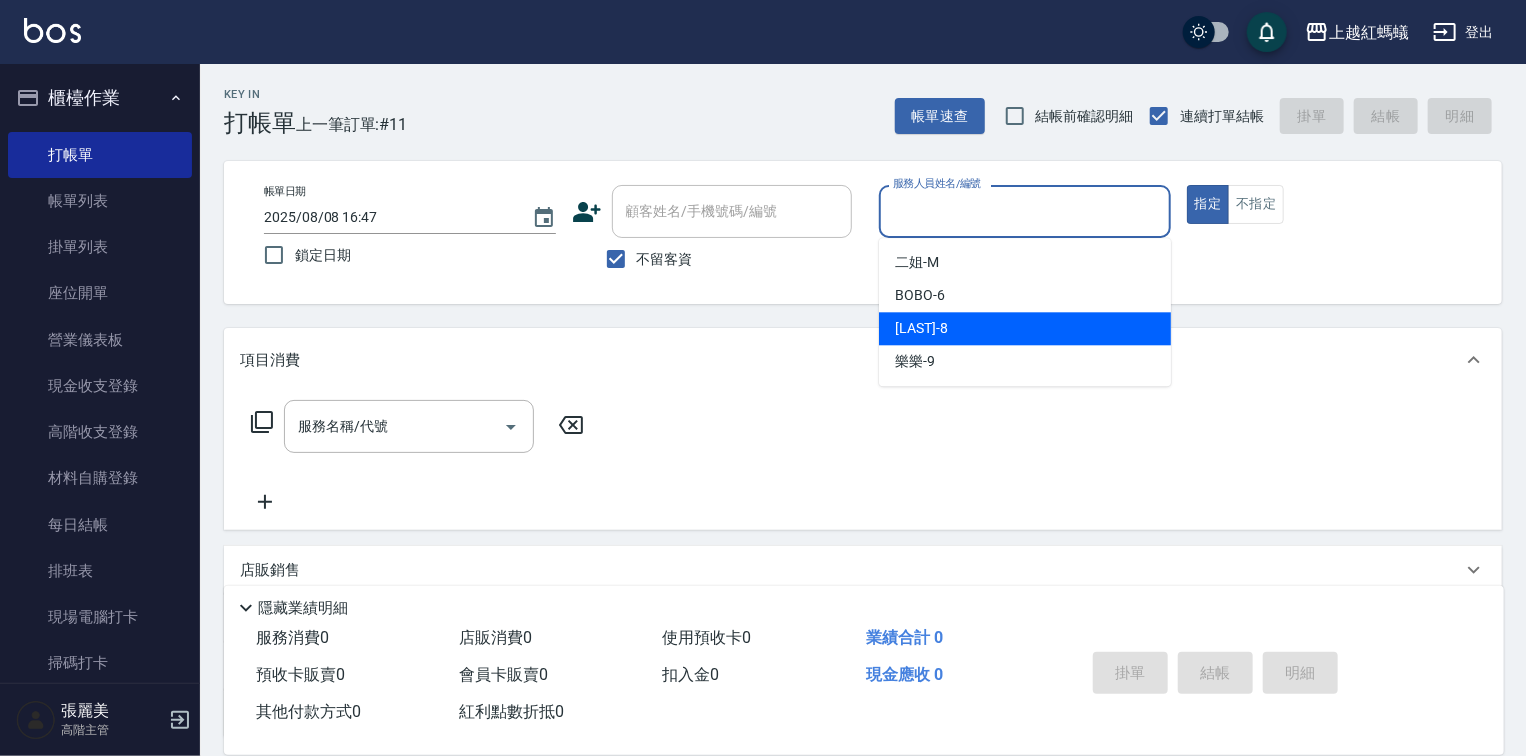 click on "[LAST] -8" at bounding box center [1025, 328] 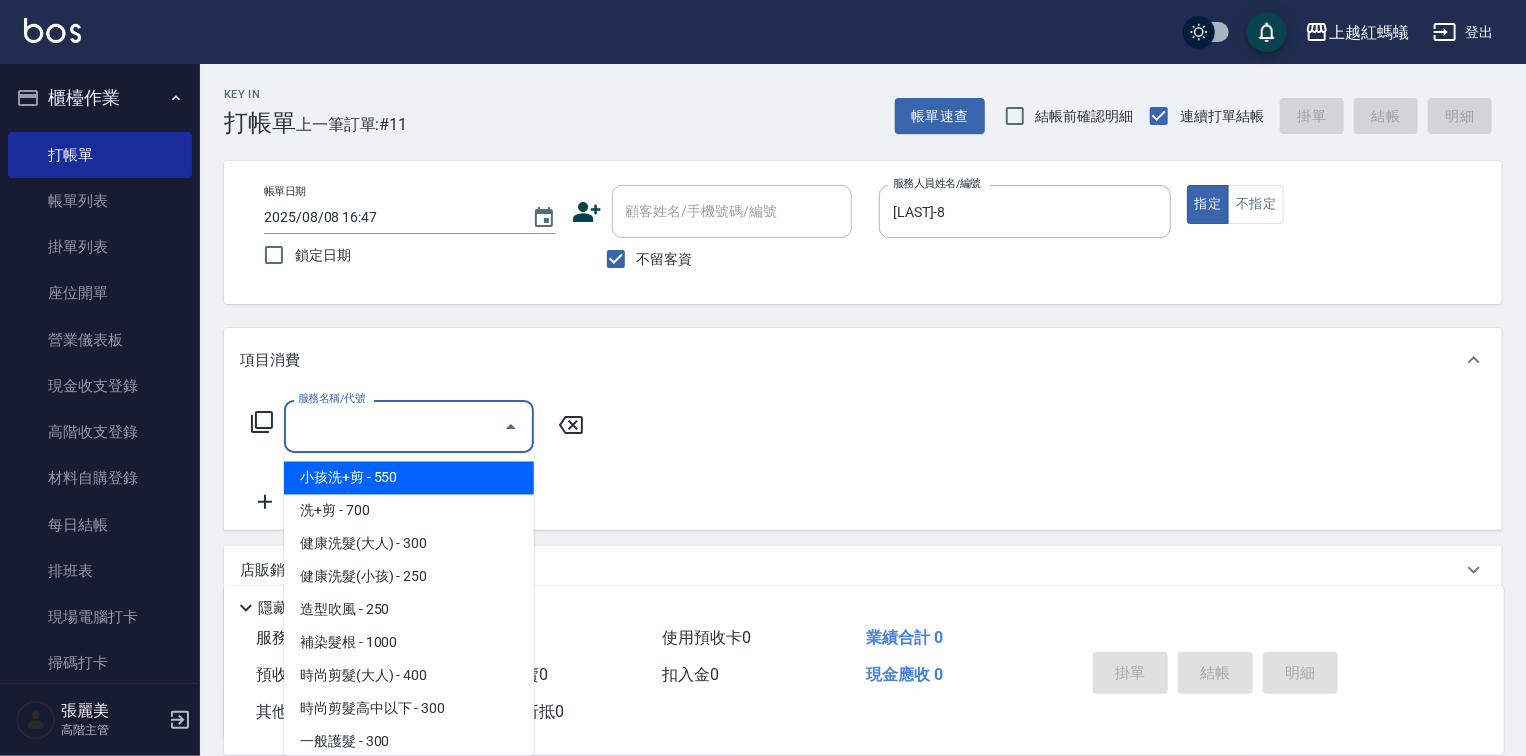 click on "服務名稱/代號" at bounding box center (394, 426) 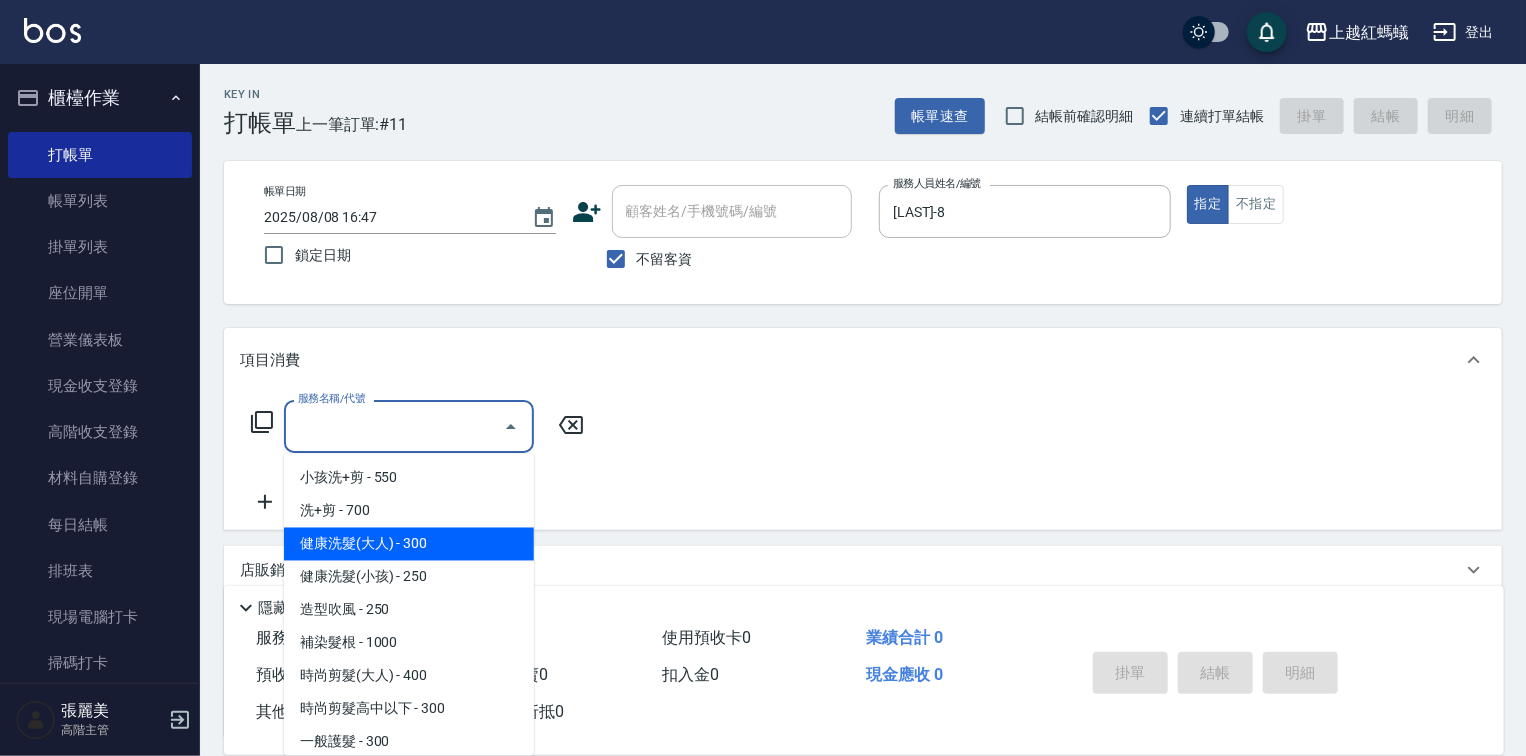click on "健康洗髮(大人) - 300" at bounding box center (409, 544) 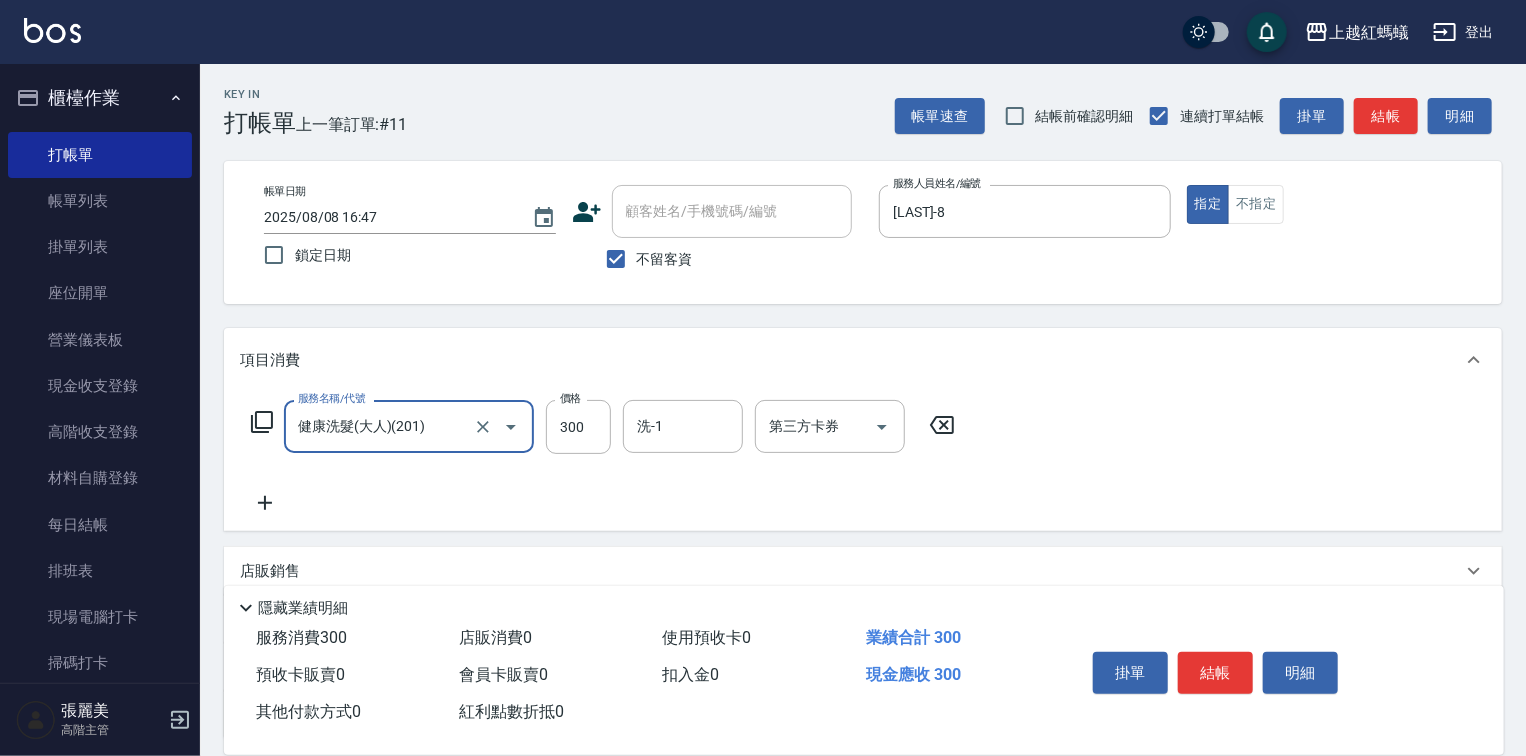click on "結帳" at bounding box center [1215, 673] 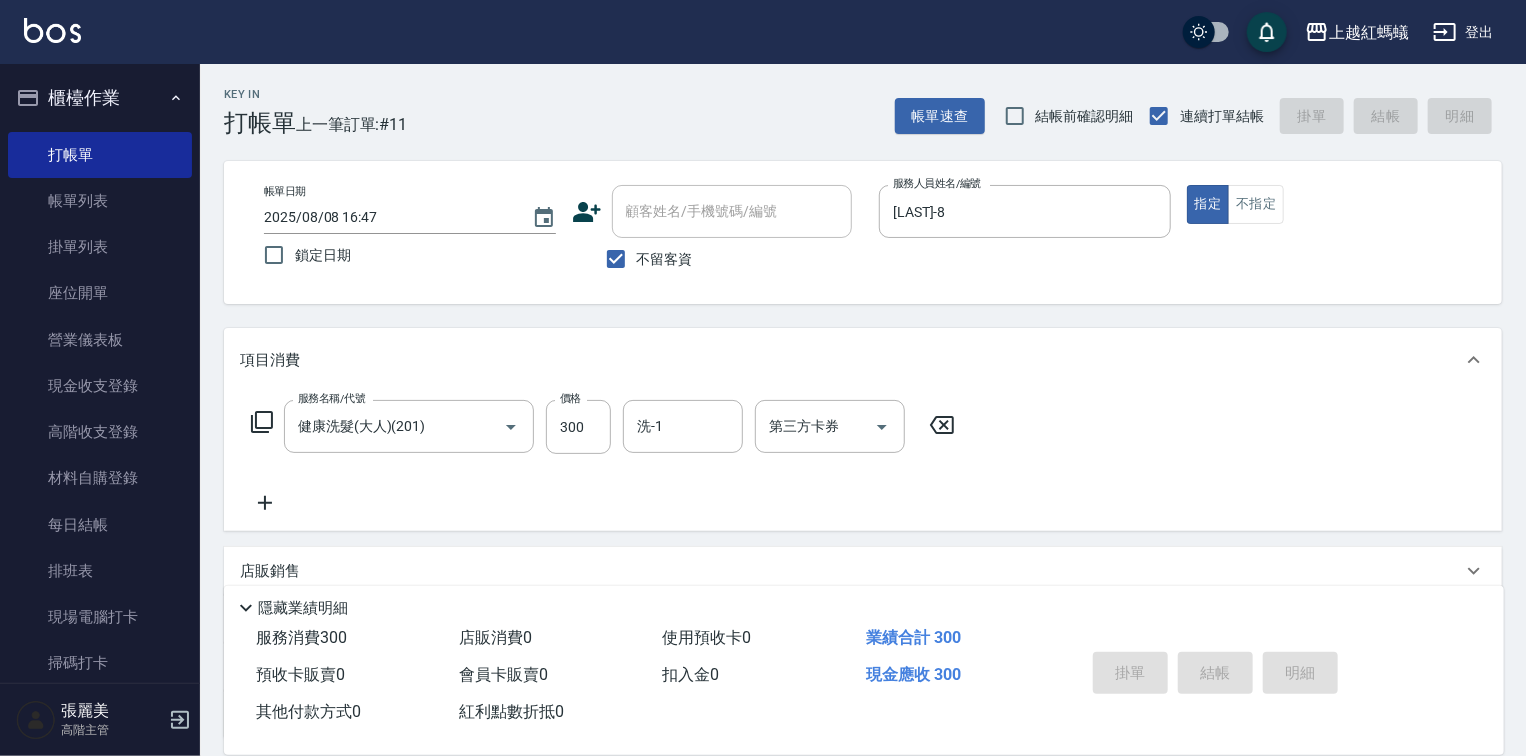 type 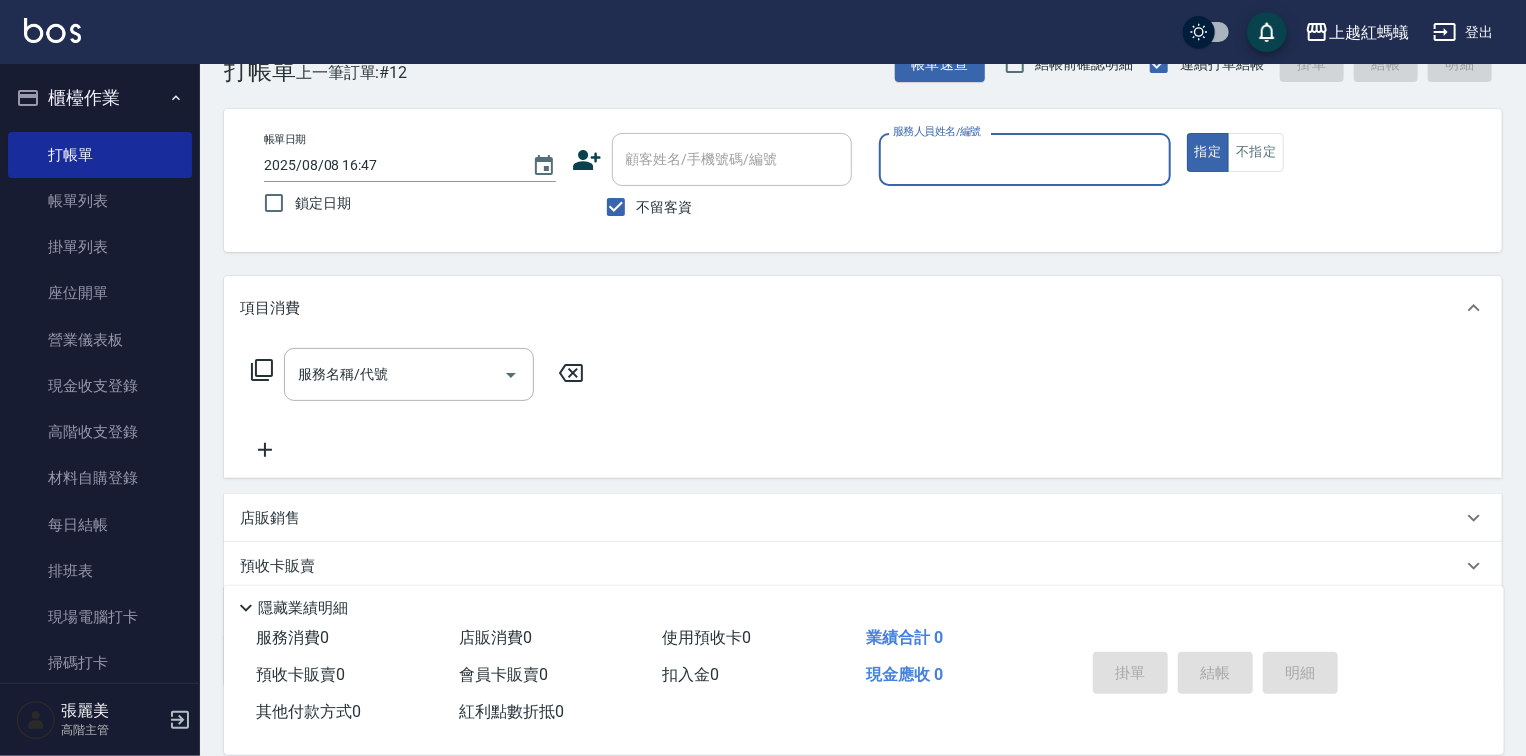 scroll, scrollTop: 80, scrollLeft: 0, axis: vertical 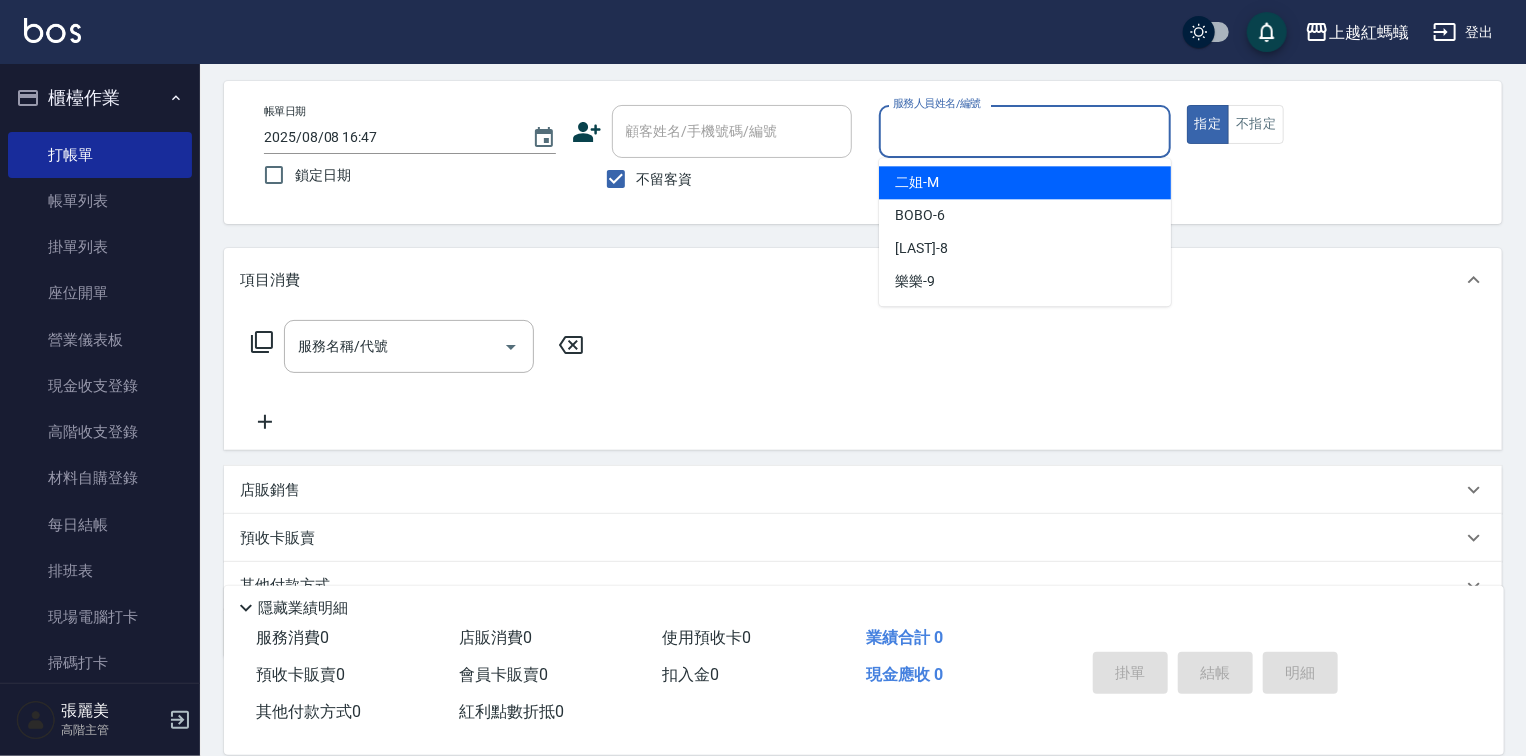 click on "服務人員姓名/編號" at bounding box center (1025, 131) 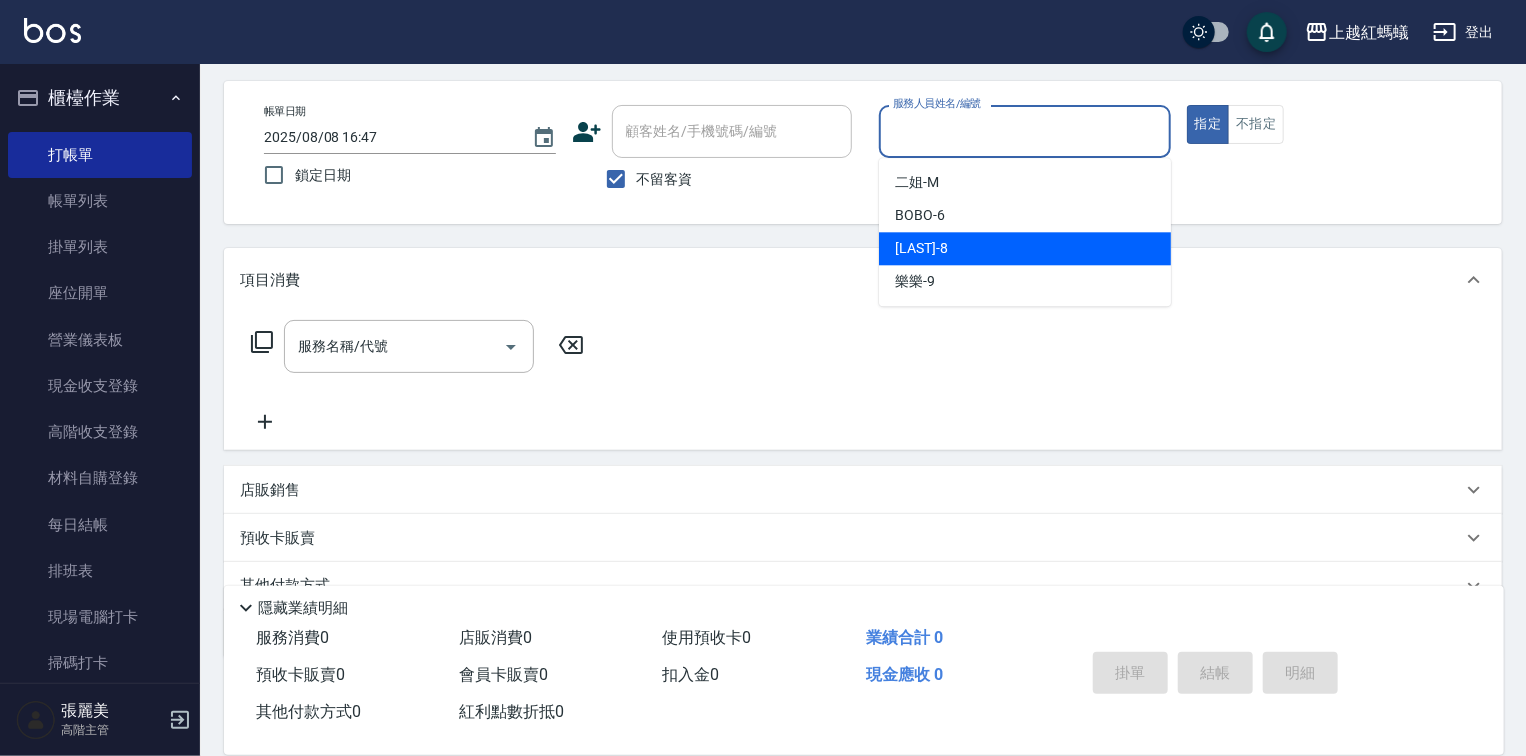 click on "[LAST] -8" at bounding box center [1025, 248] 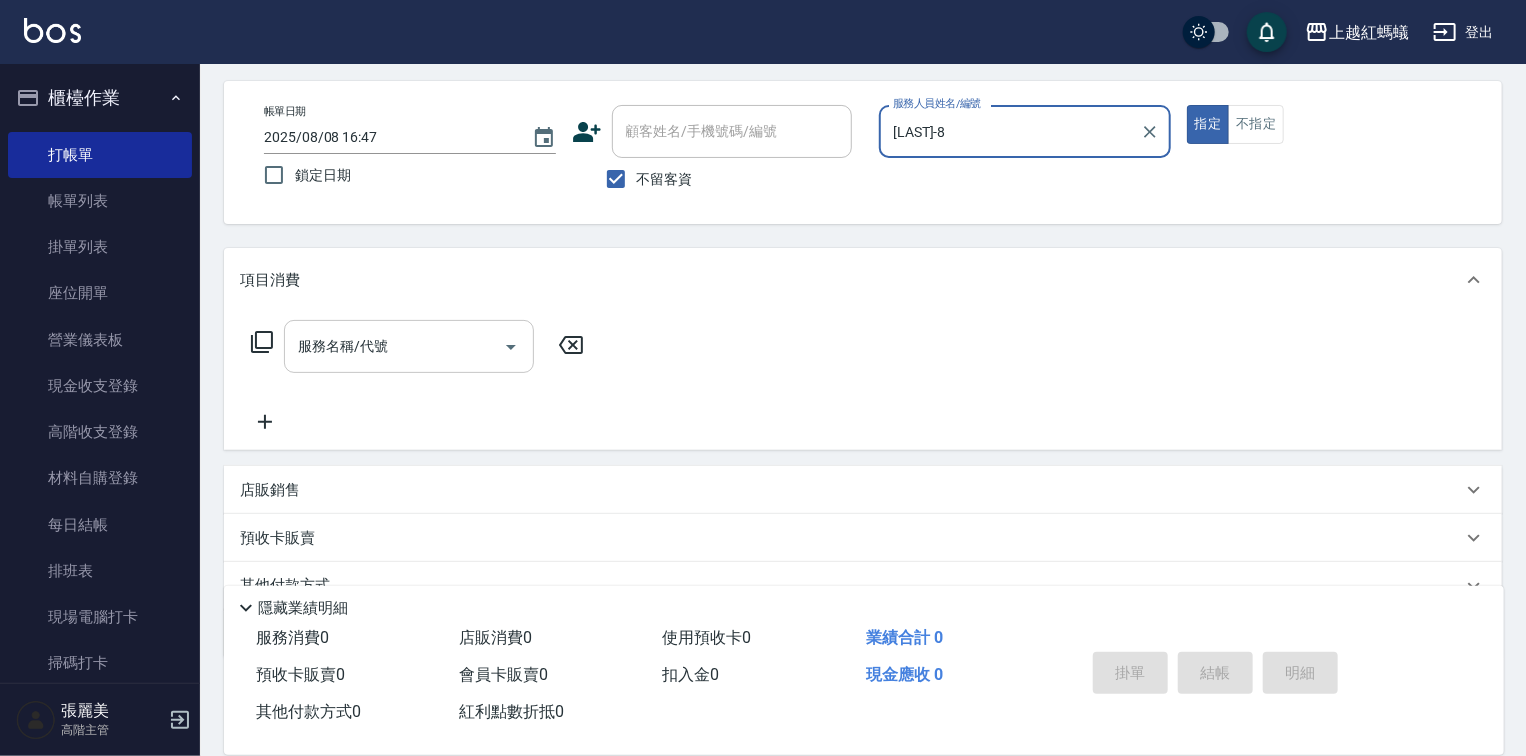 click on "服務名稱/代號" at bounding box center [394, 346] 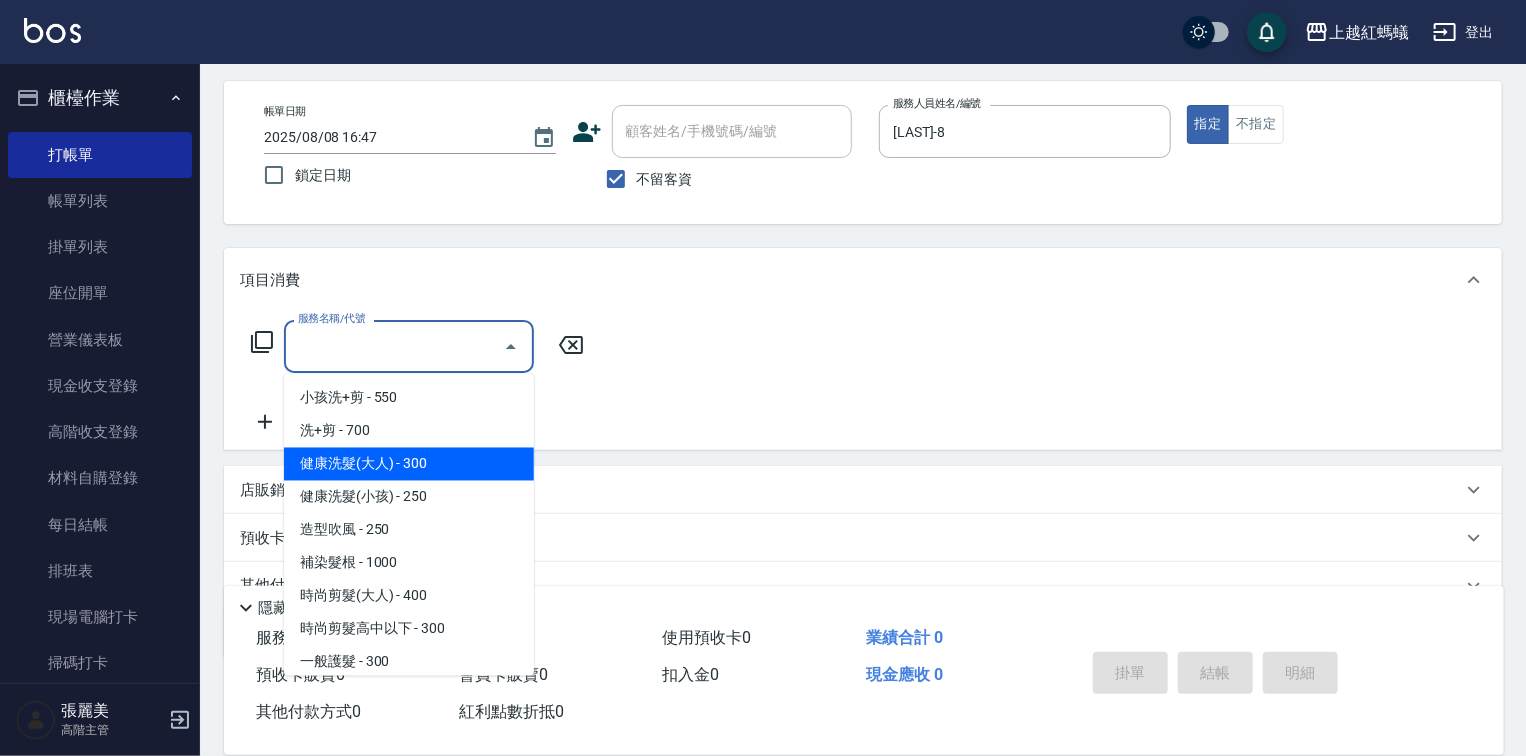 click on "健康洗髮(大人) - 300" at bounding box center [409, 464] 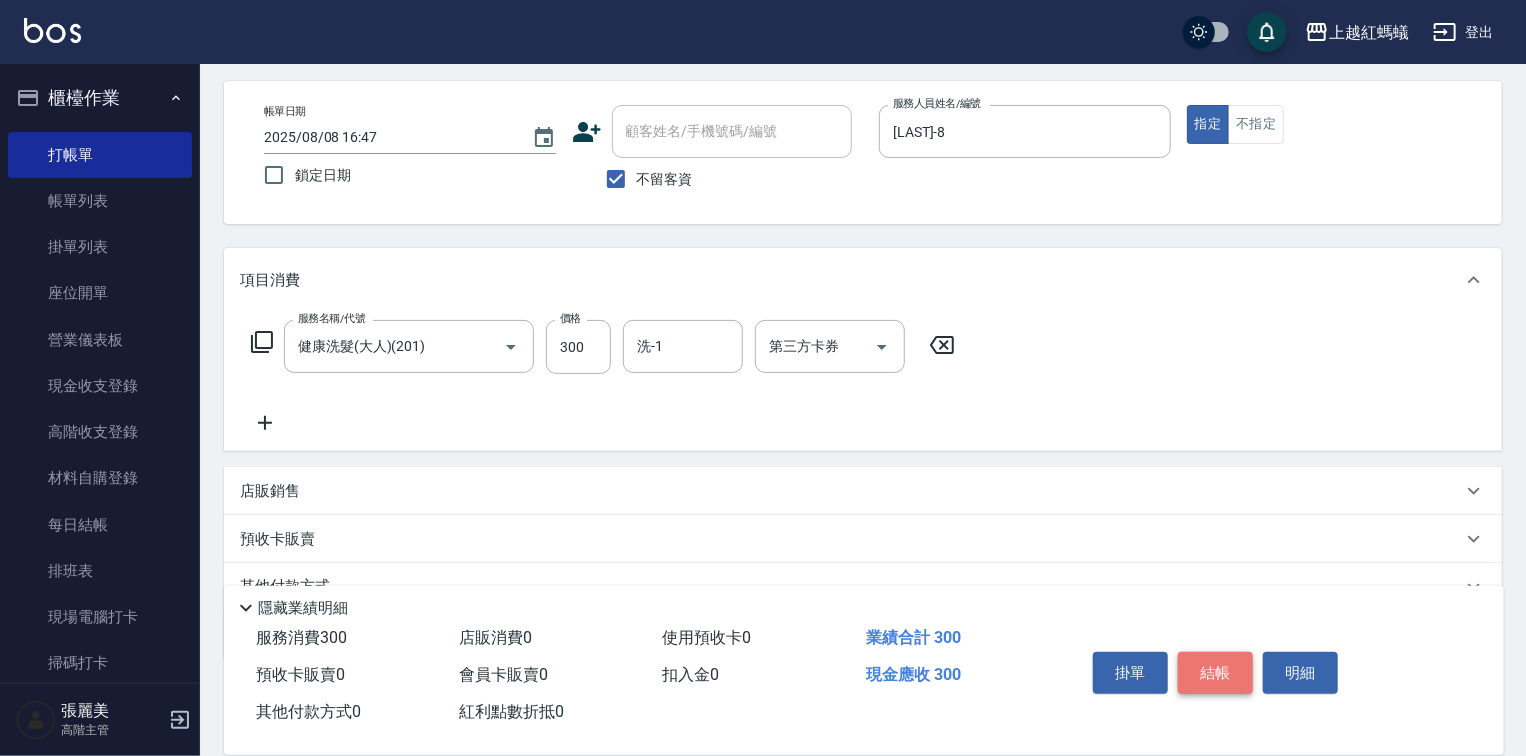 click on "結帳" at bounding box center (1215, 673) 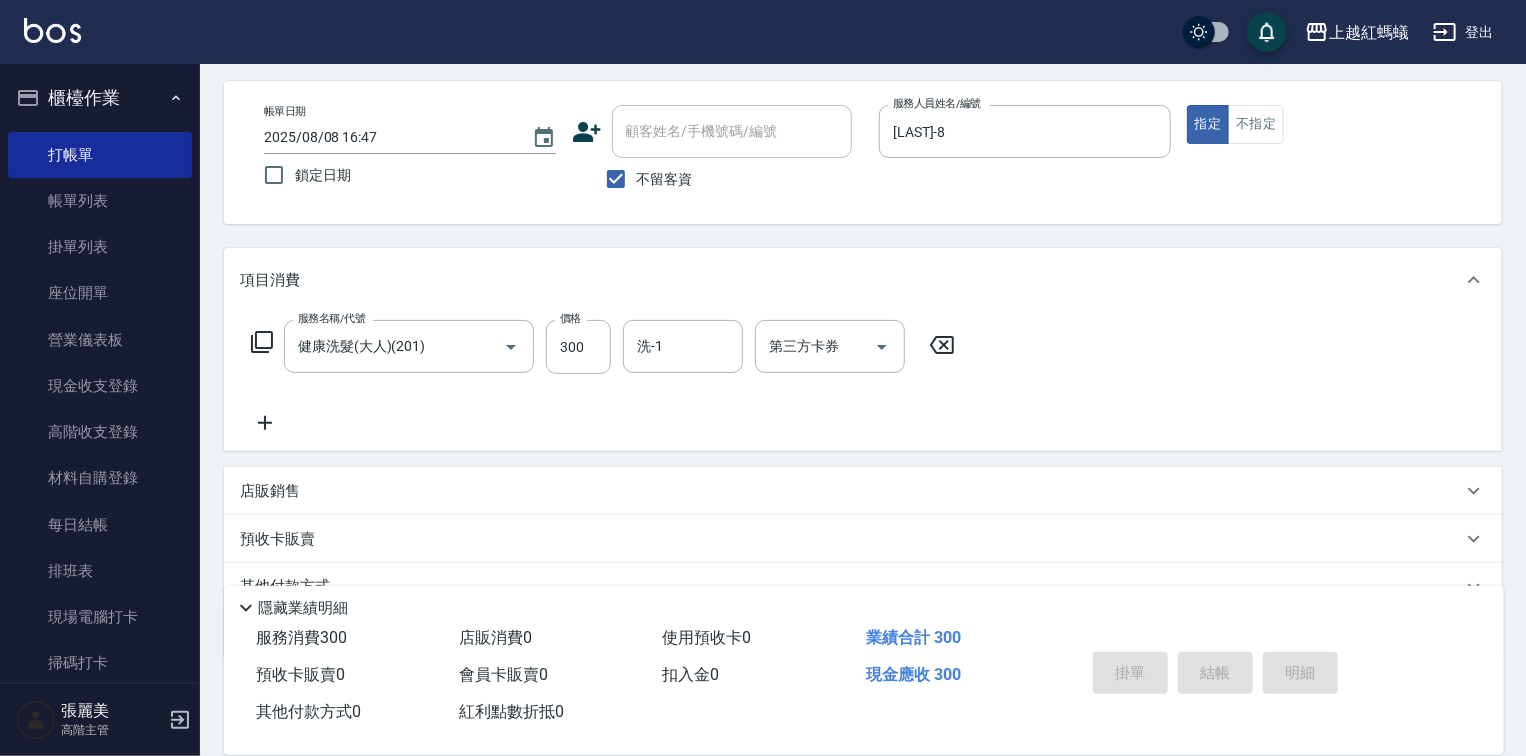 type 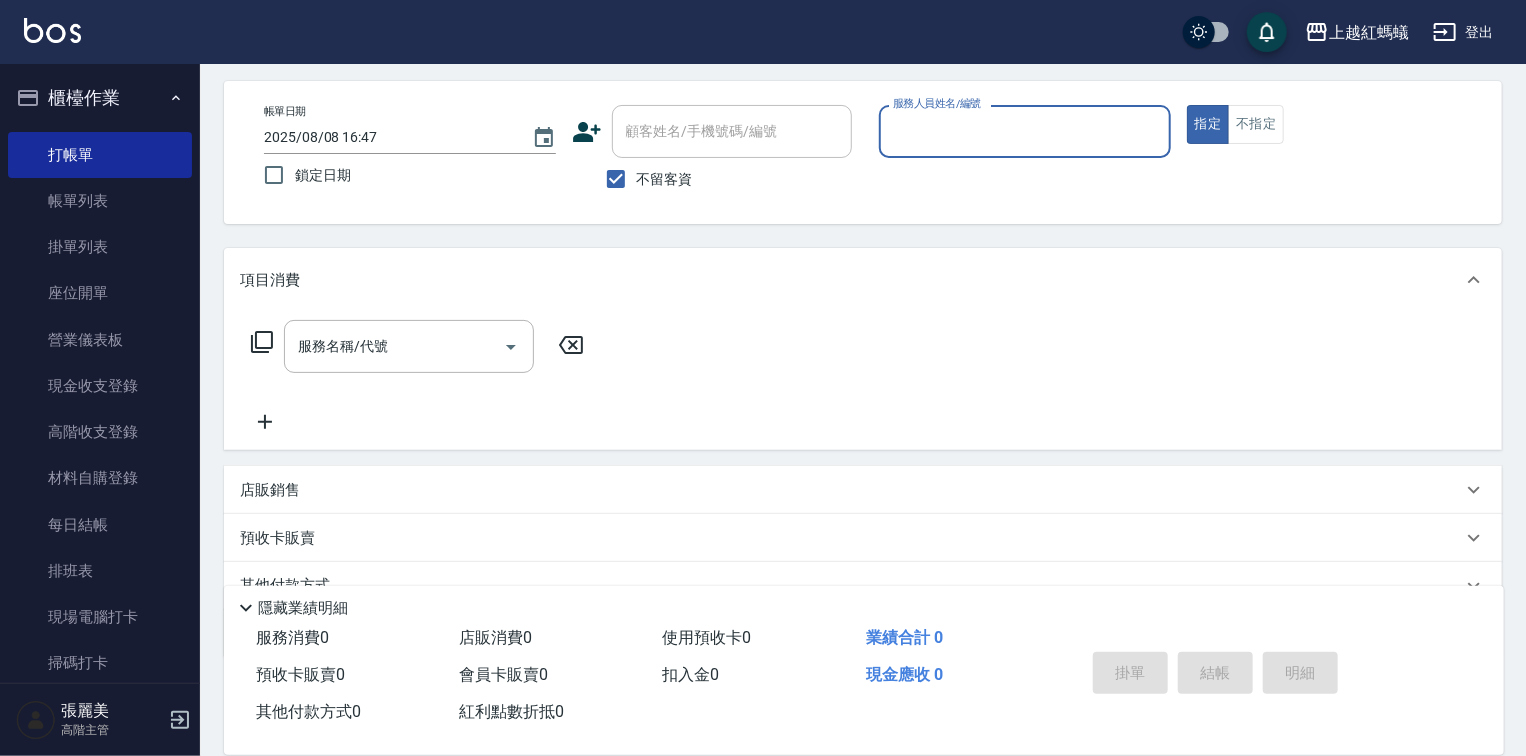 drag, startPoint x: 991, startPoint y: 108, endPoint x: 982, endPoint y: 117, distance: 12.727922 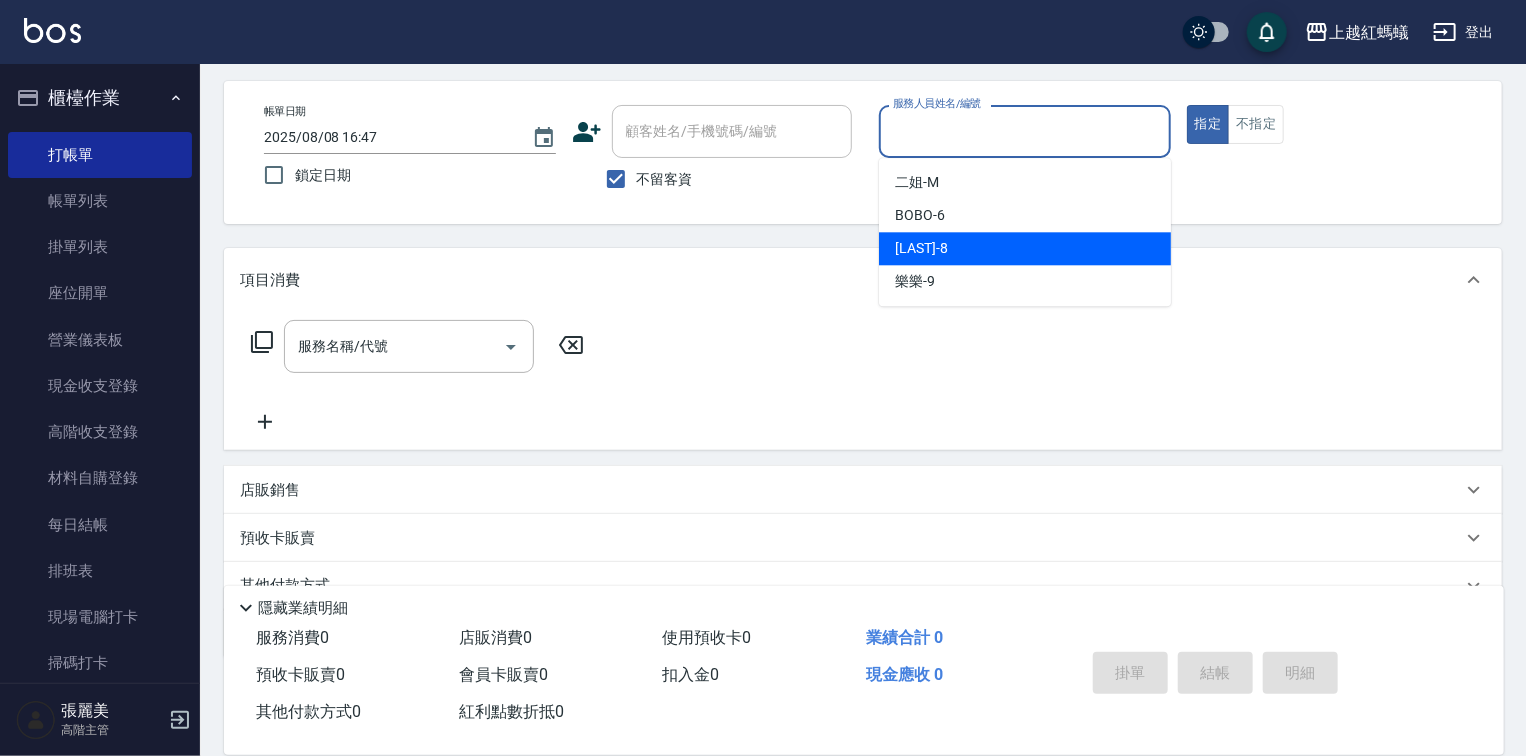 click on "[LAST] -8" at bounding box center [1025, 248] 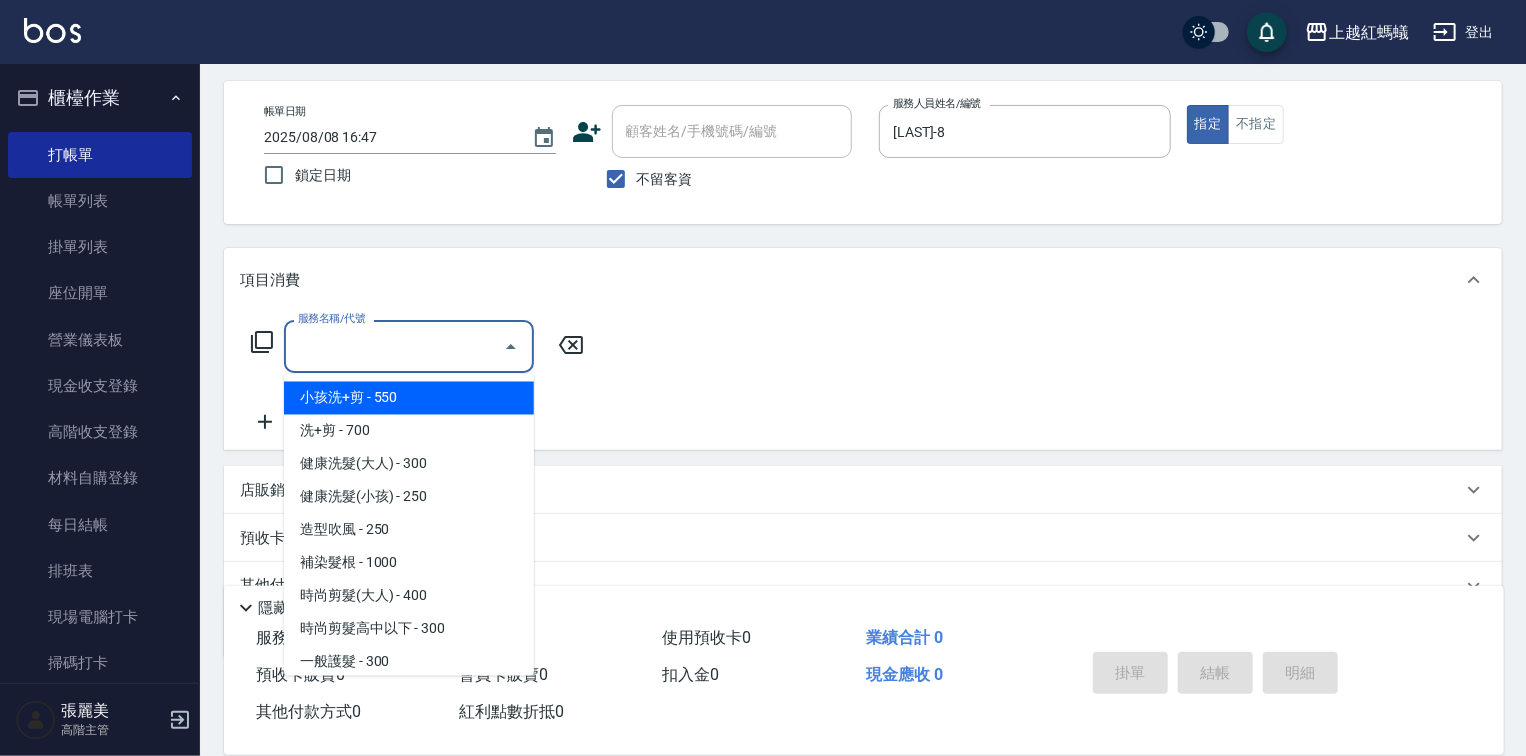 drag, startPoint x: 366, startPoint y: 340, endPoint x: 412, endPoint y: 484, distance: 151.16878 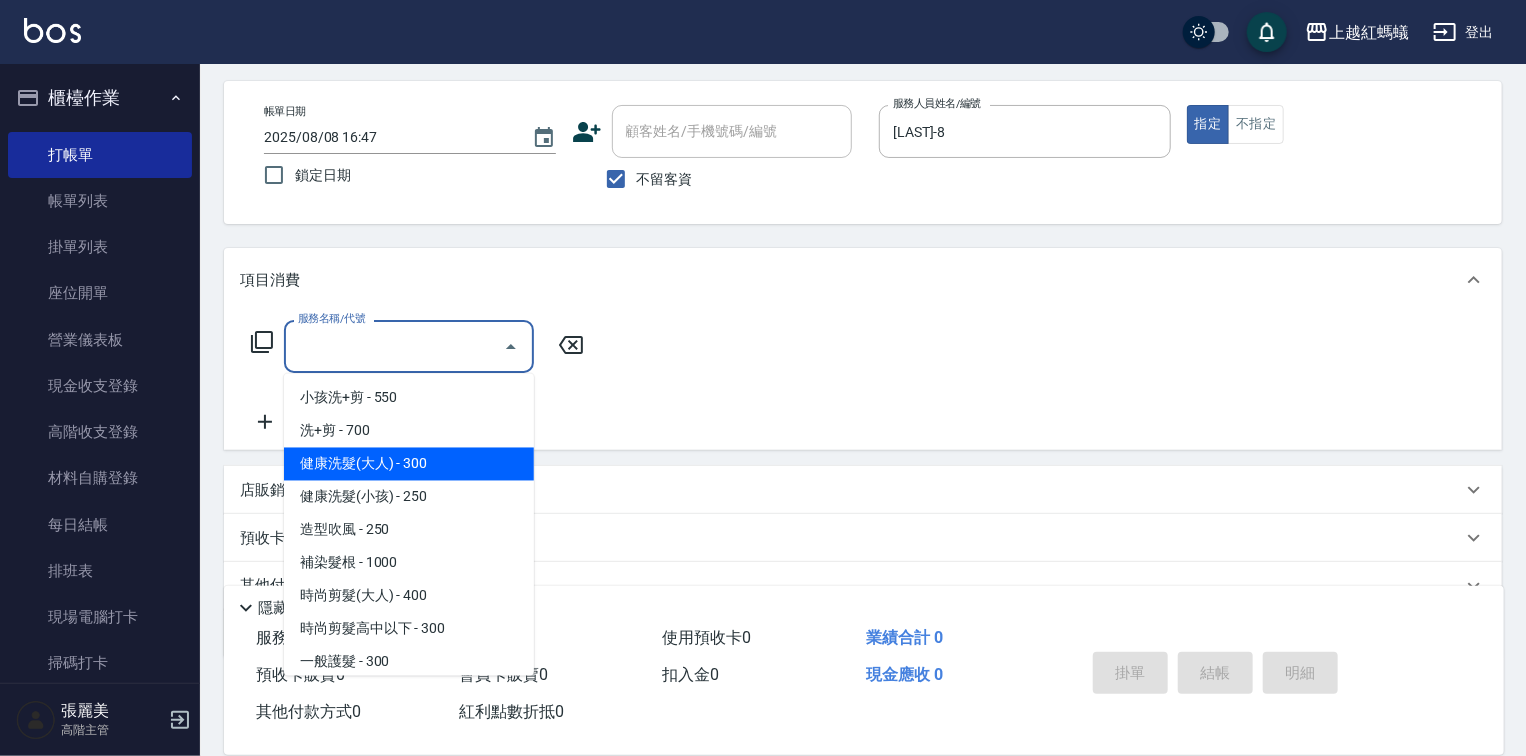click on "健康洗髮(大人) - 300" at bounding box center [409, 464] 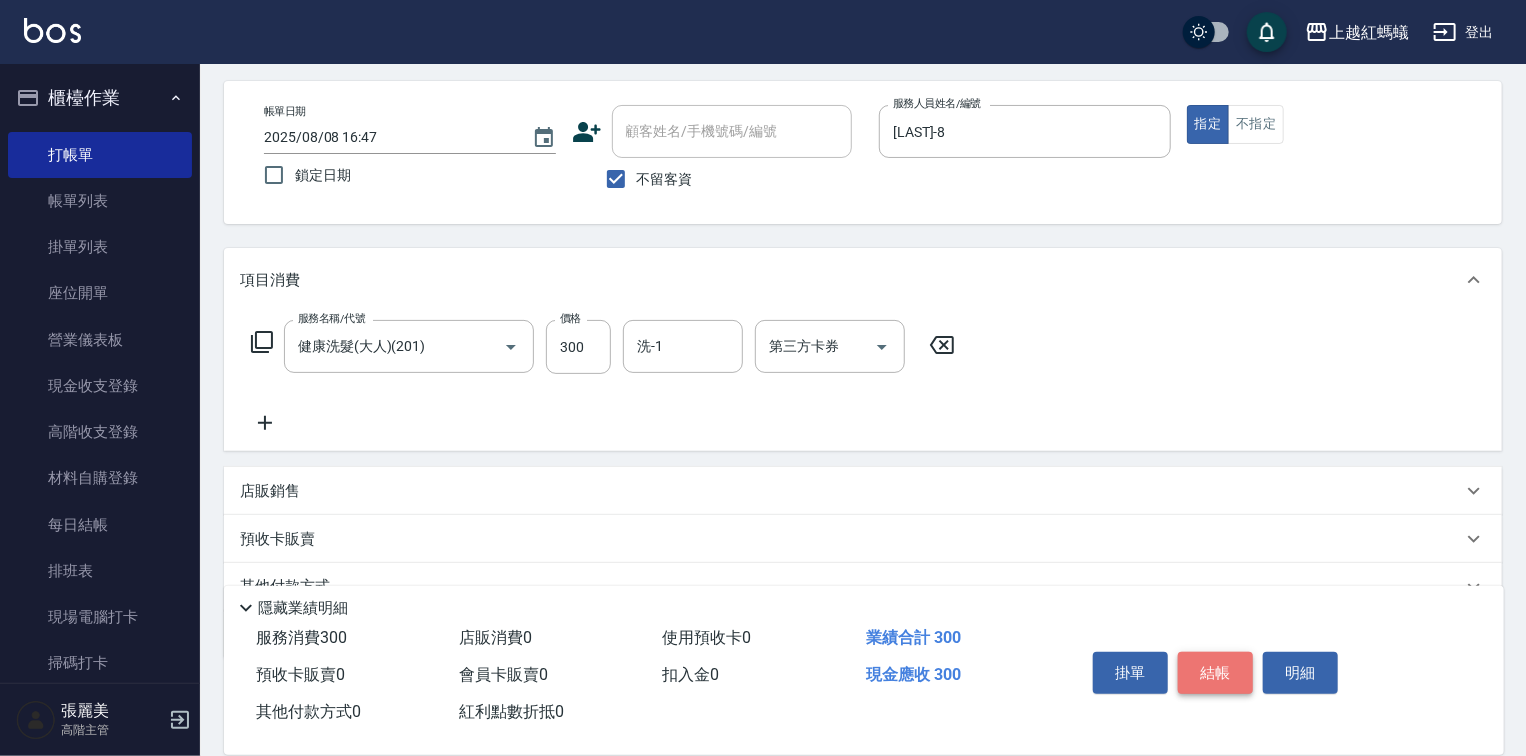 click on "結帳" at bounding box center [1215, 673] 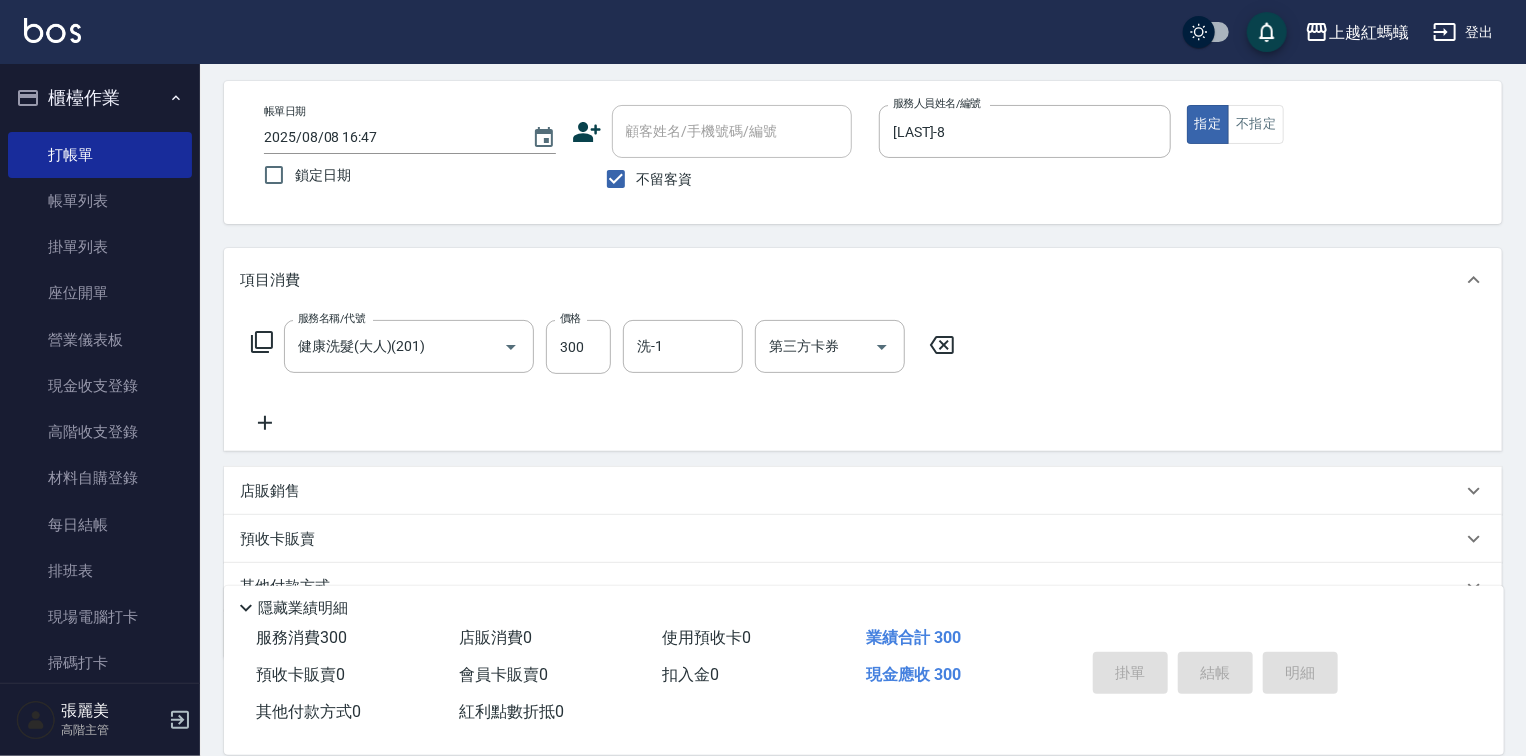 type 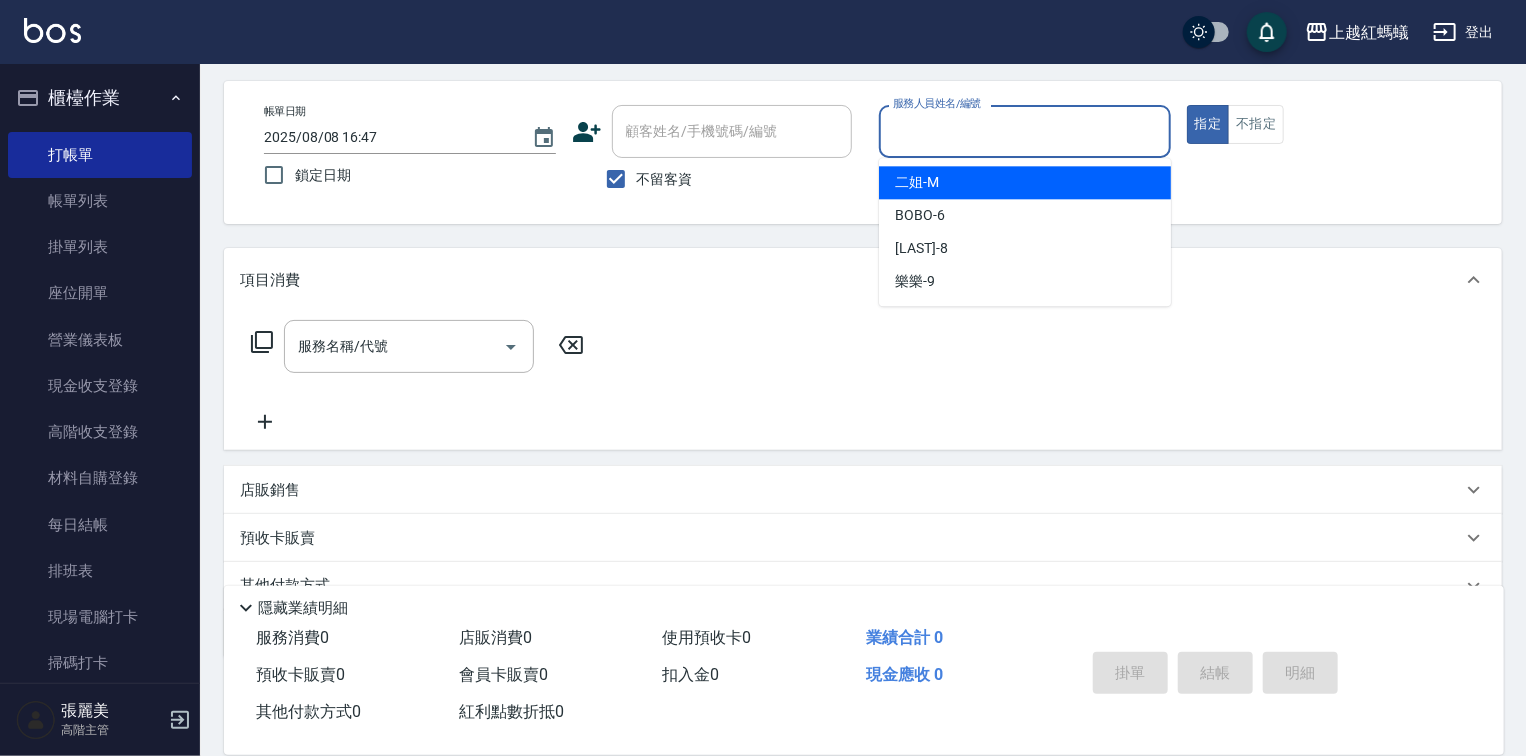 click on "服務人員姓名/編號" at bounding box center [1025, 131] 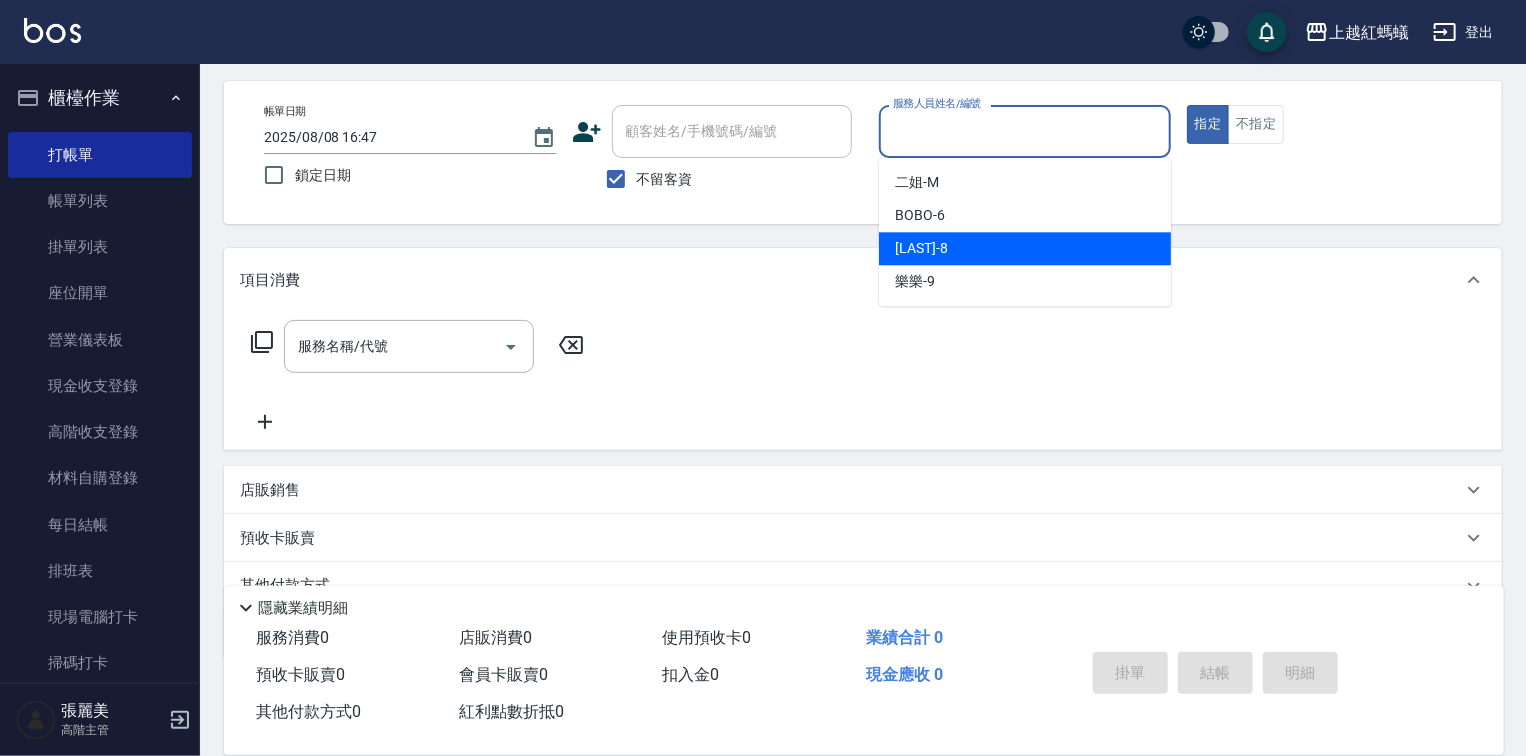 click on "[LAST] -8" at bounding box center [1025, 248] 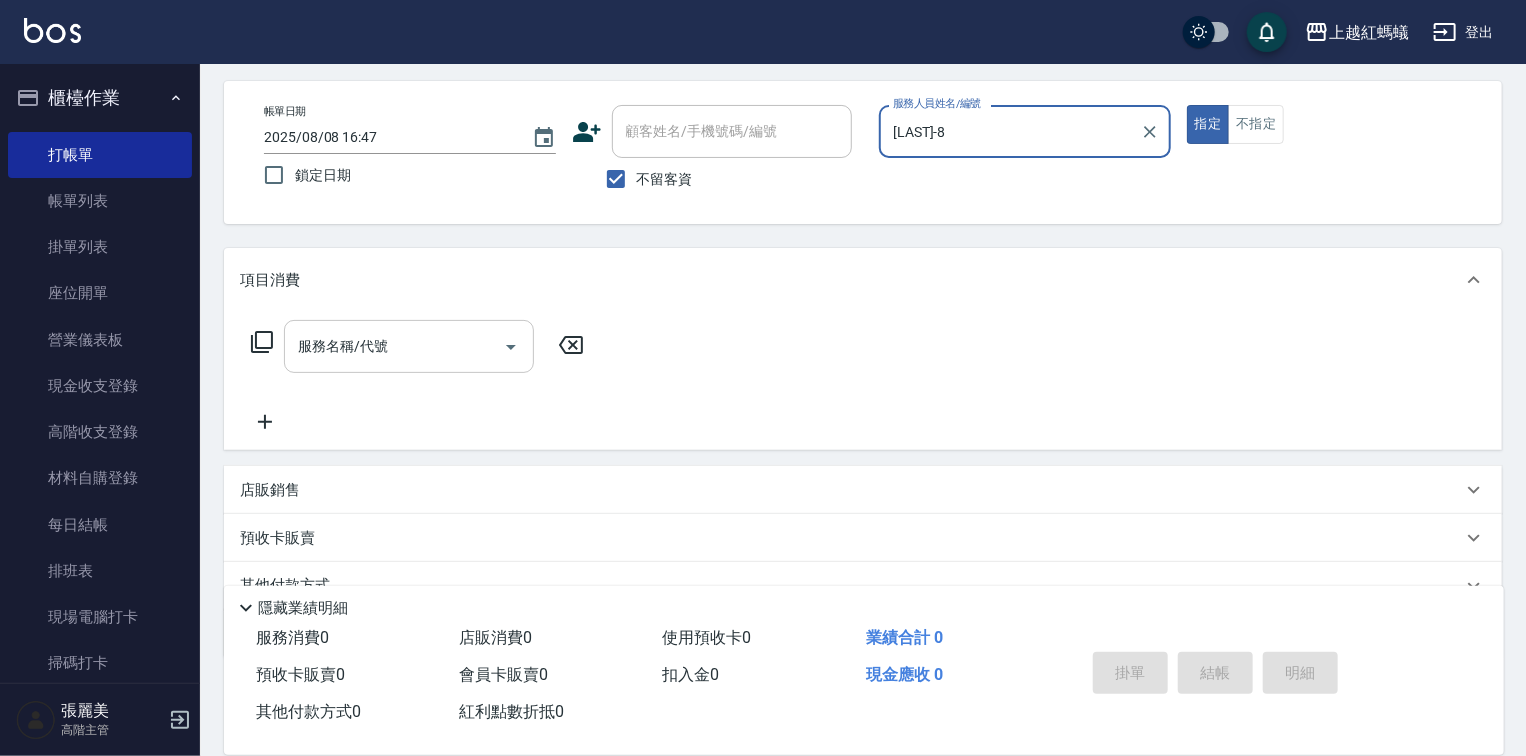click on "服務名稱/代號" at bounding box center [394, 346] 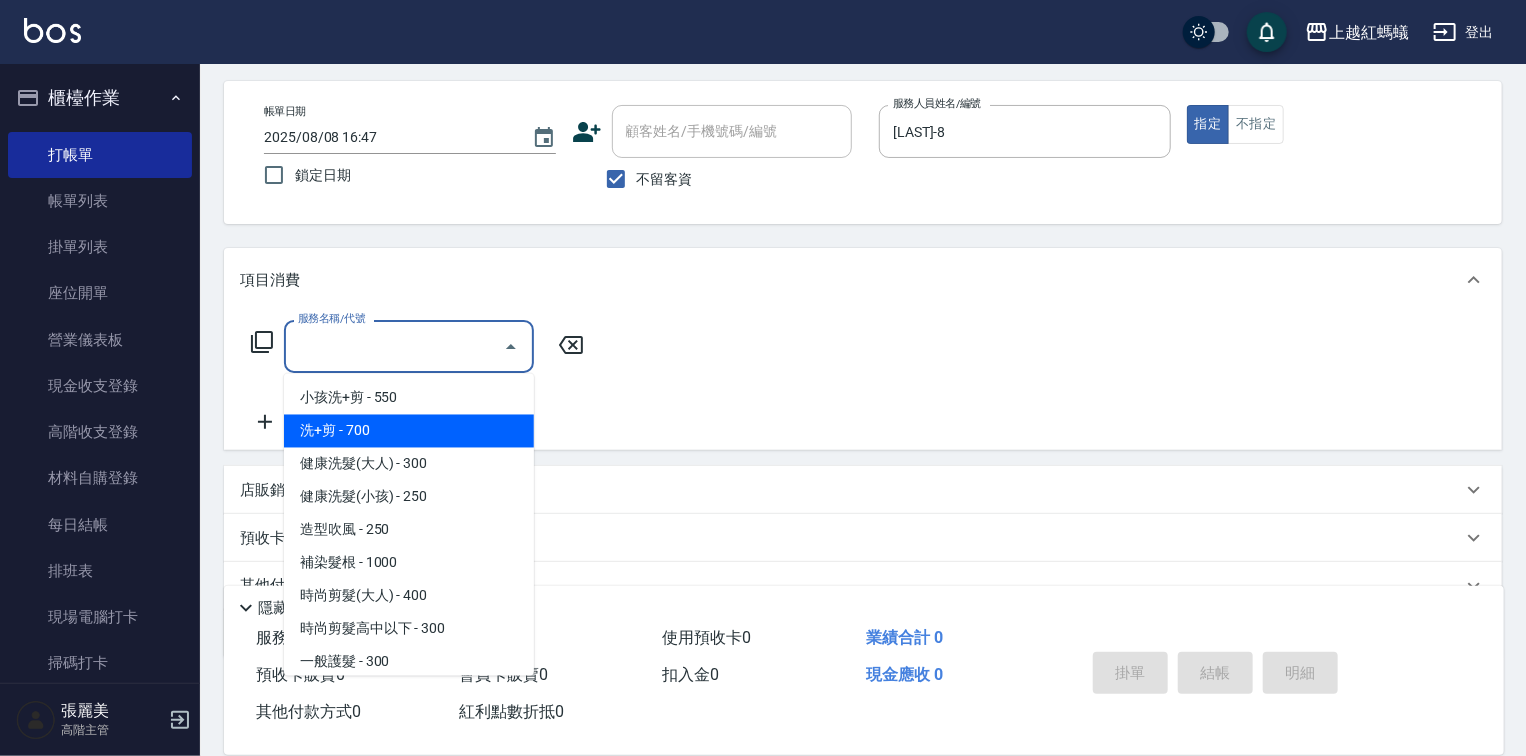 click on "洗+剪 - 700" at bounding box center [409, 431] 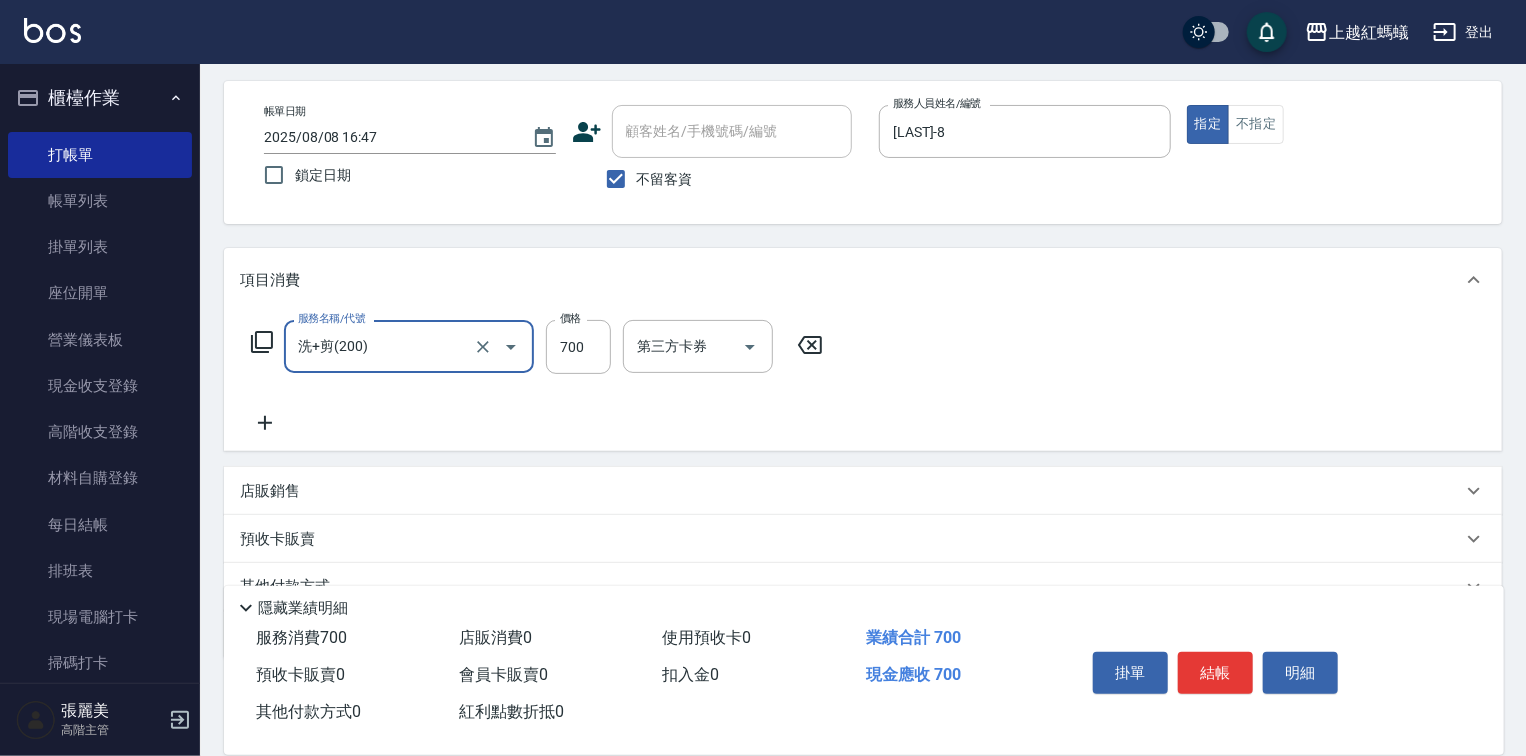 click on "結帳" at bounding box center (1215, 673) 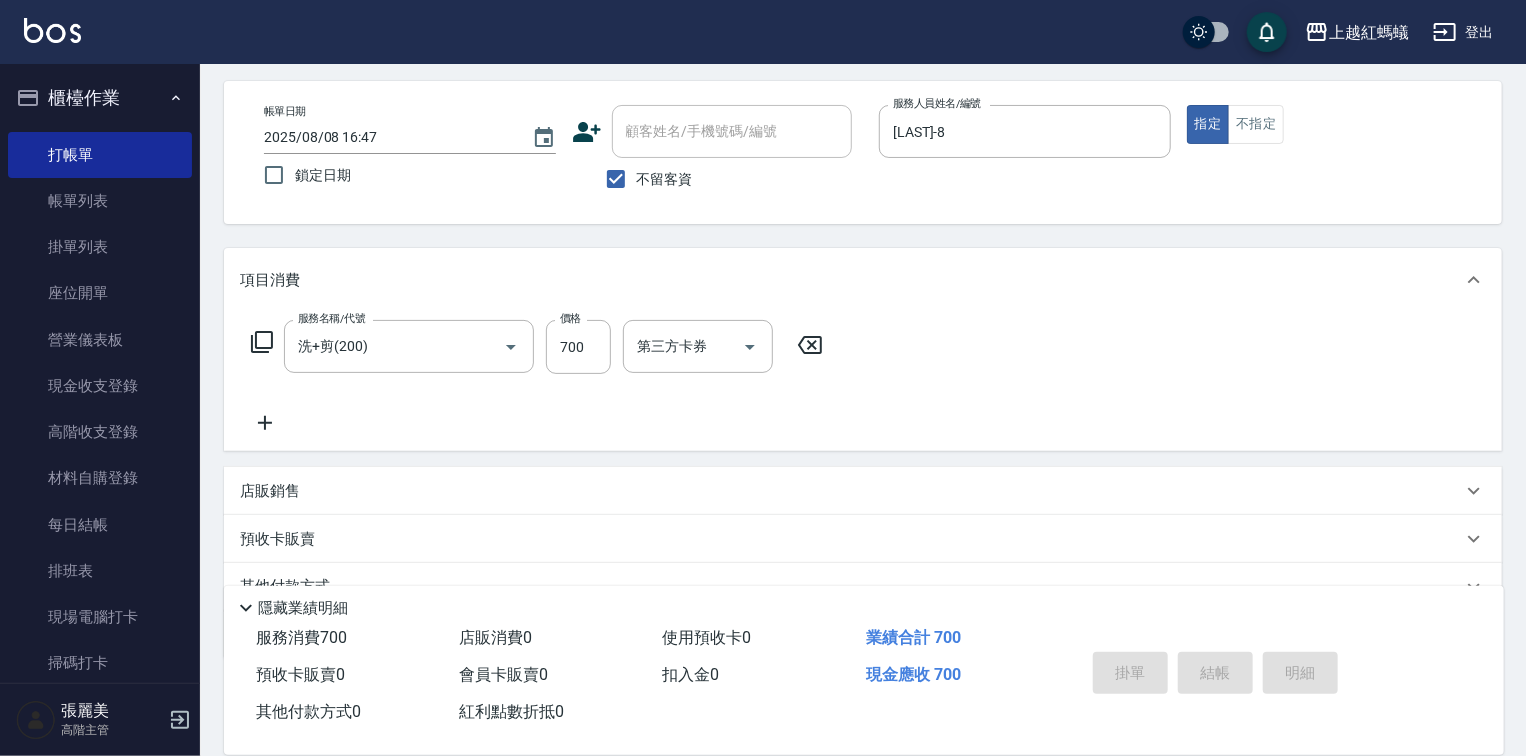 type 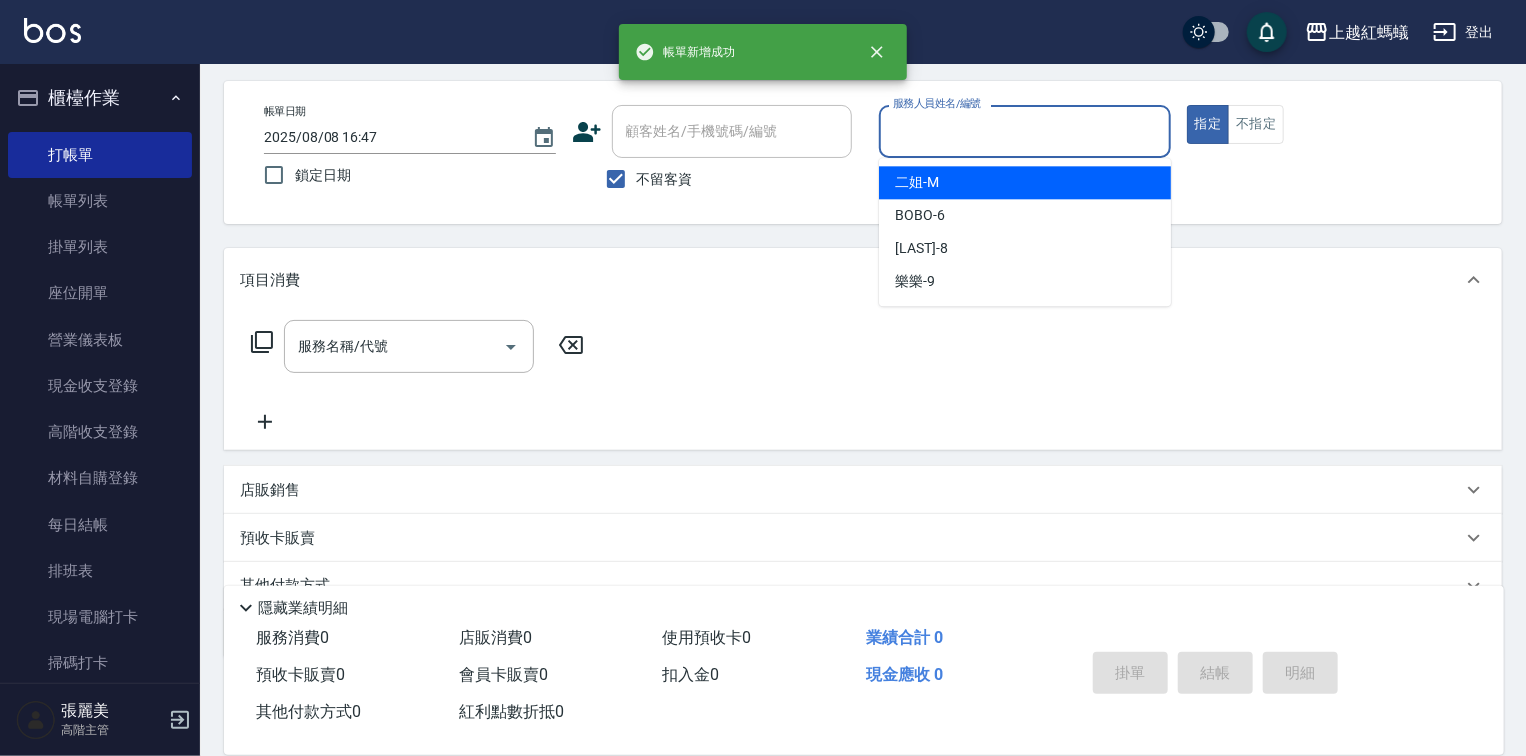 click on "服務人員姓名/編號" at bounding box center [1025, 131] 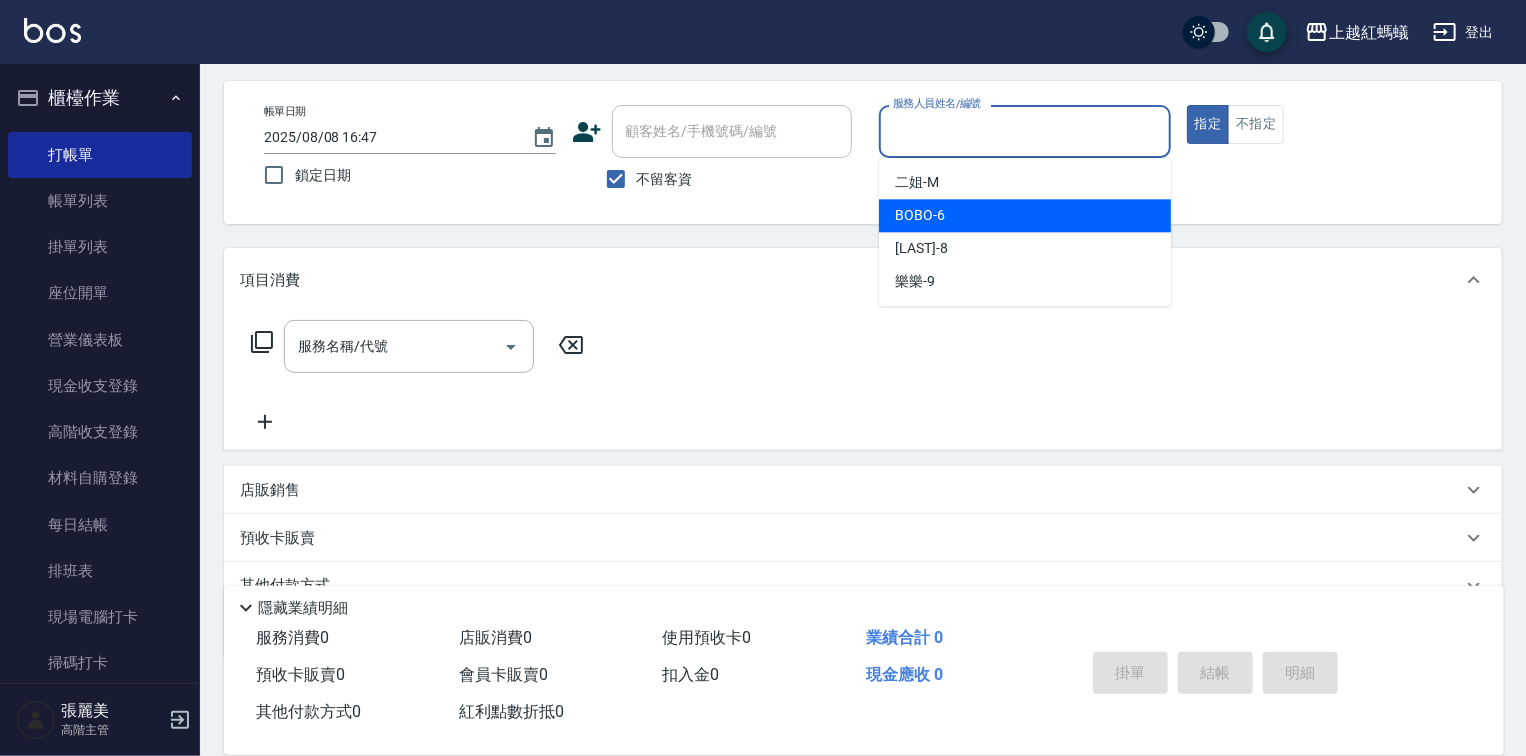 click on "BOBO -6" at bounding box center (1025, 215) 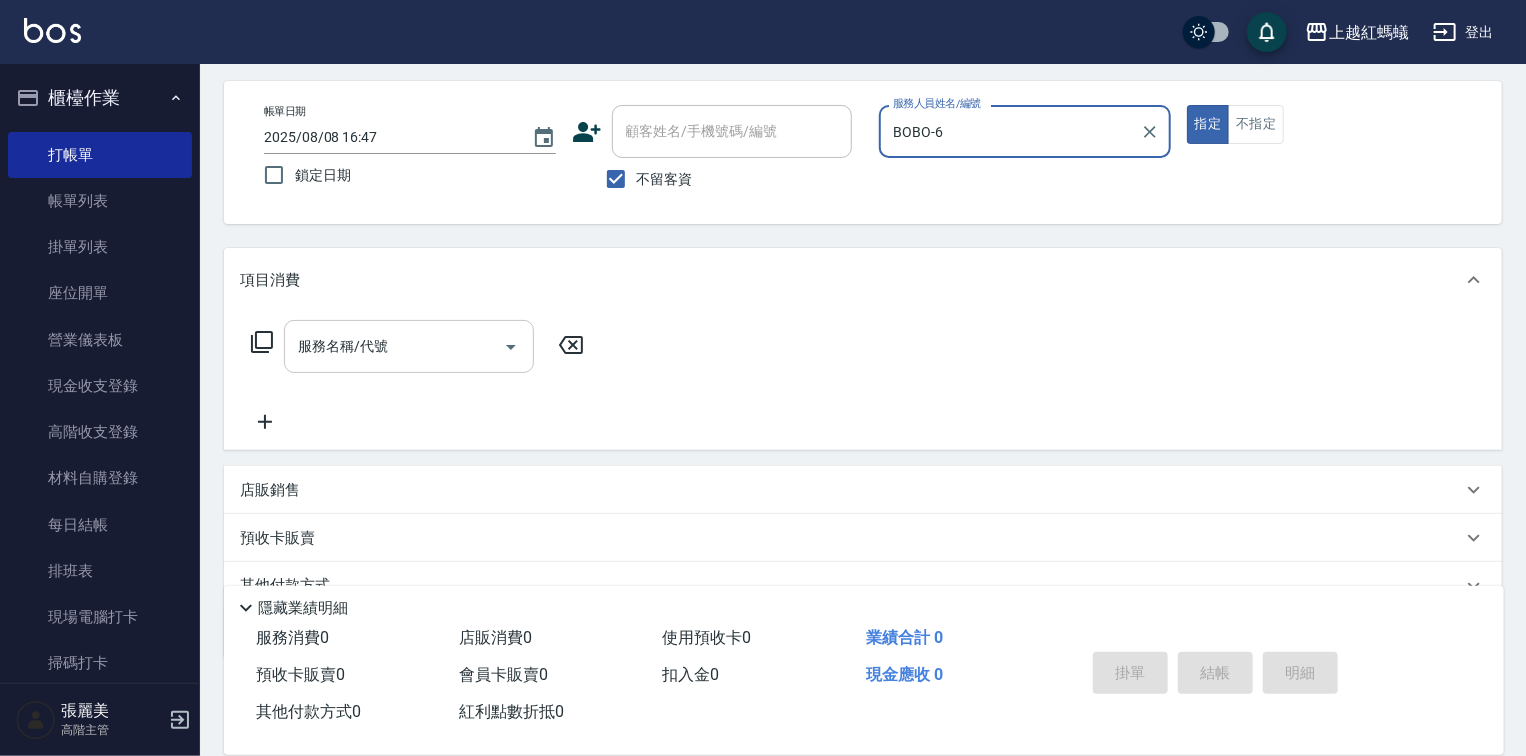 click on "服務名稱/代號" at bounding box center (409, 346) 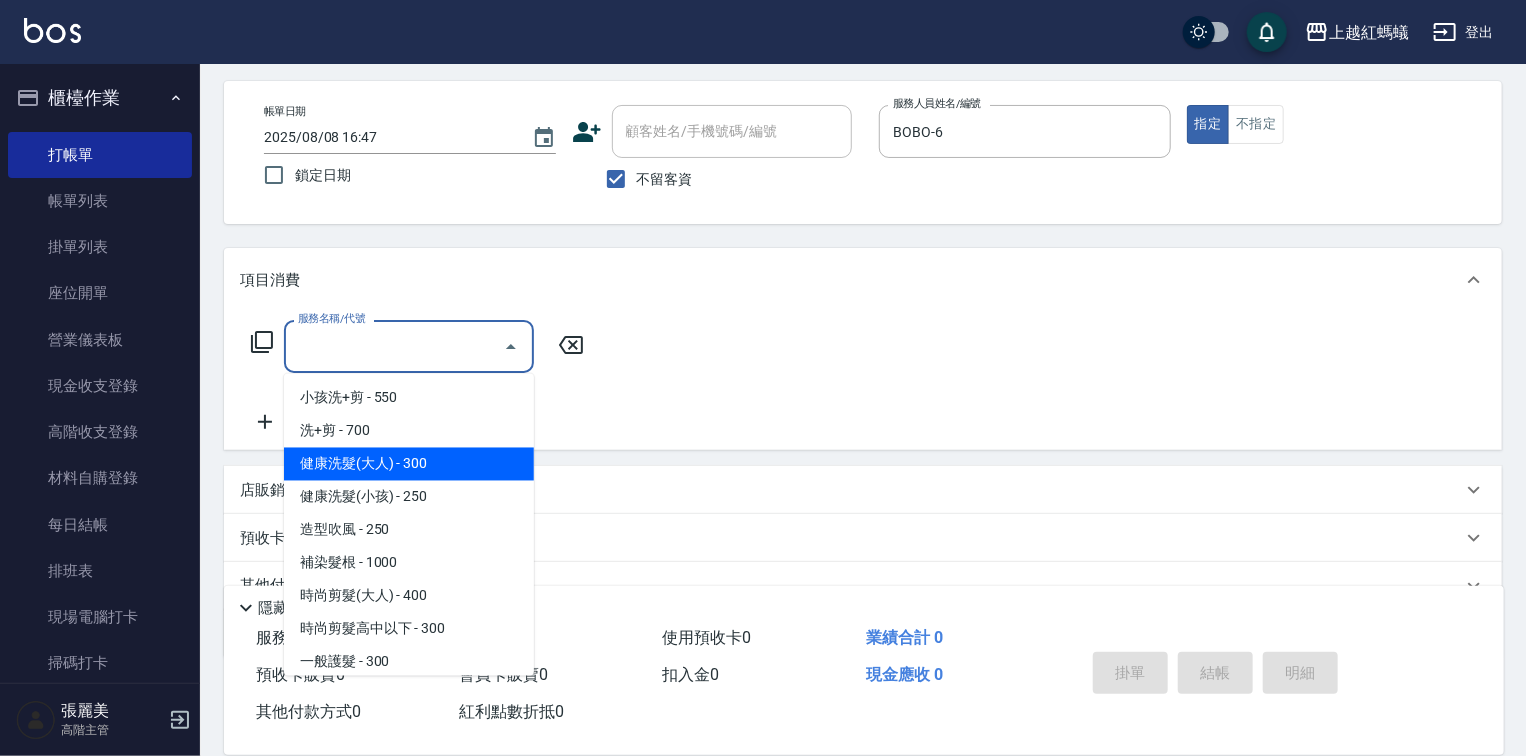 click on "健康洗髮(大人) - 300" at bounding box center (409, 464) 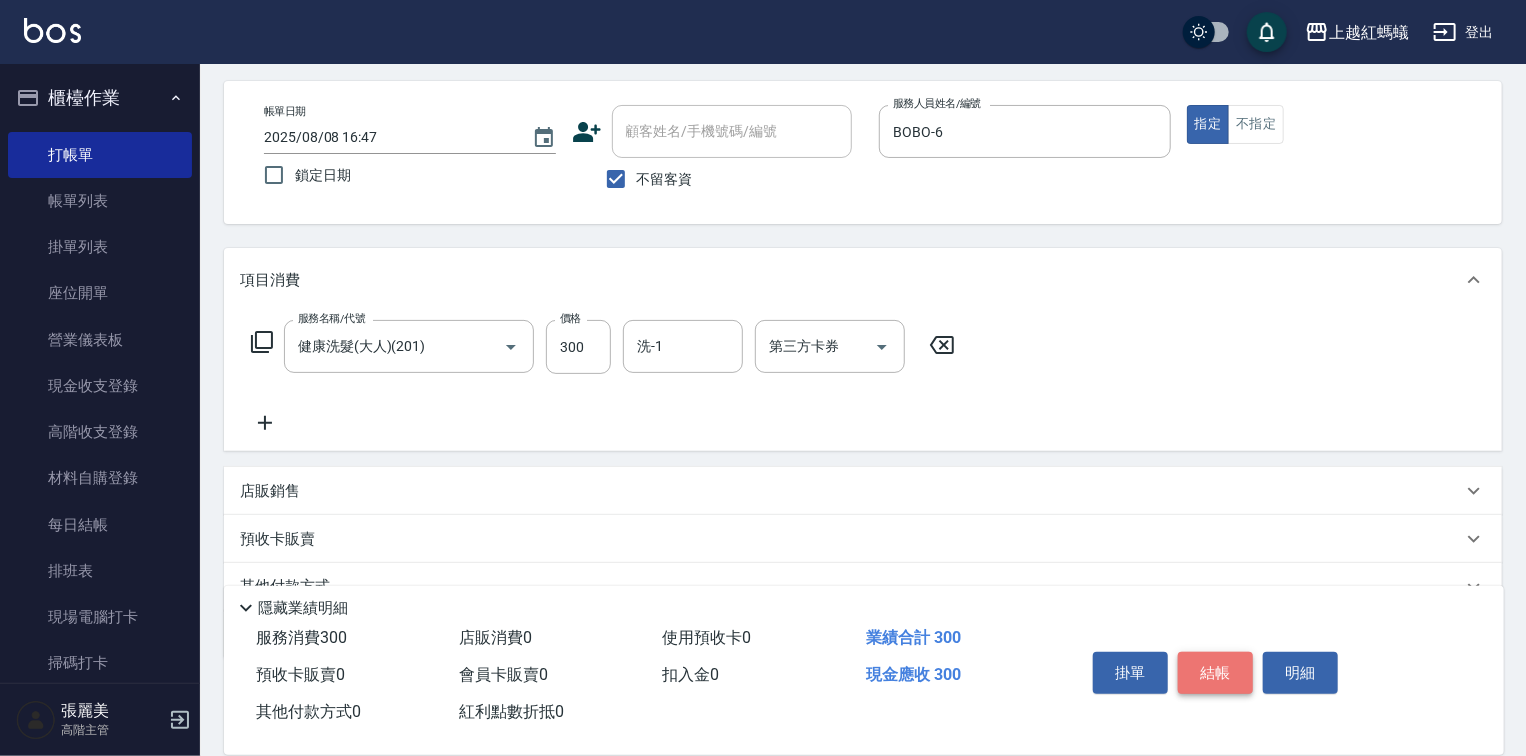 click on "結帳" at bounding box center [1215, 673] 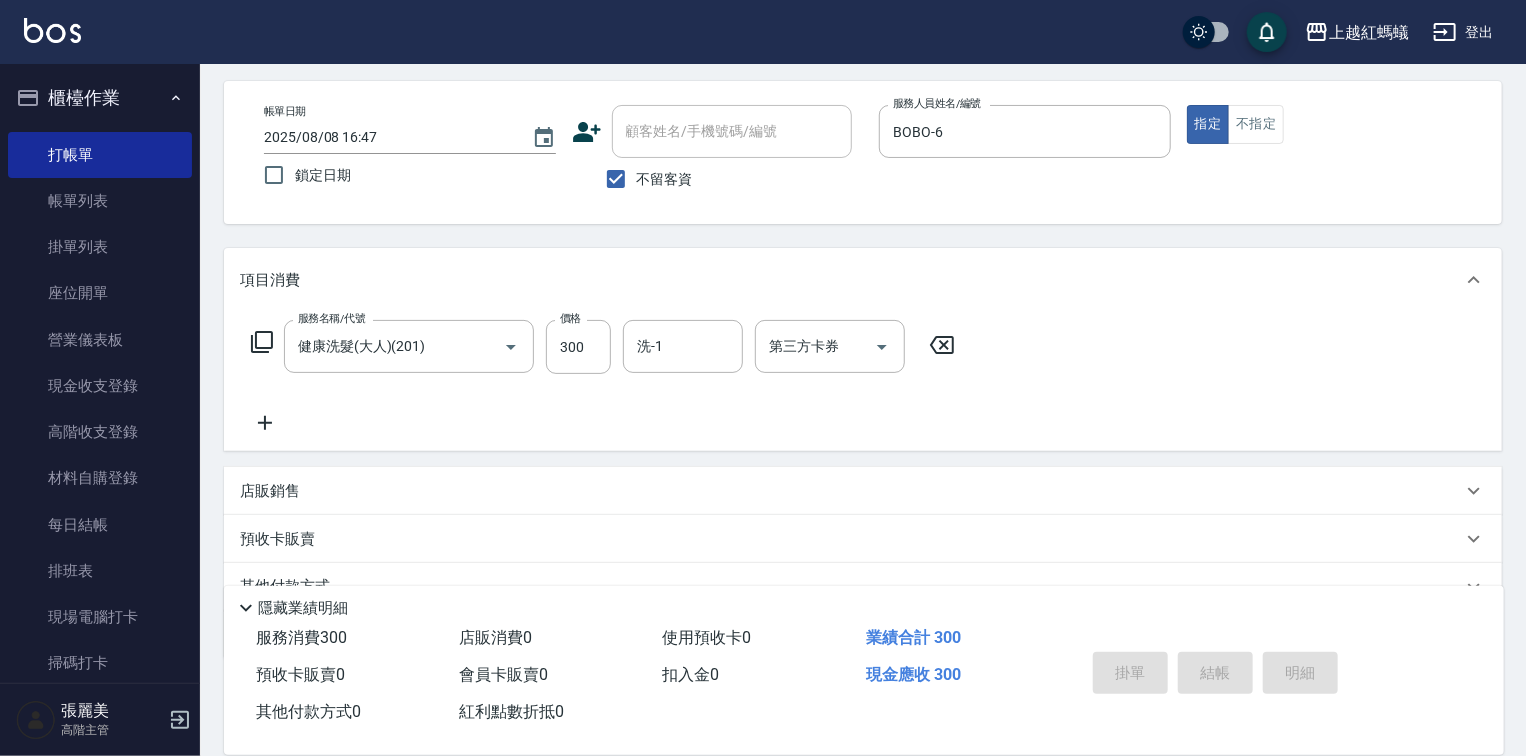type on "2025/08/08 16:48" 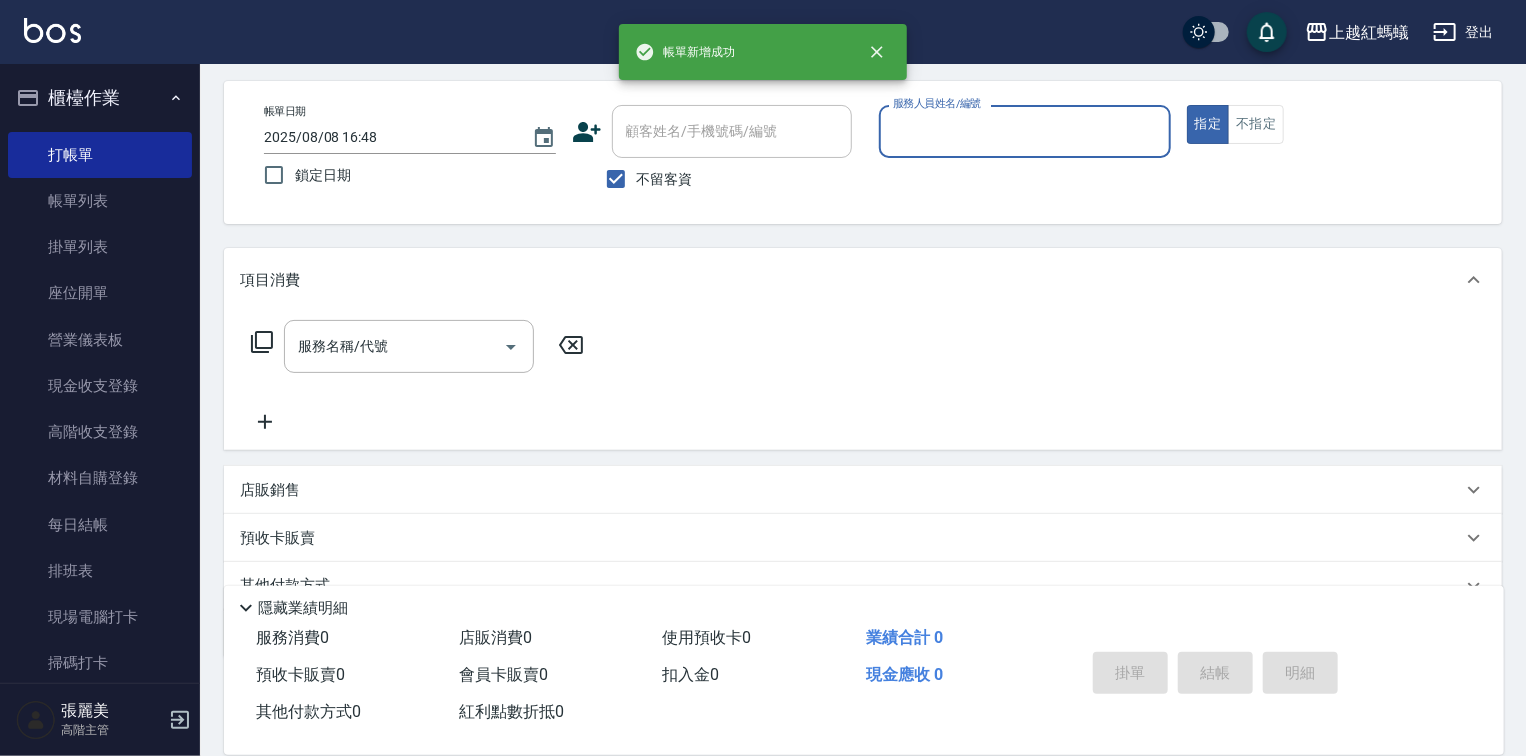 click on "服務人員姓名/編號 服務人員姓名/編號" at bounding box center [1025, 131] 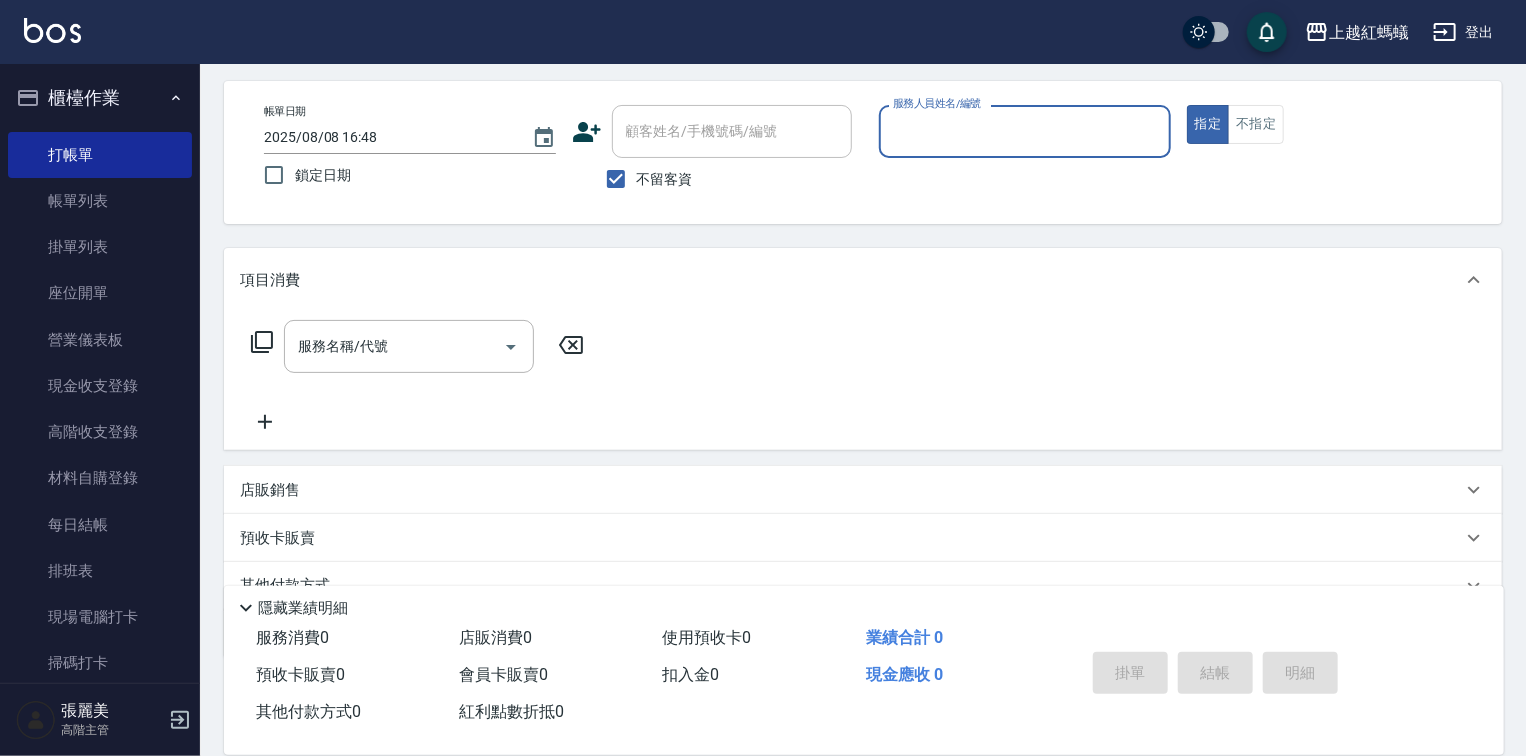 drag, startPoint x: 920, startPoint y: 106, endPoint x: 919, endPoint y: 124, distance: 18.027756 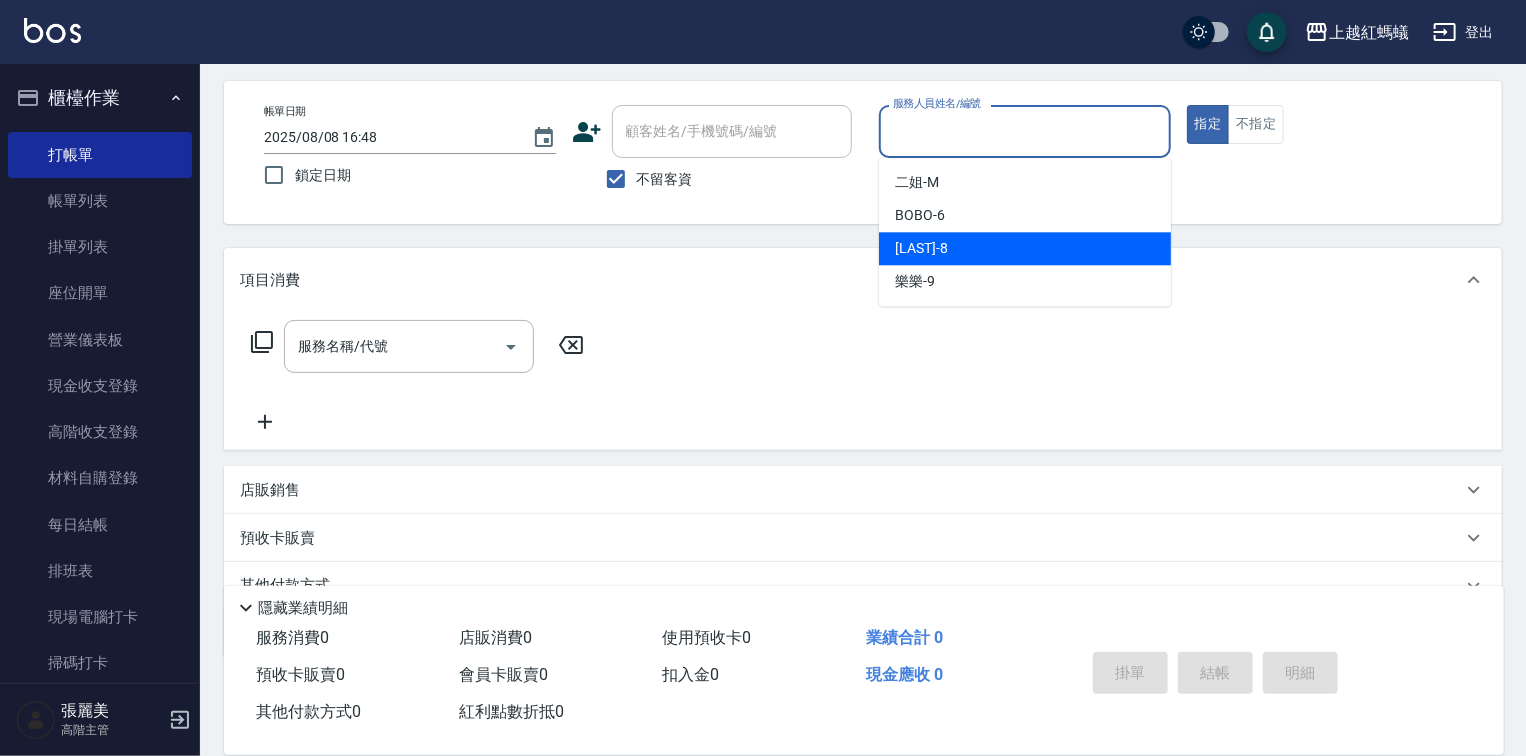 click on "[LAST] -8" at bounding box center (1025, 248) 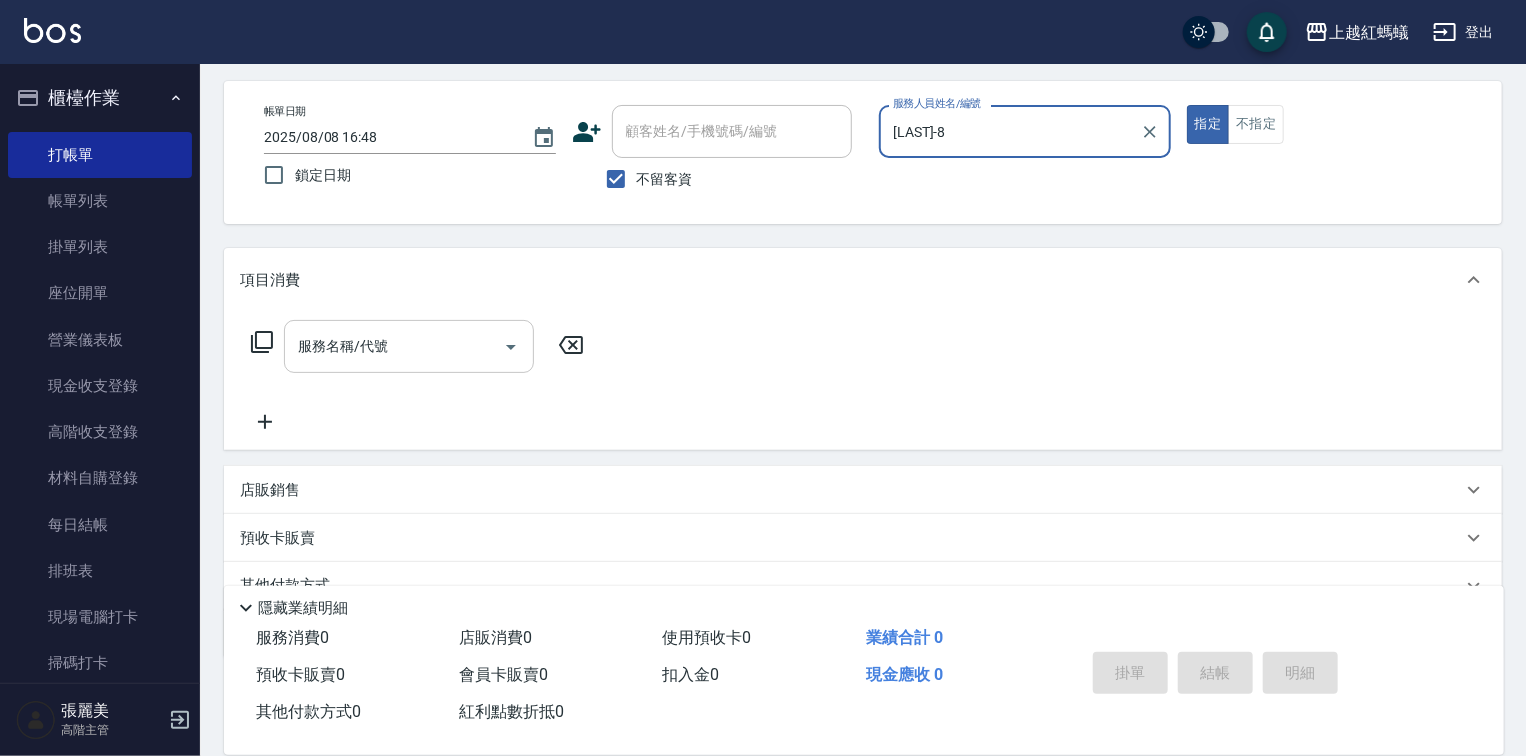 click on "服務名稱/代號" at bounding box center [409, 346] 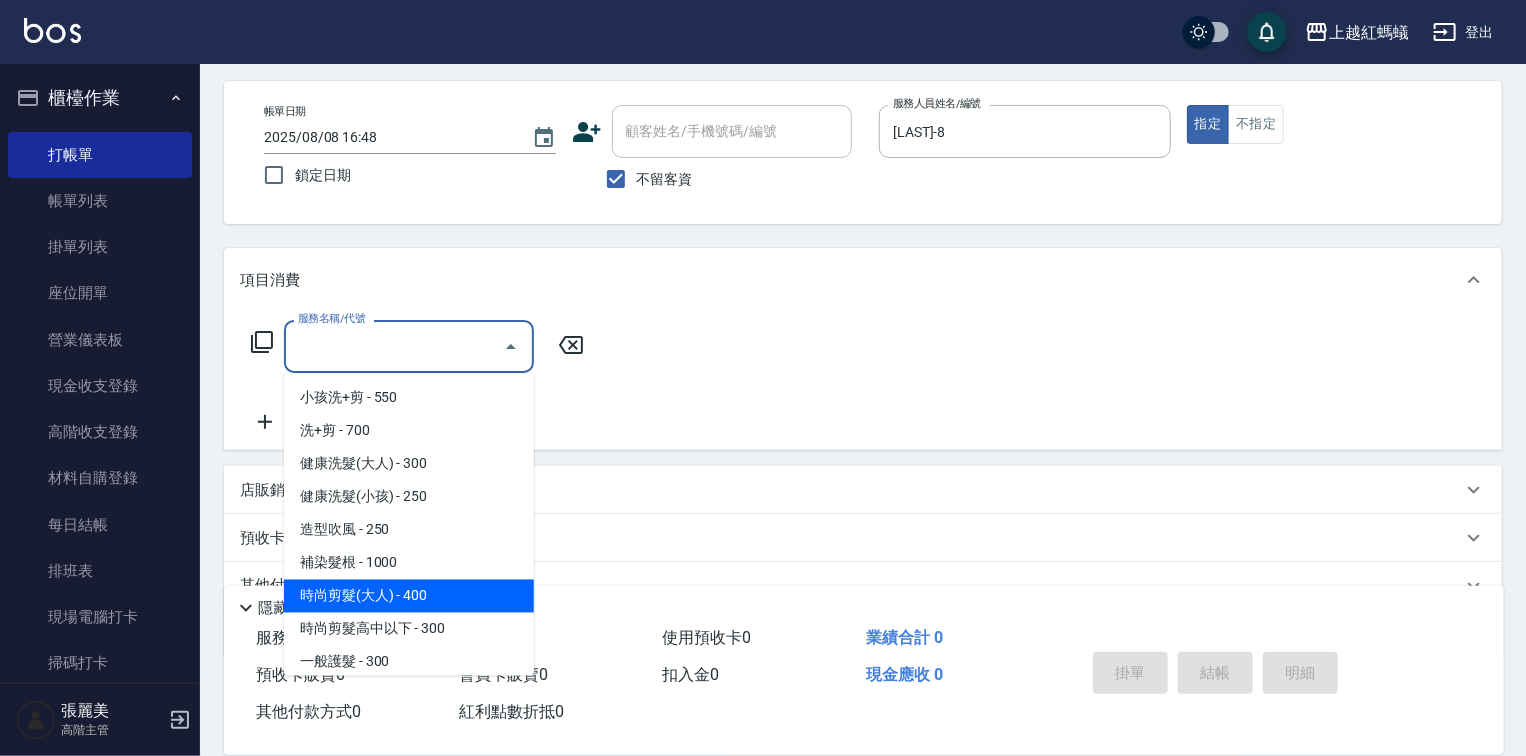 click on "時尚剪髮(大人) - 400" at bounding box center (409, 596) 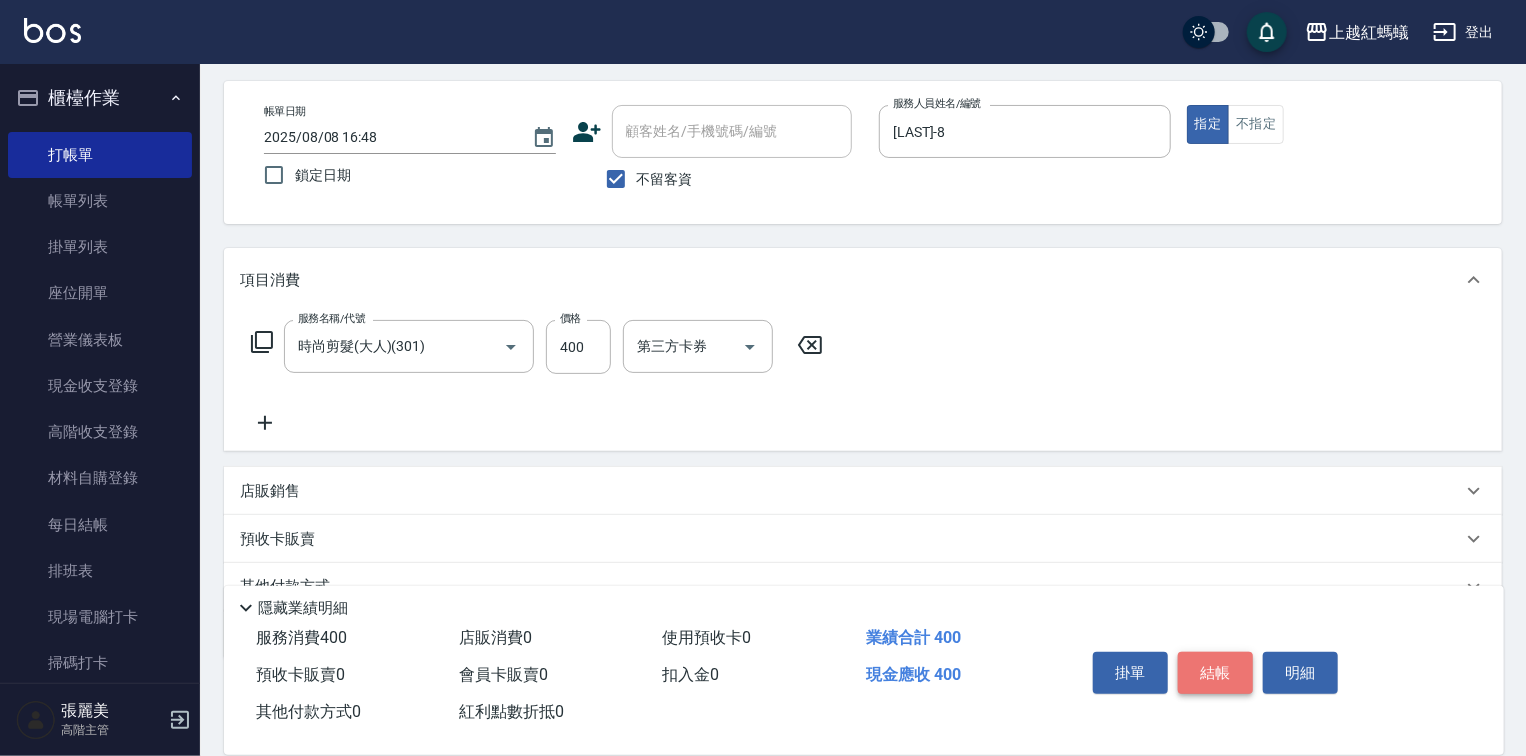 click on "結帳" at bounding box center [1215, 673] 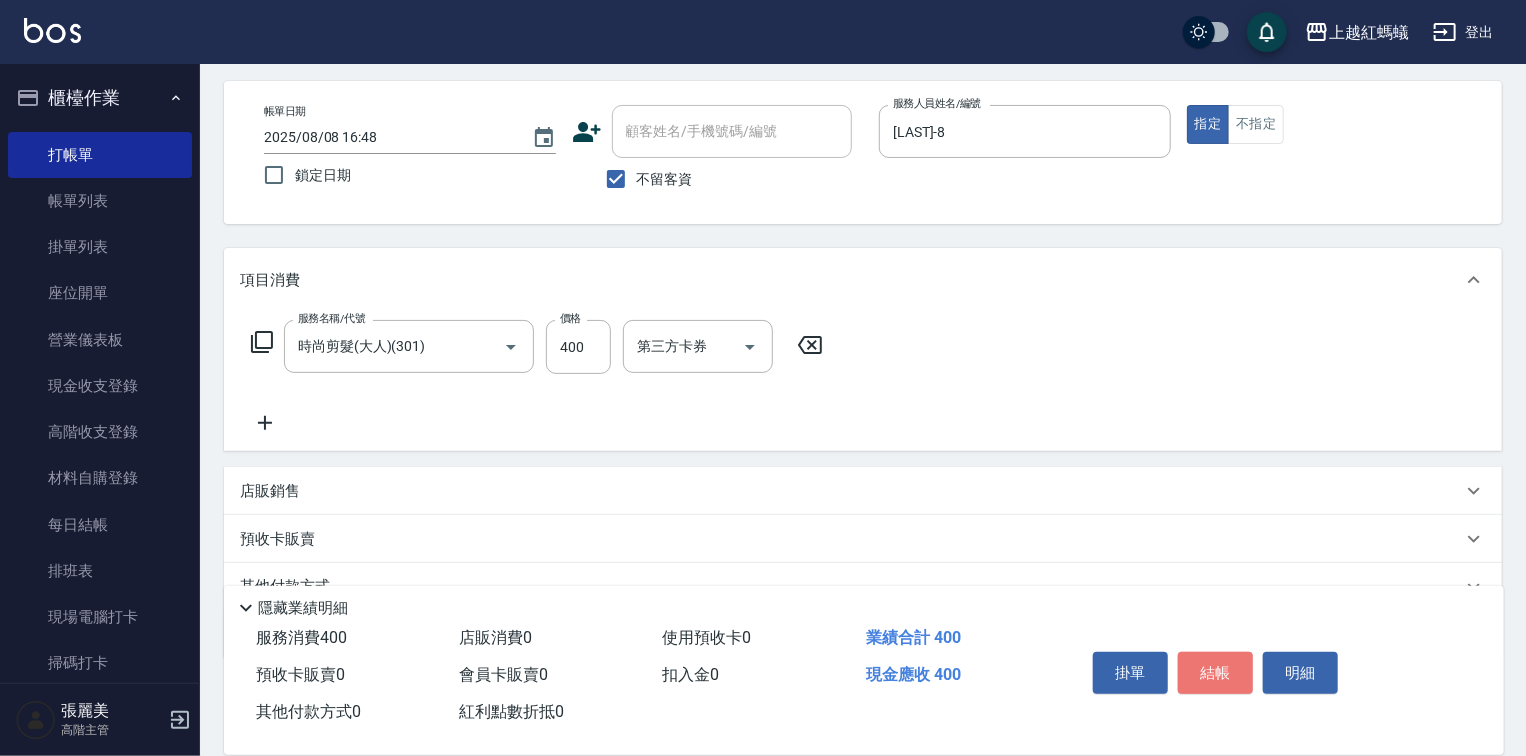 type 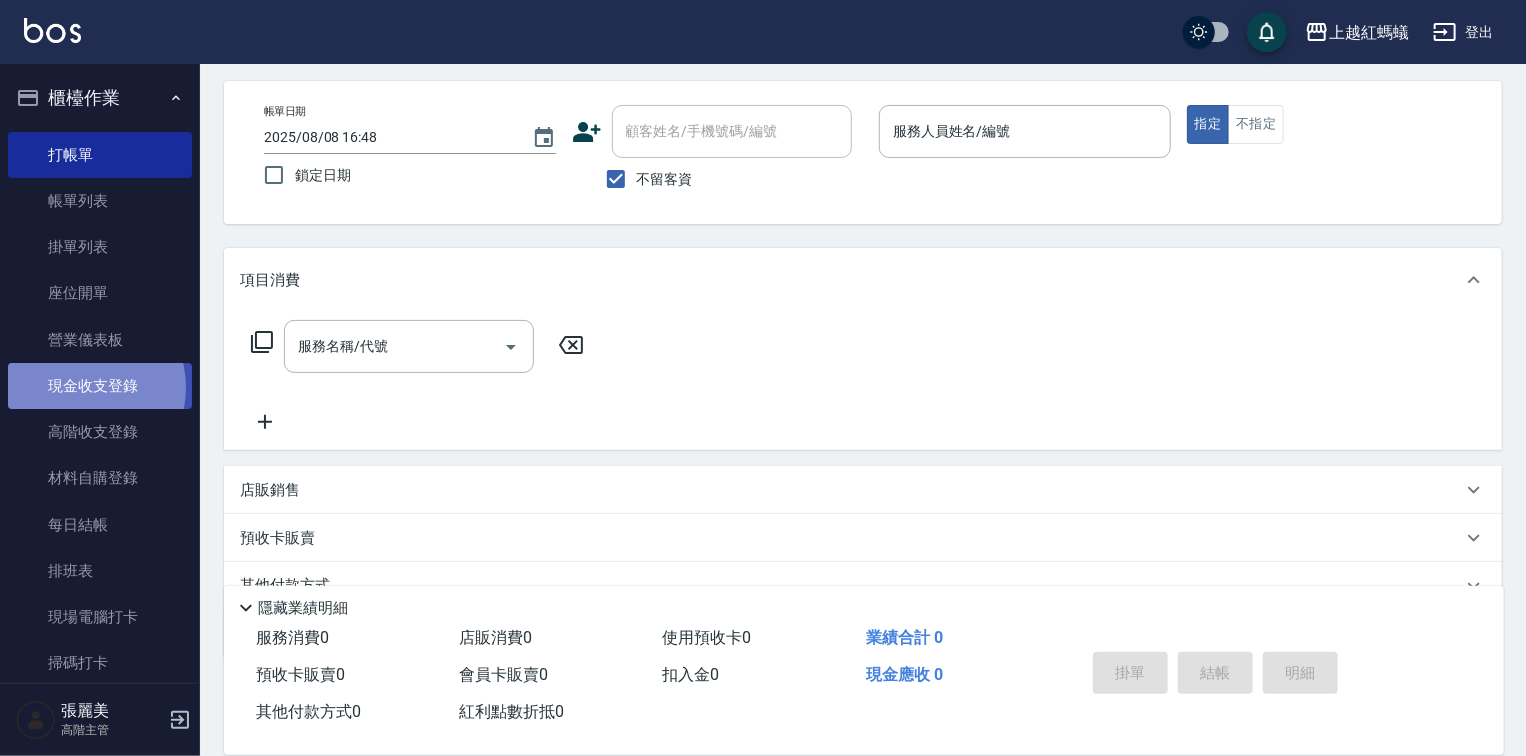 click on "現金收支登錄" at bounding box center (100, 386) 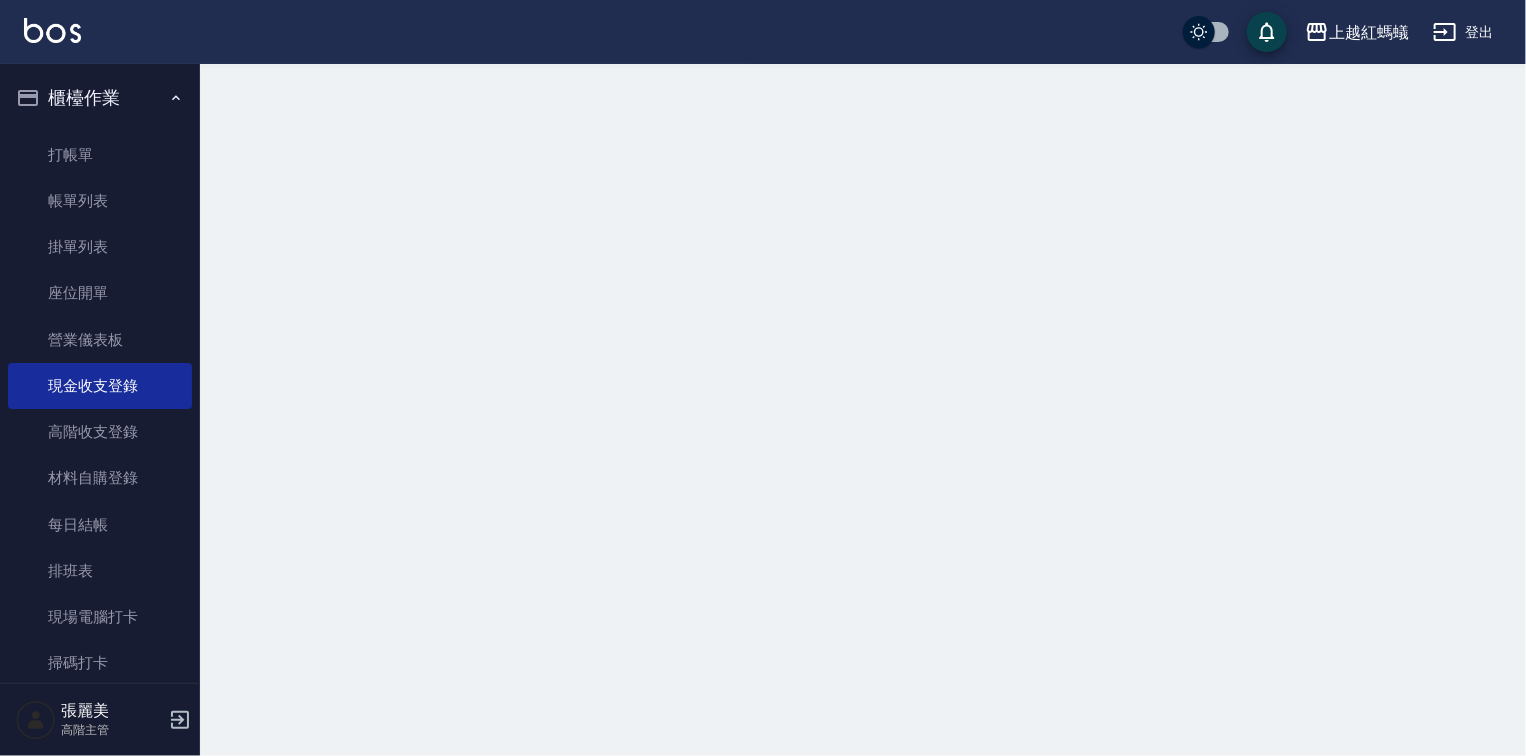 scroll, scrollTop: 0, scrollLeft: 0, axis: both 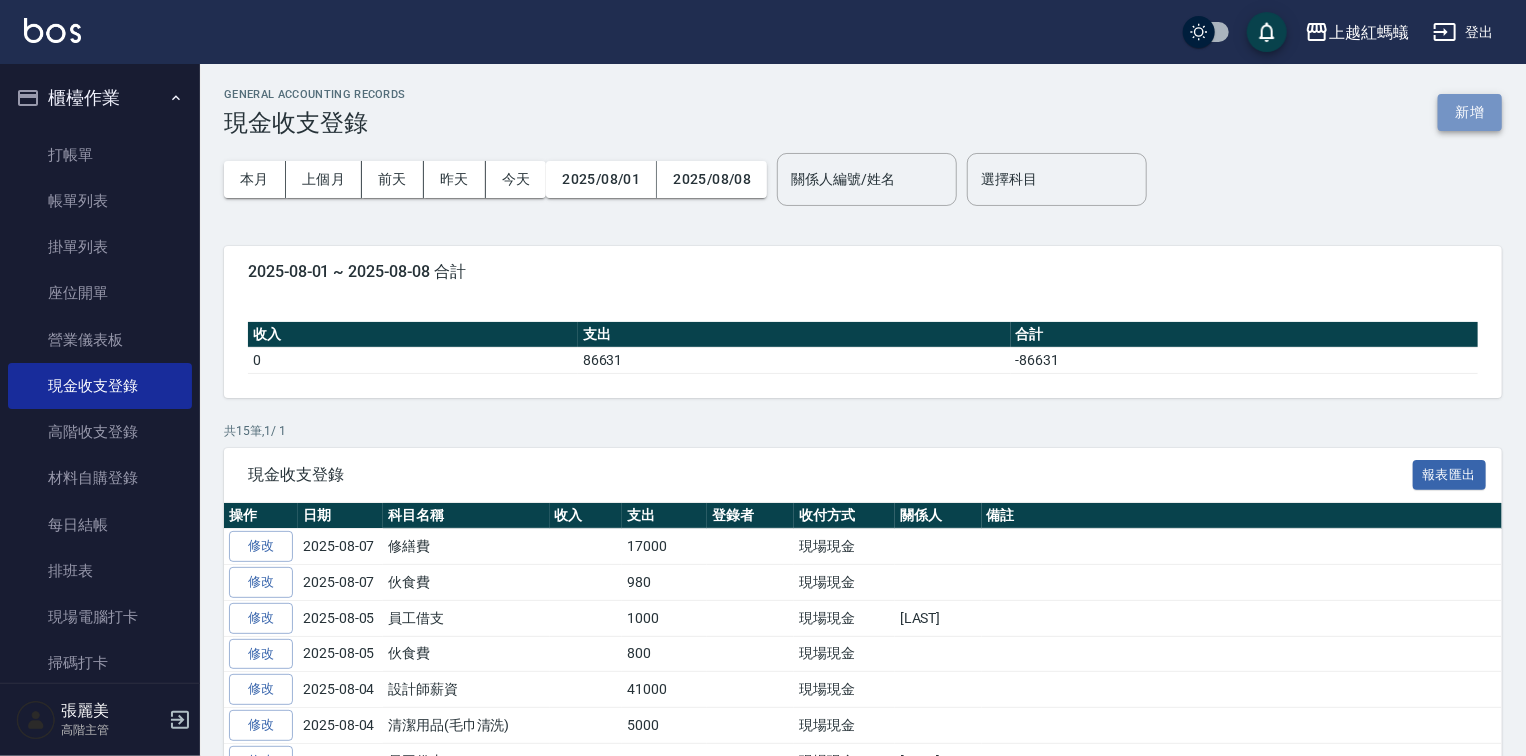 click on "新增" at bounding box center (1470, 112) 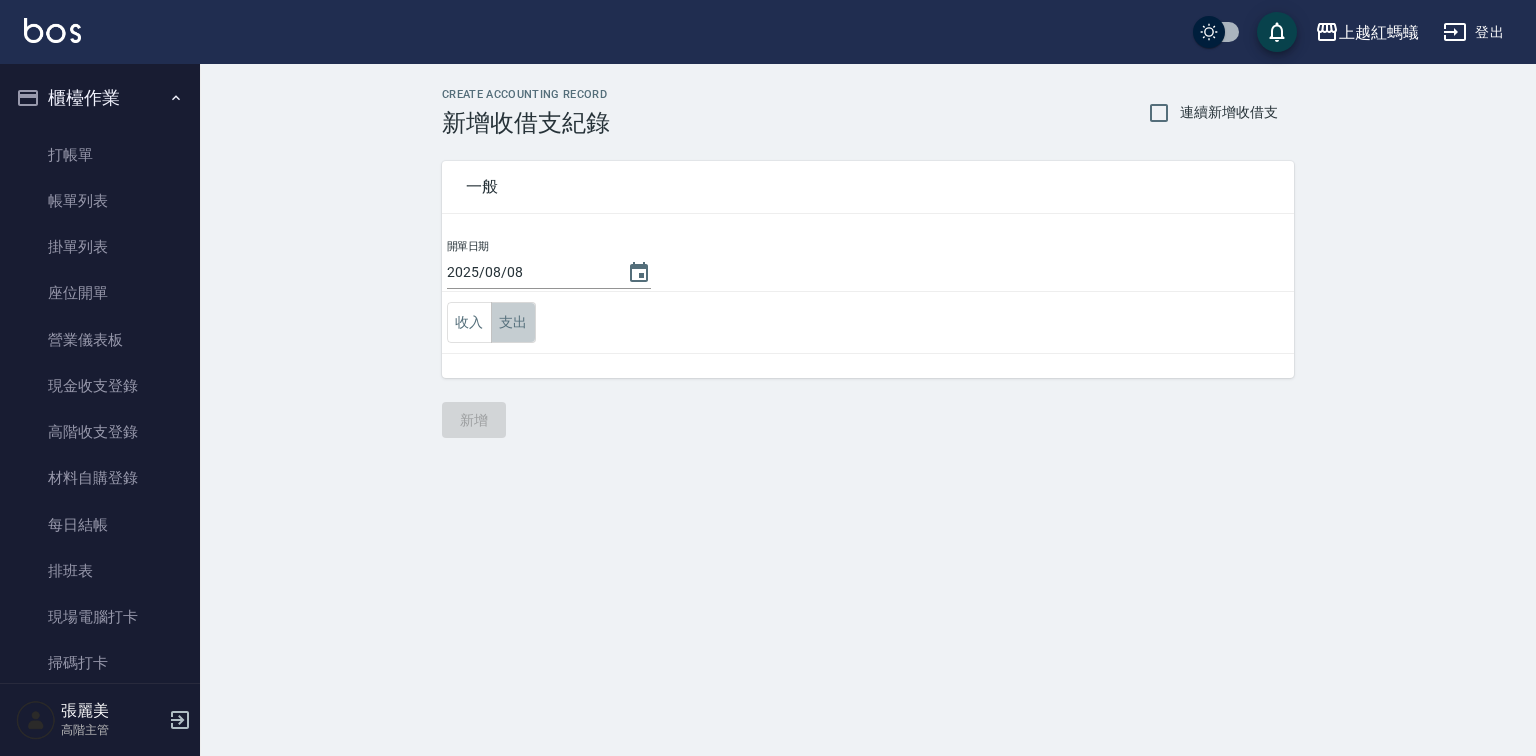 click on "支出" at bounding box center [513, 322] 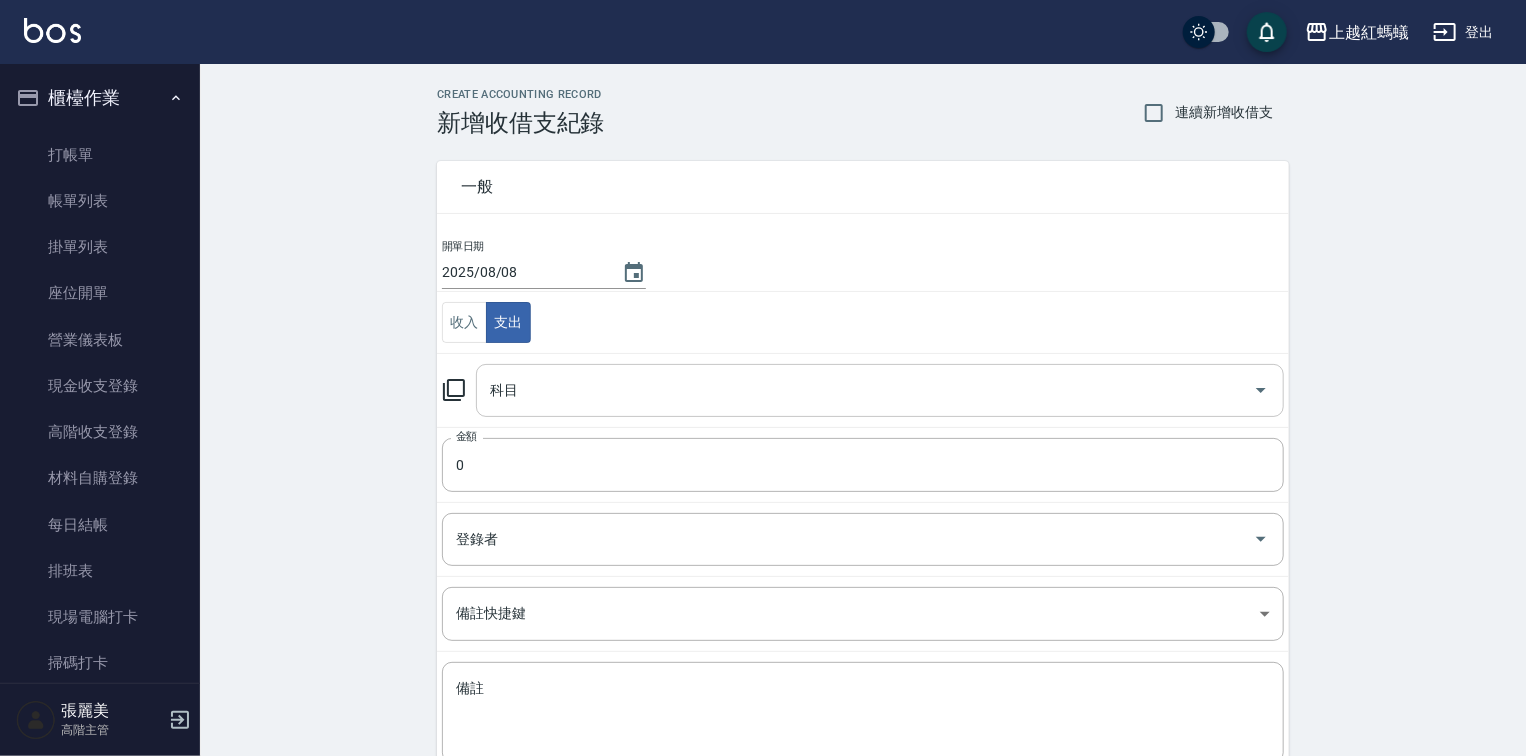 click on "科目" at bounding box center (865, 390) 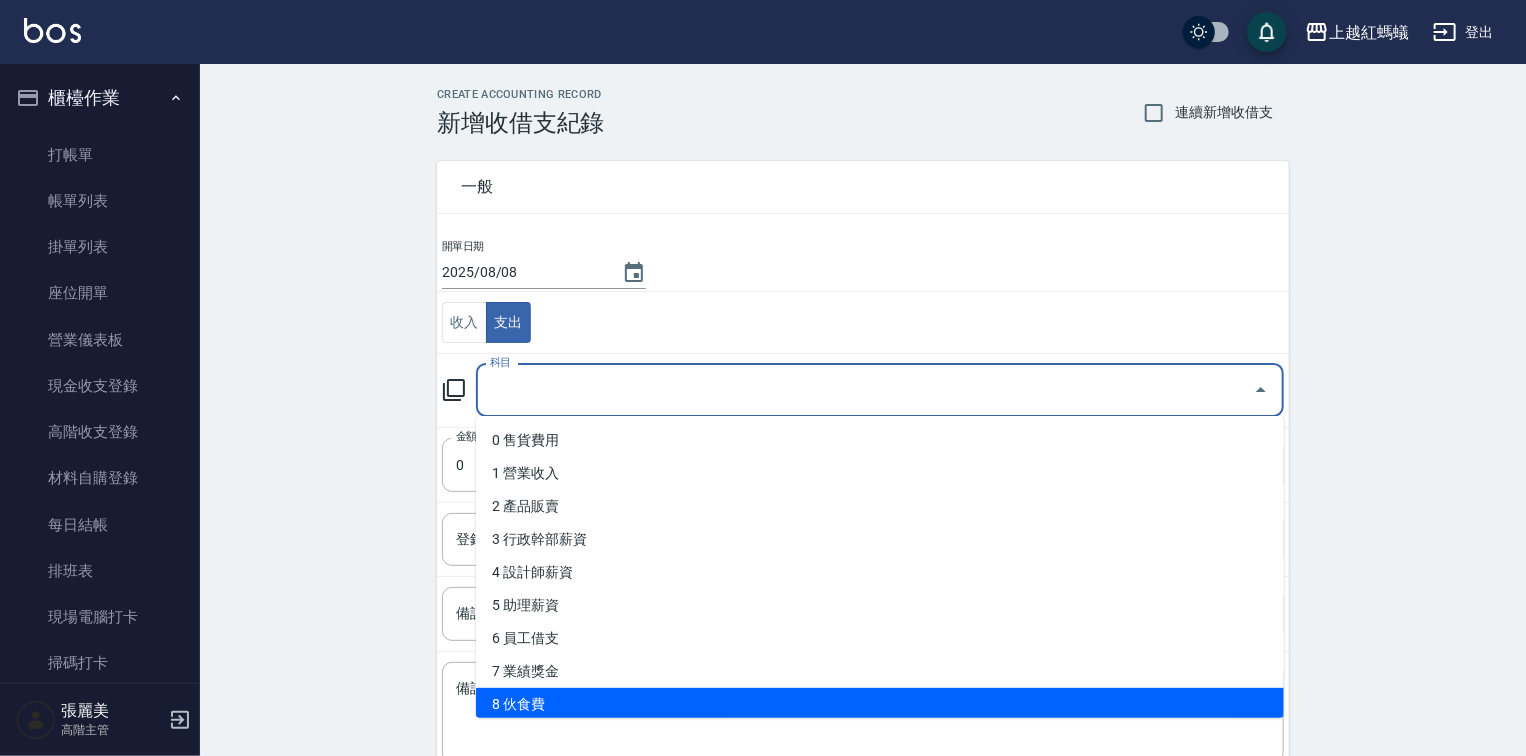 click on "8 伙食費" at bounding box center [880, 704] 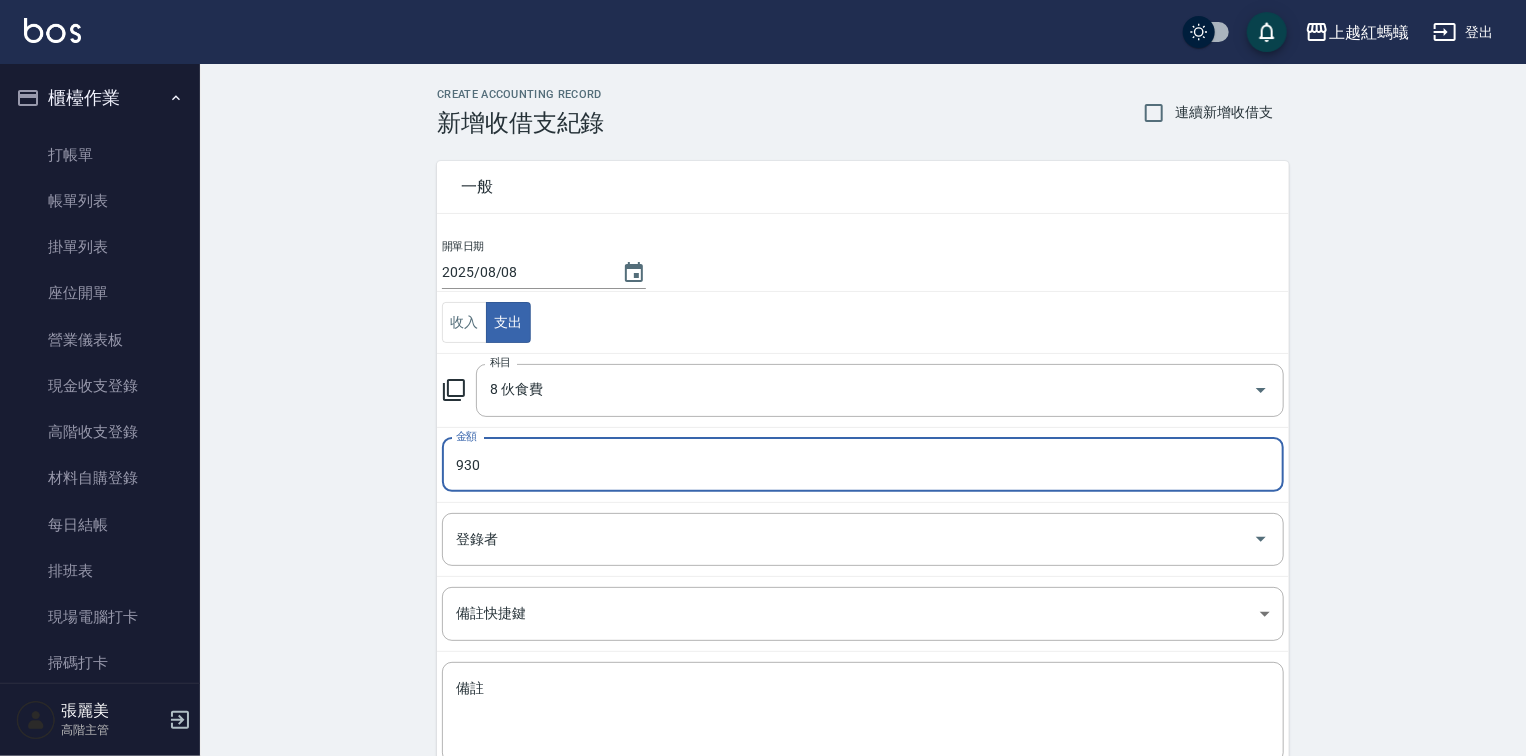 scroll, scrollTop: 124, scrollLeft: 0, axis: vertical 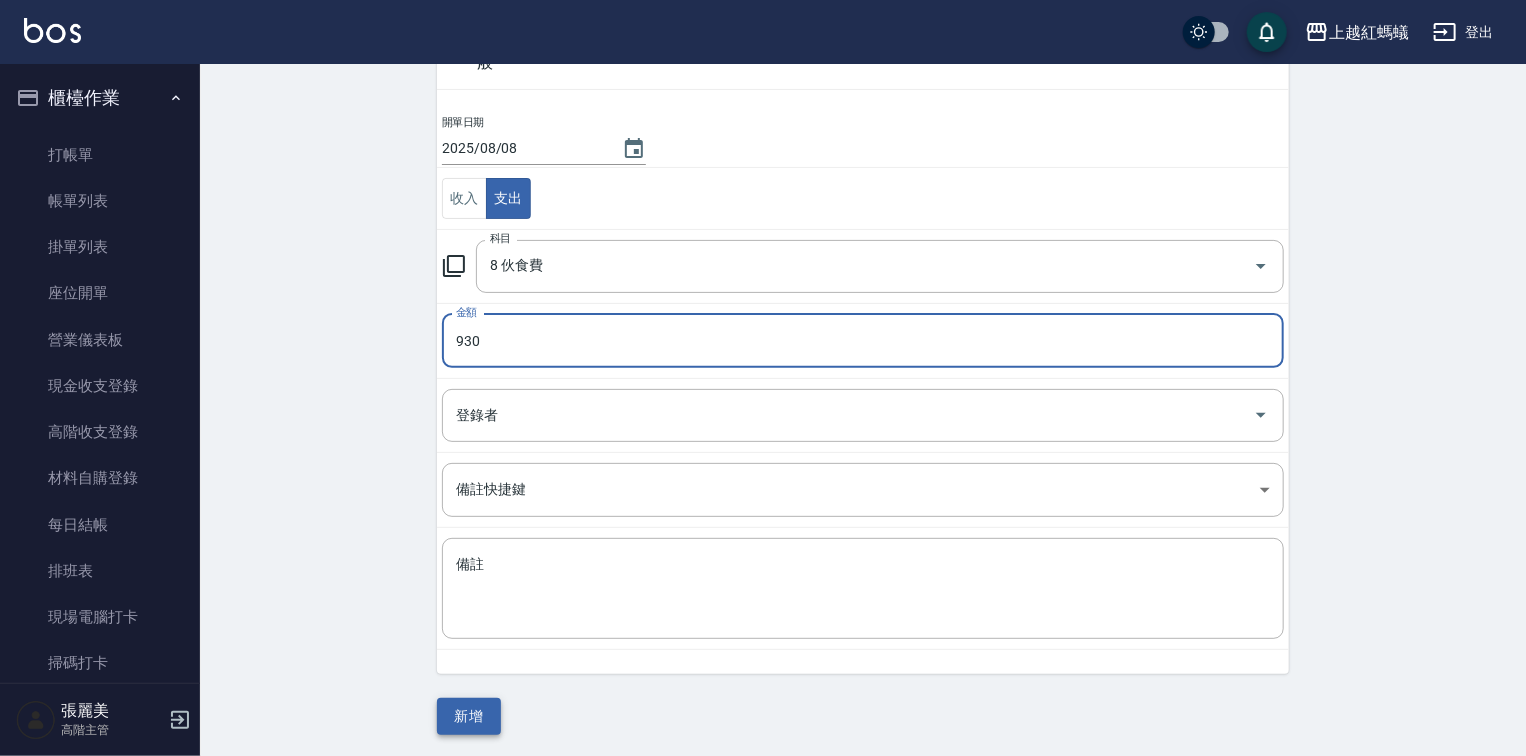 type on "930" 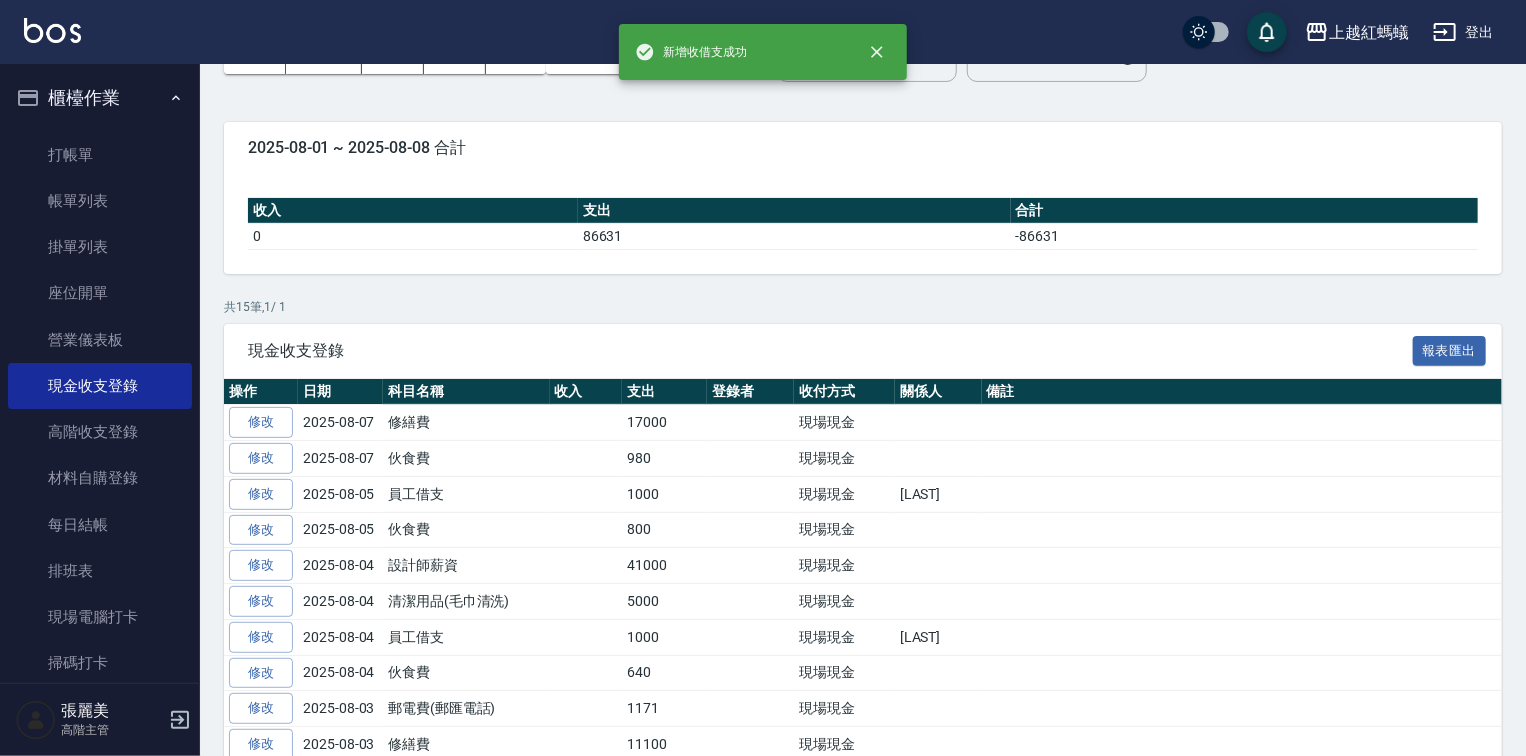 scroll, scrollTop: 0, scrollLeft: 0, axis: both 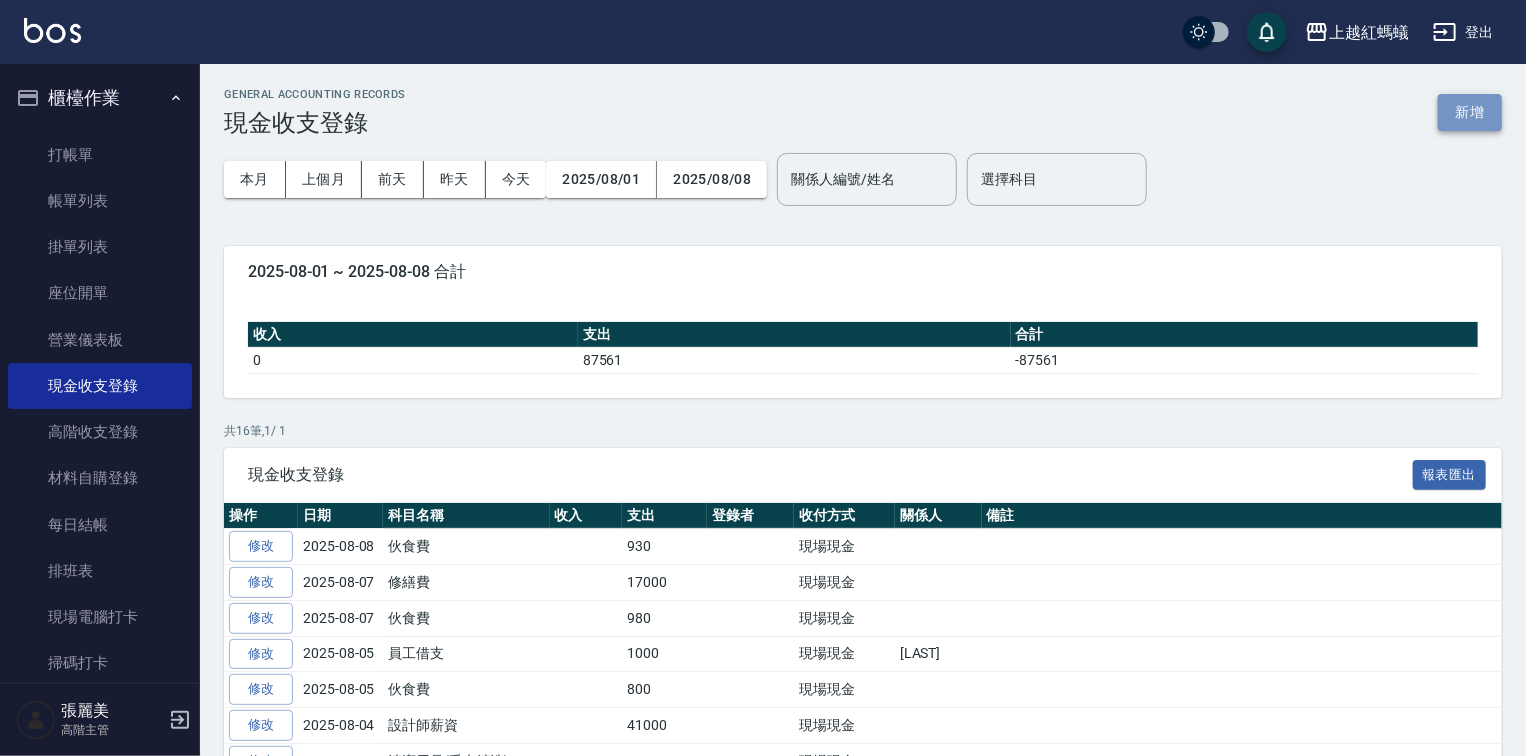 click on "新增" at bounding box center [1470, 112] 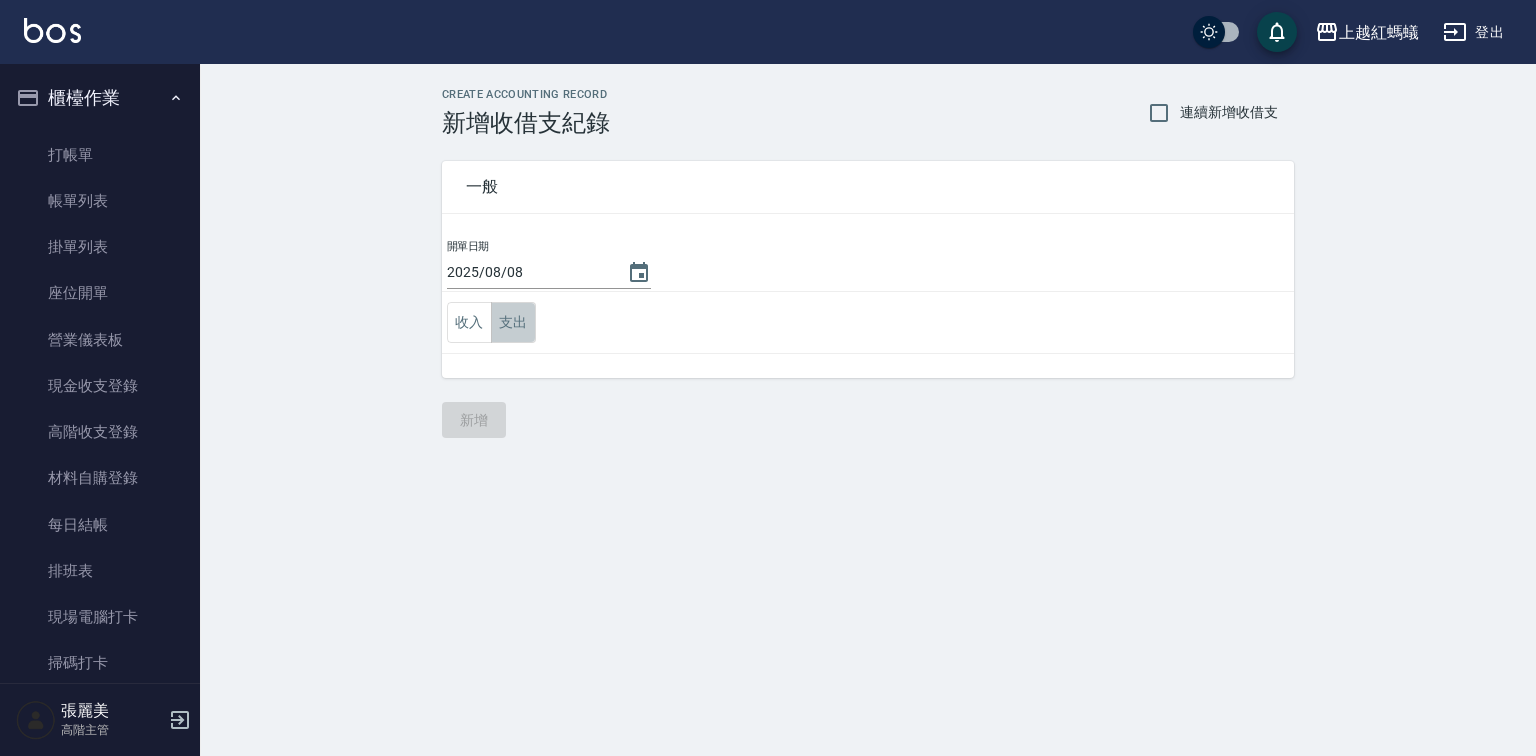 click on "支出" at bounding box center (513, 322) 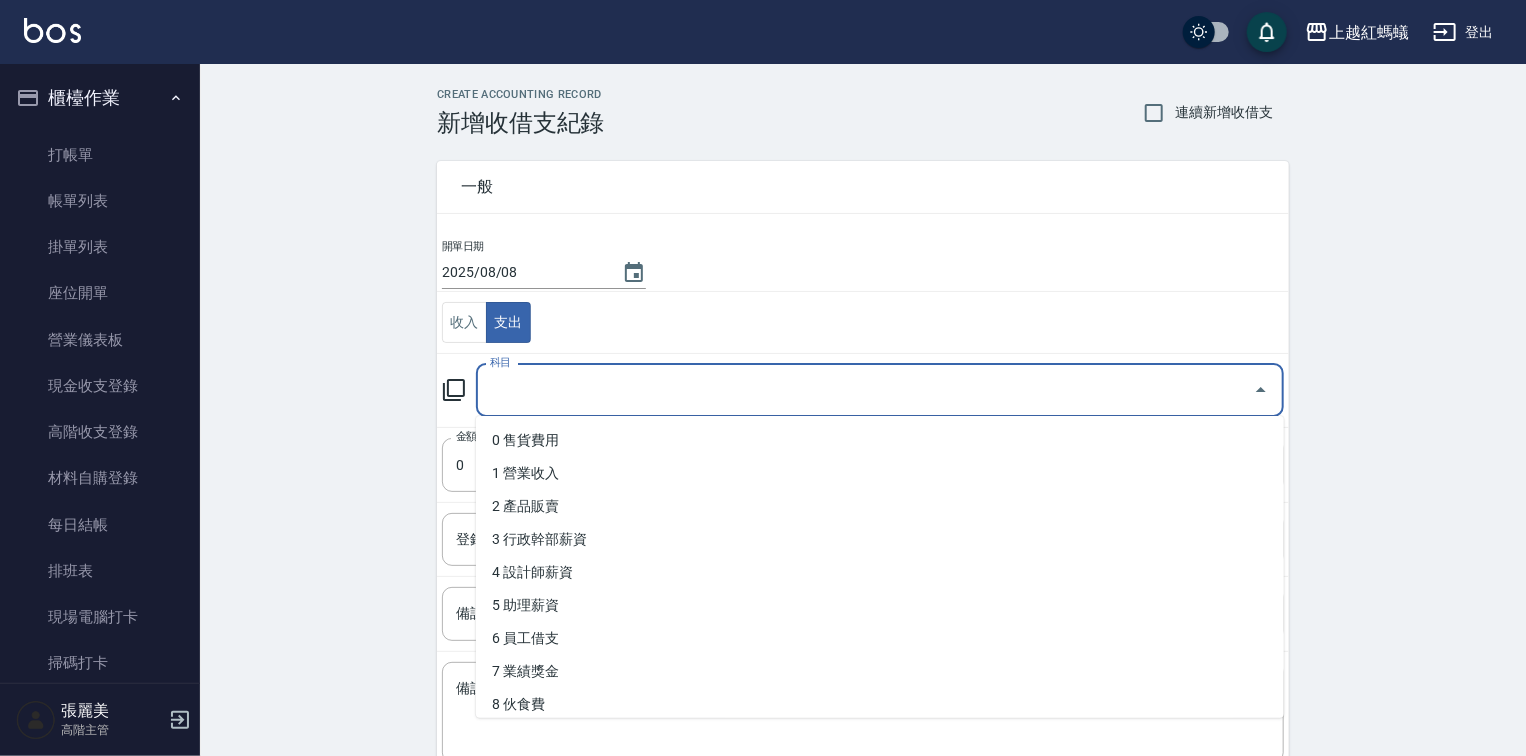 click on "科目" at bounding box center (865, 390) 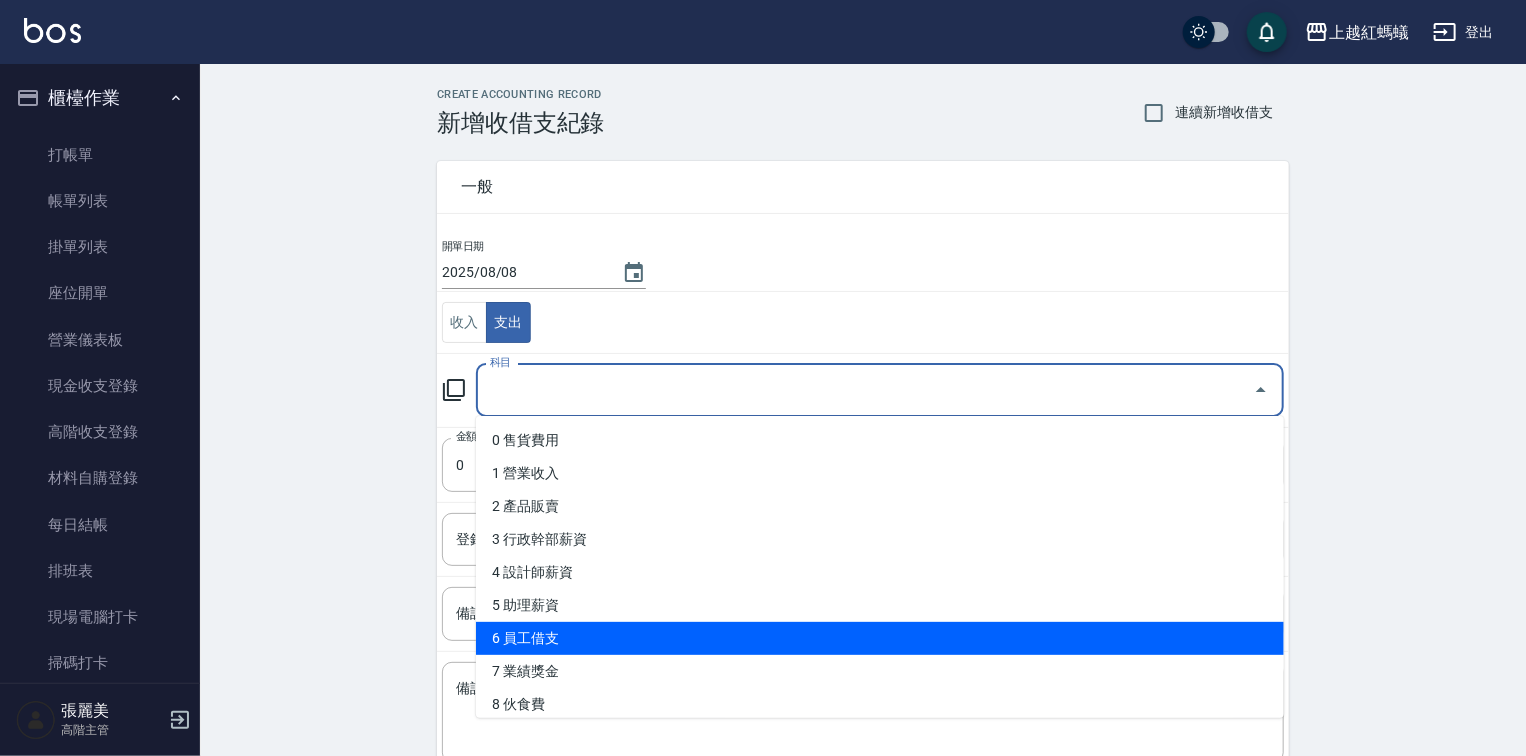 scroll, scrollTop: 240, scrollLeft: 0, axis: vertical 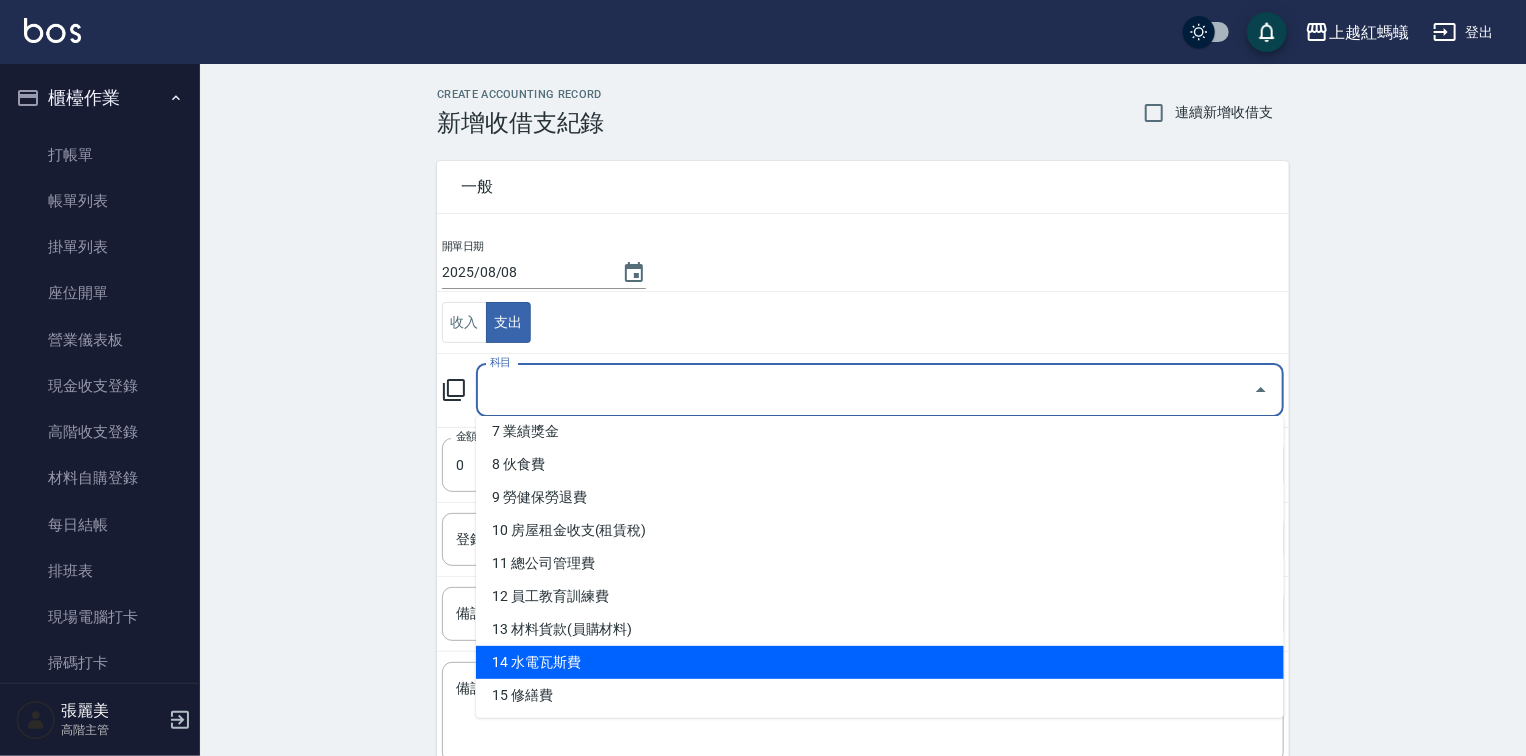 click on "14 水電瓦斯費" at bounding box center (880, 662) 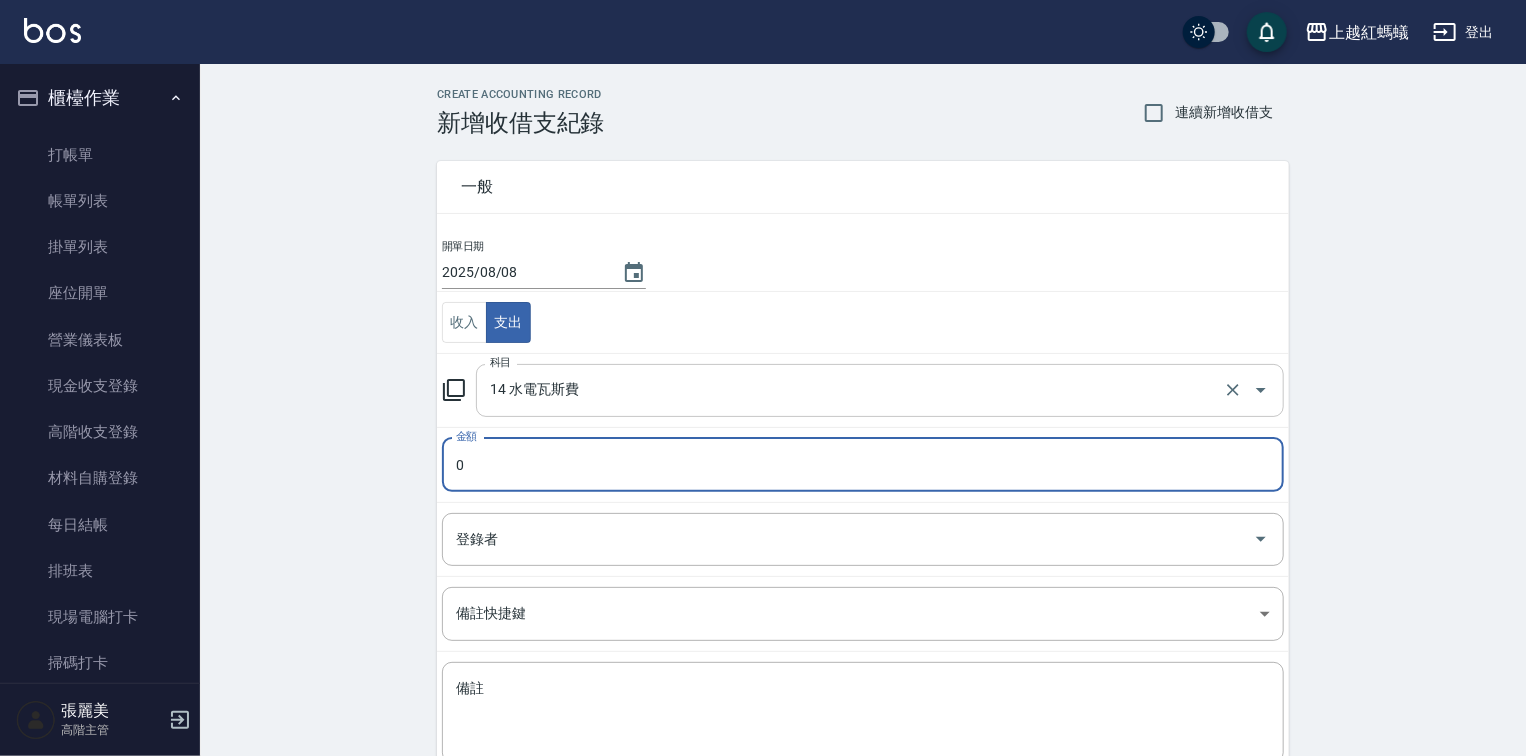 click on "14 水電瓦斯費" at bounding box center (852, 390) 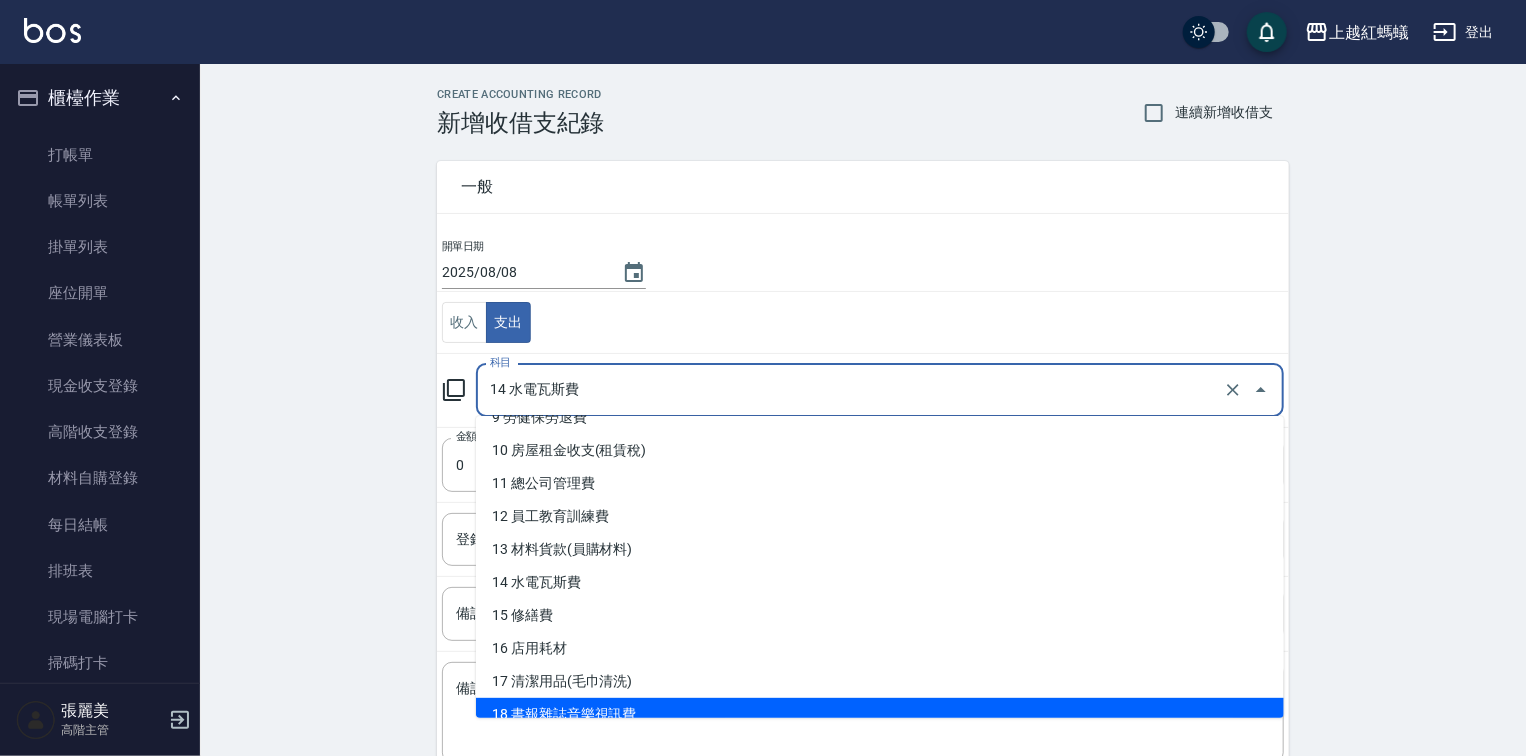 scroll, scrollTop: 400, scrollLeft: 0, axis: vertical 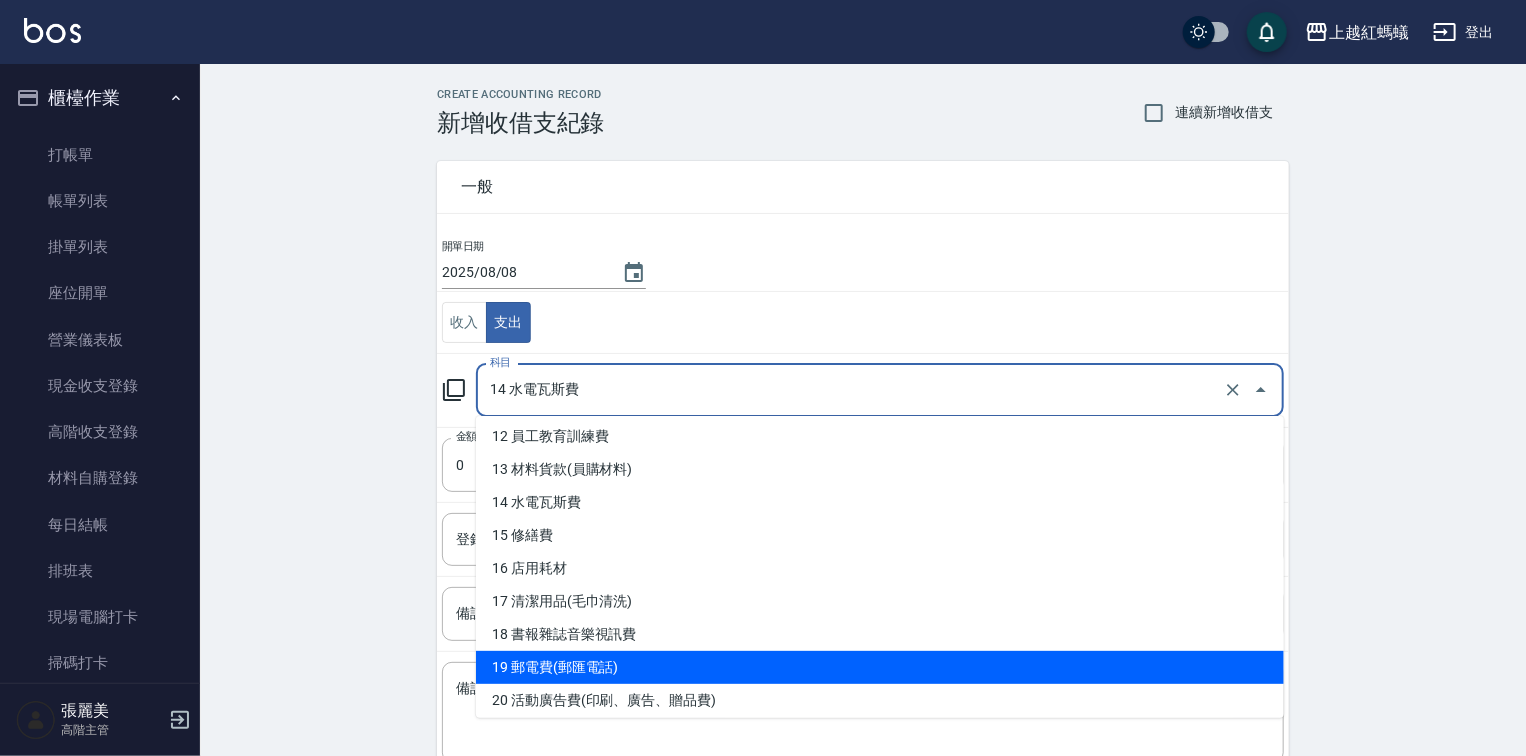 click on "19 郵電費(郵匯電話)" at bounding box center (880, 667) 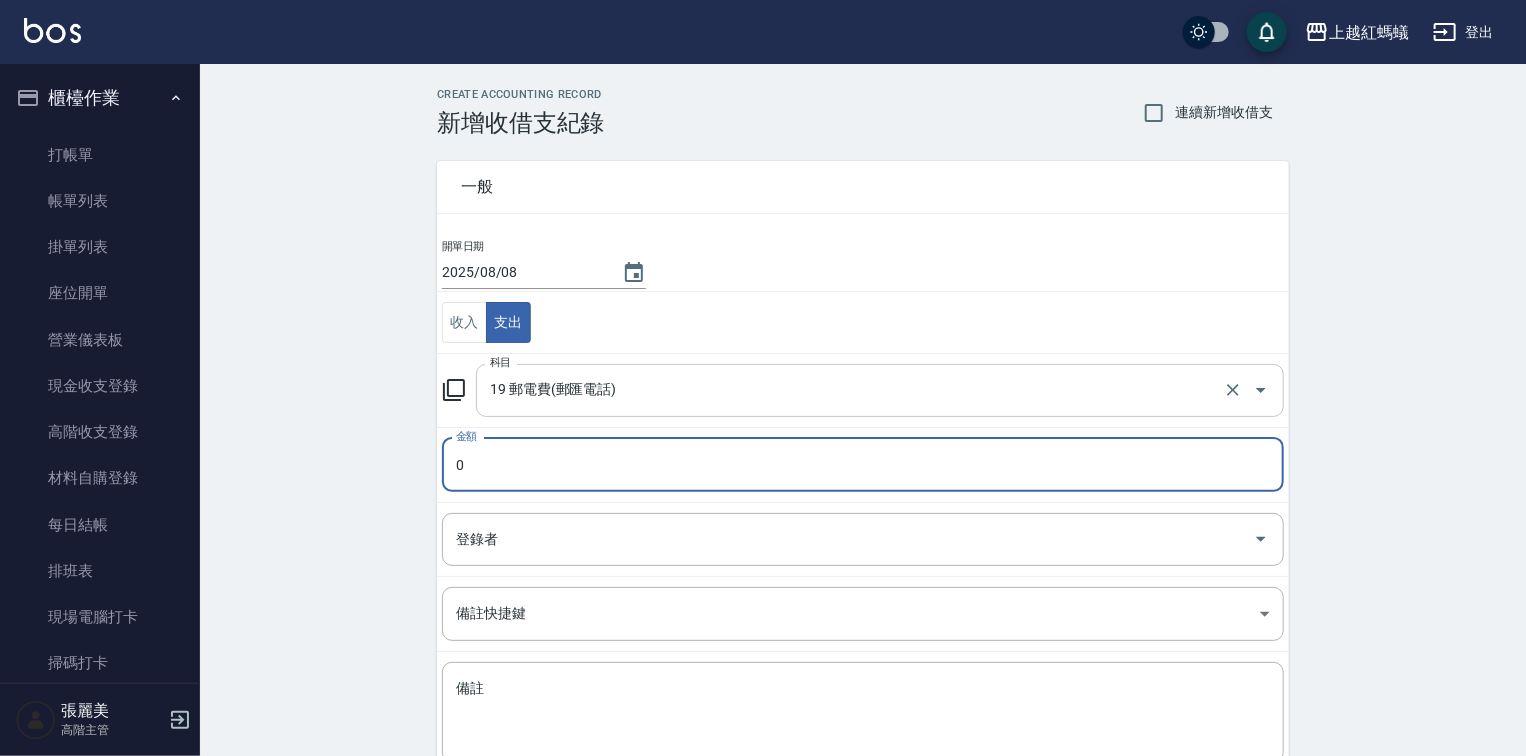 click on "19 郵電費(郵匯電話) 科目" at bounding box center (880, 390) 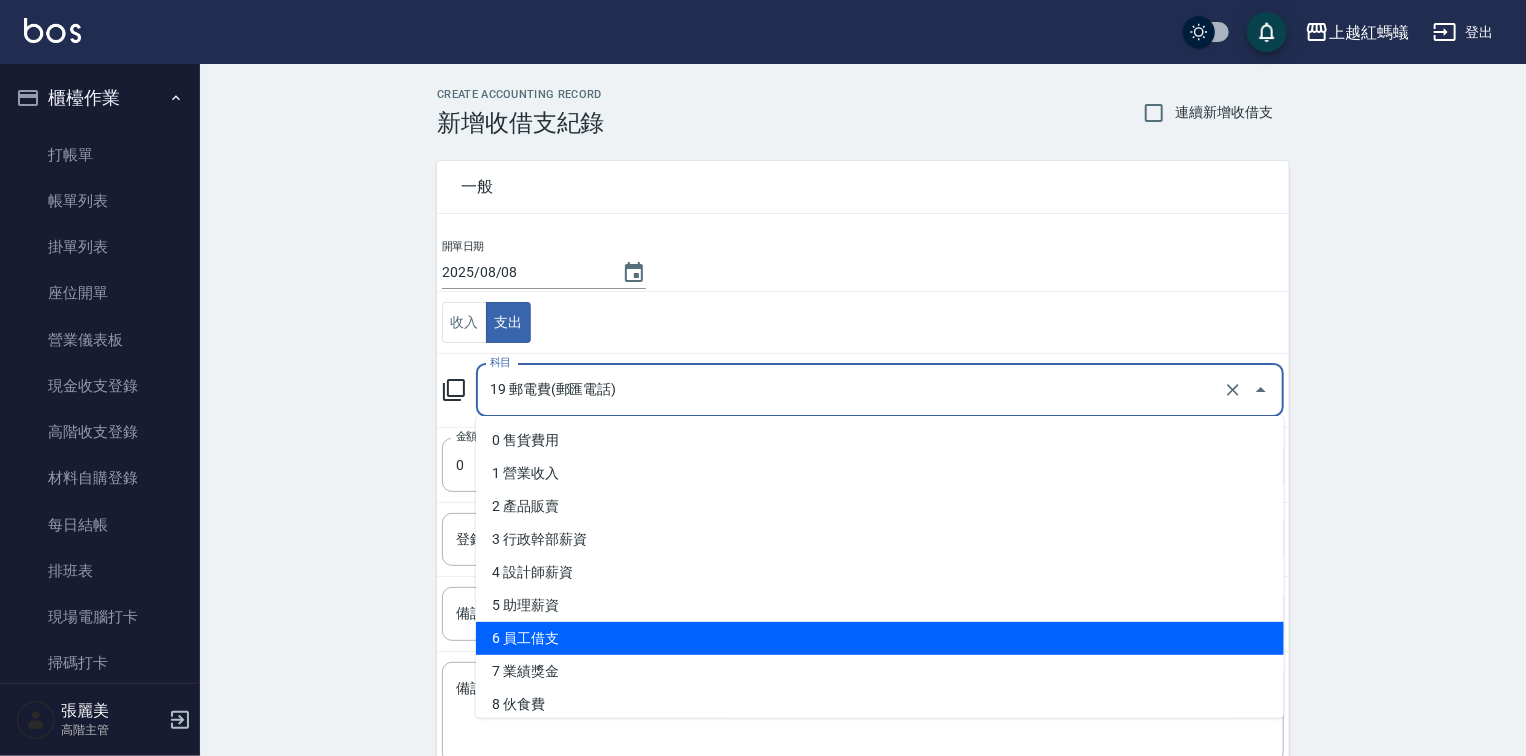 click on "6 員工借支" at bounding box center [880, 638] 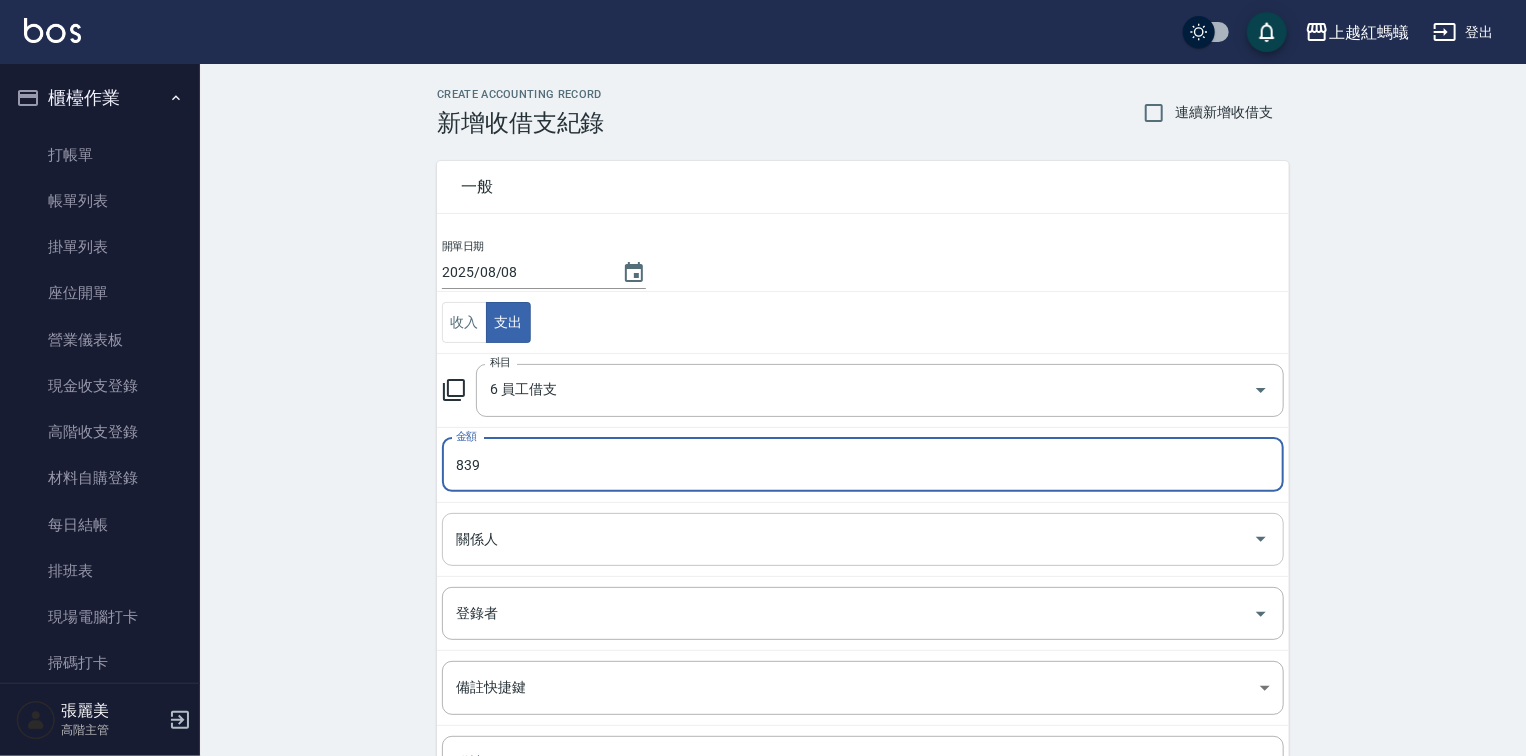 type on "839" 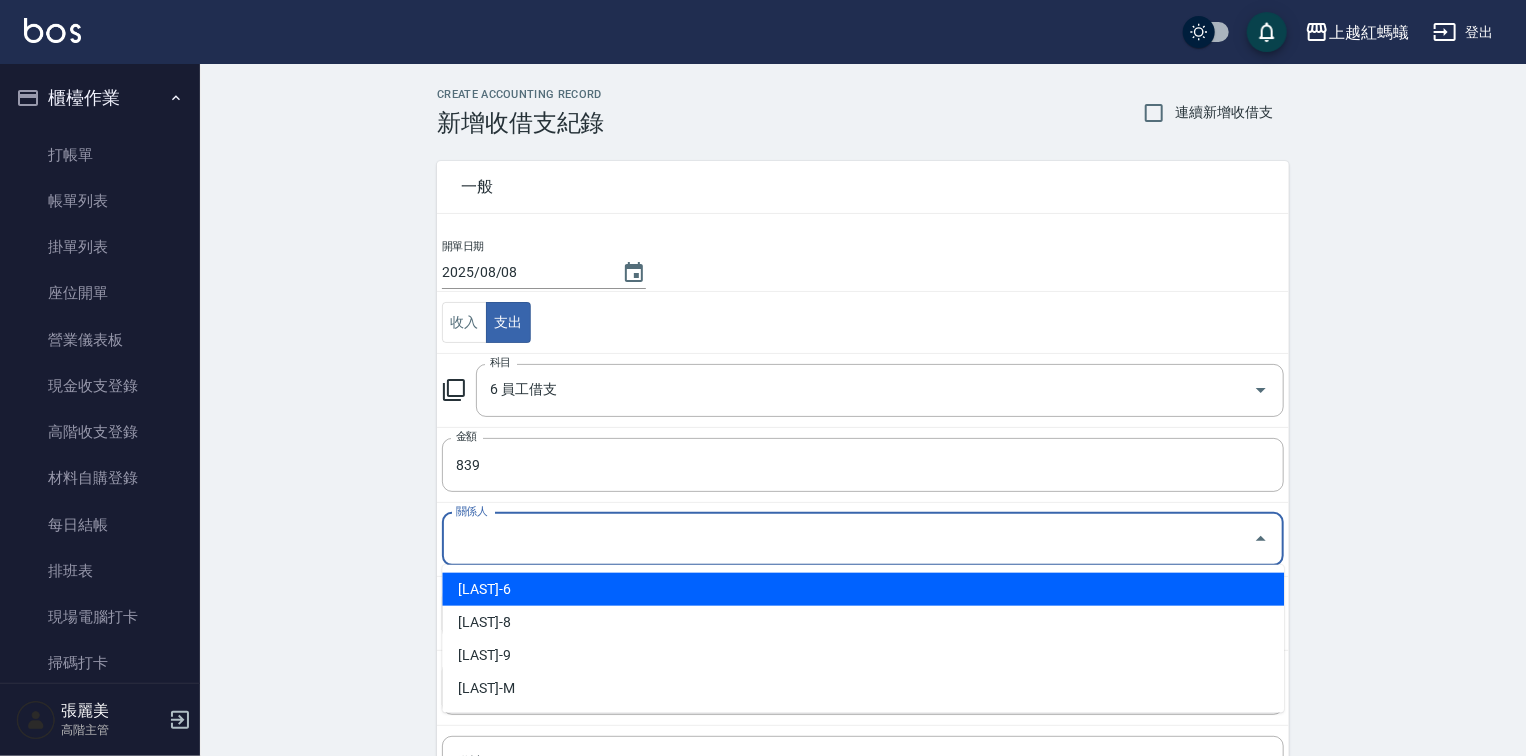 click on "關係人" at bounding box center (848, 539) 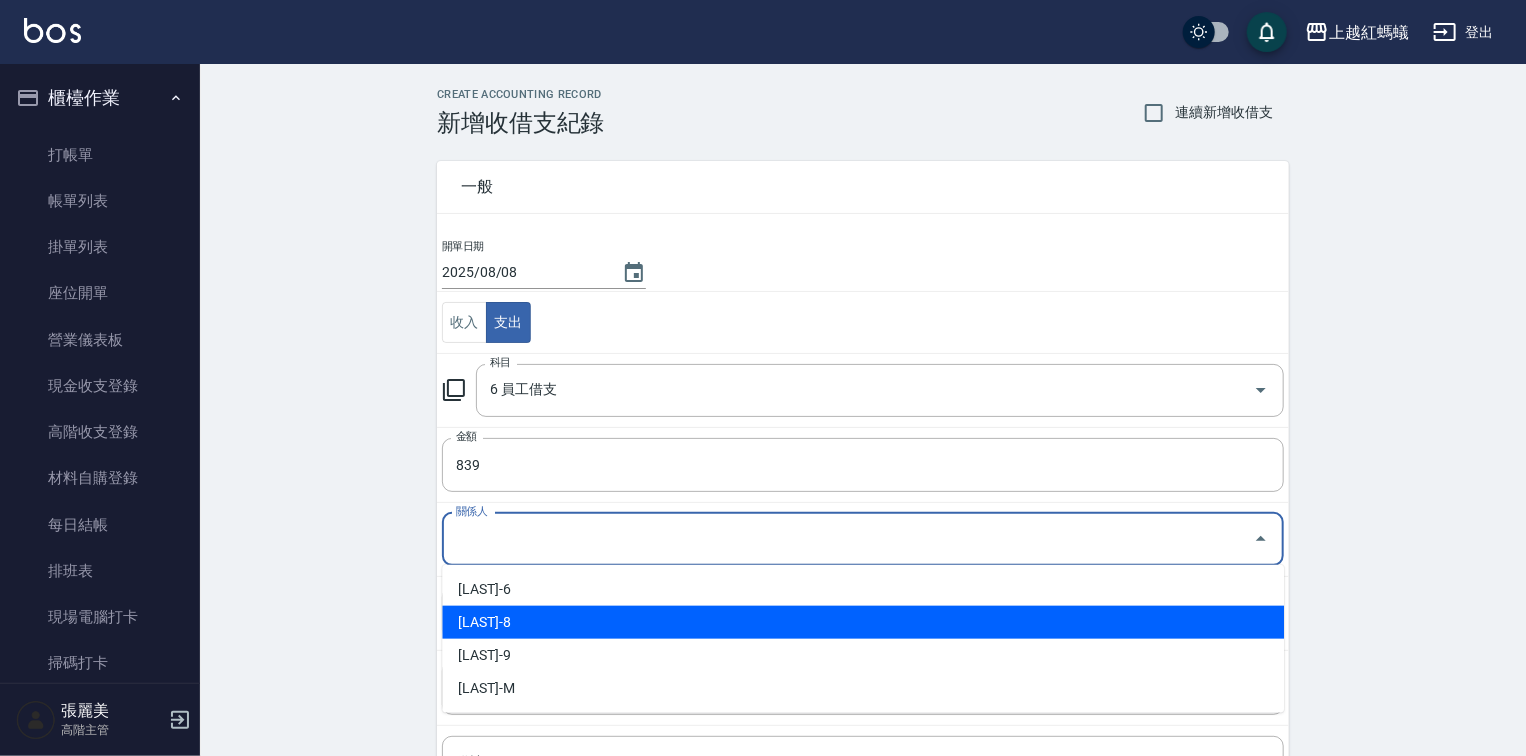 click on "[LAST]-8" at bounding box center (863, 622) 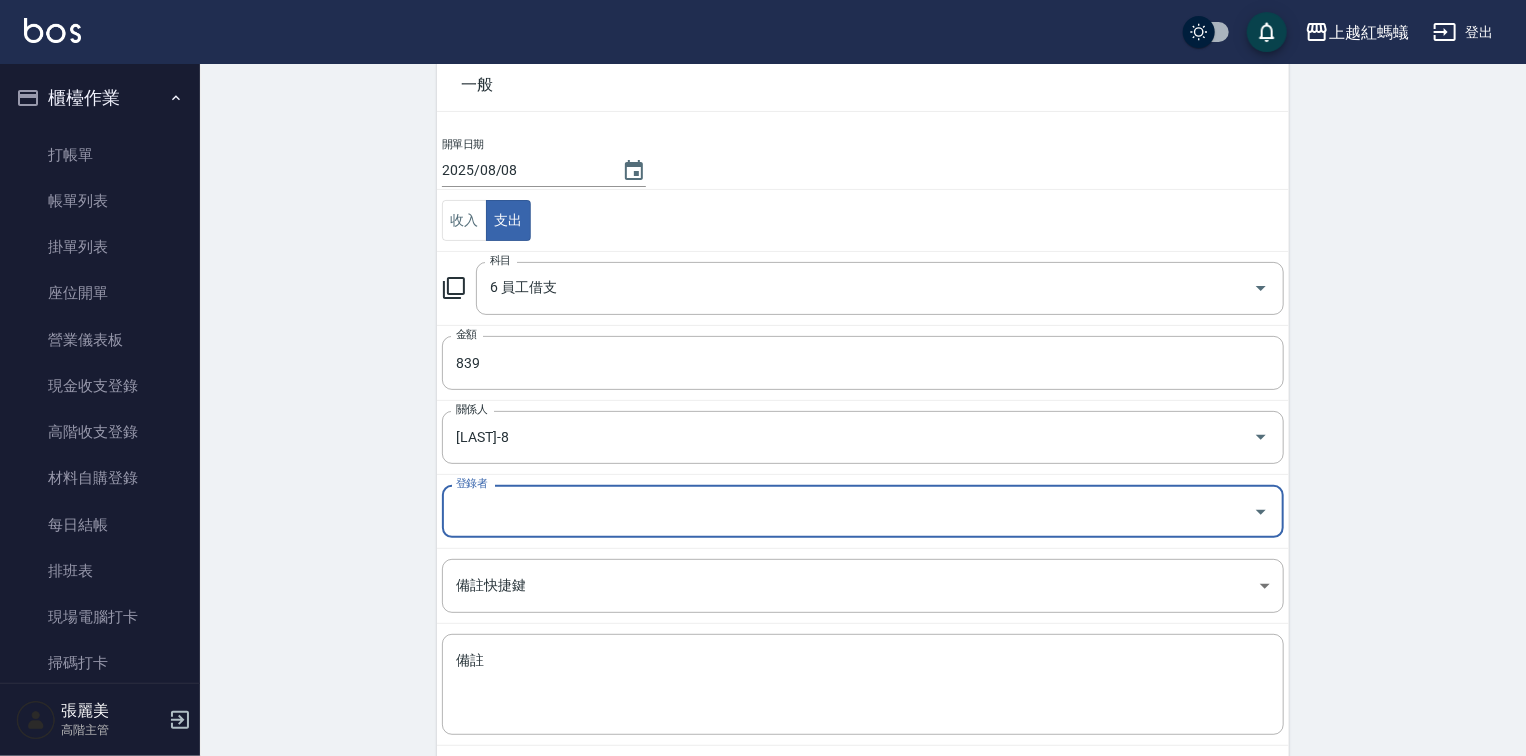 scroll, scrollTop: 198, scrollLeft: 0, axis: vertical 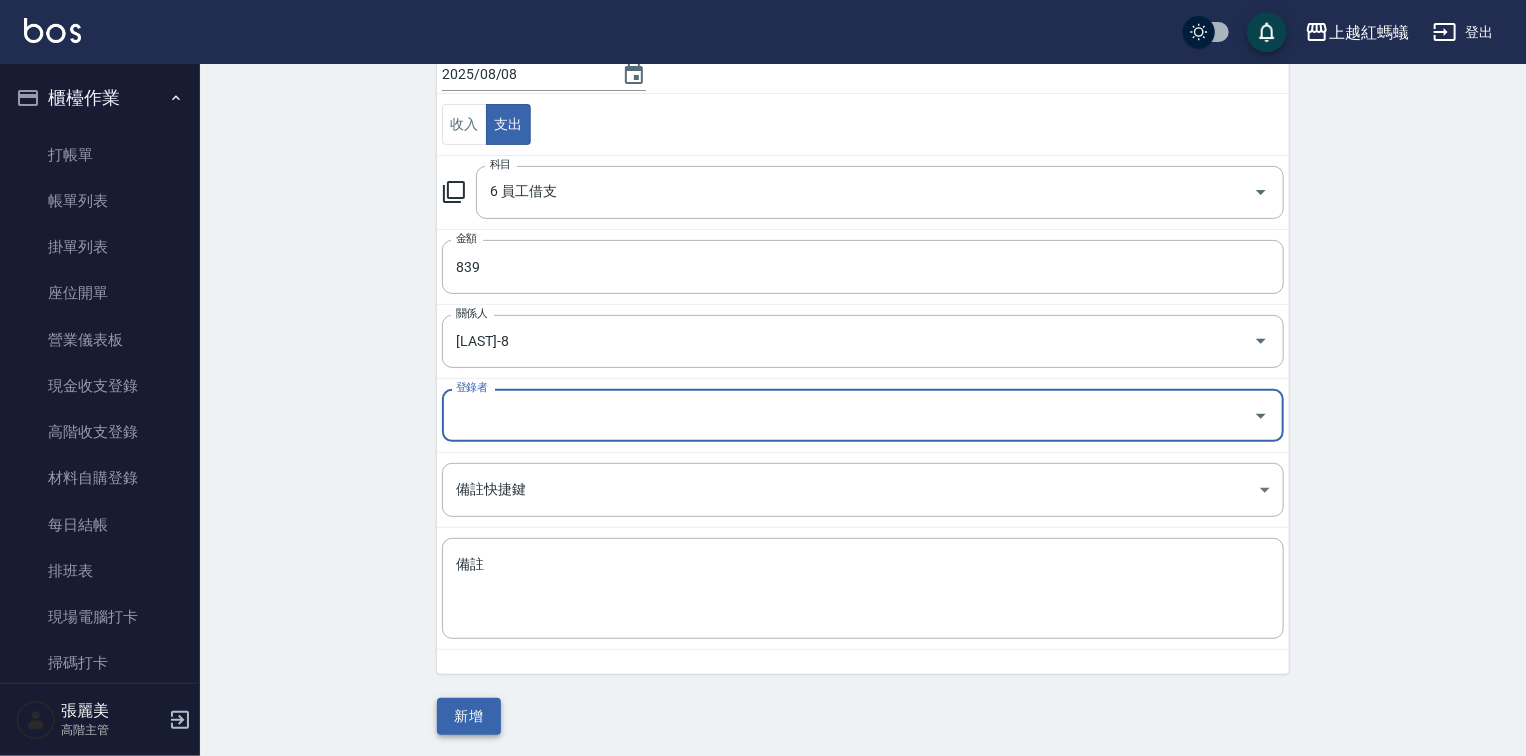 click on "新增" at bounding box center (469, 716) 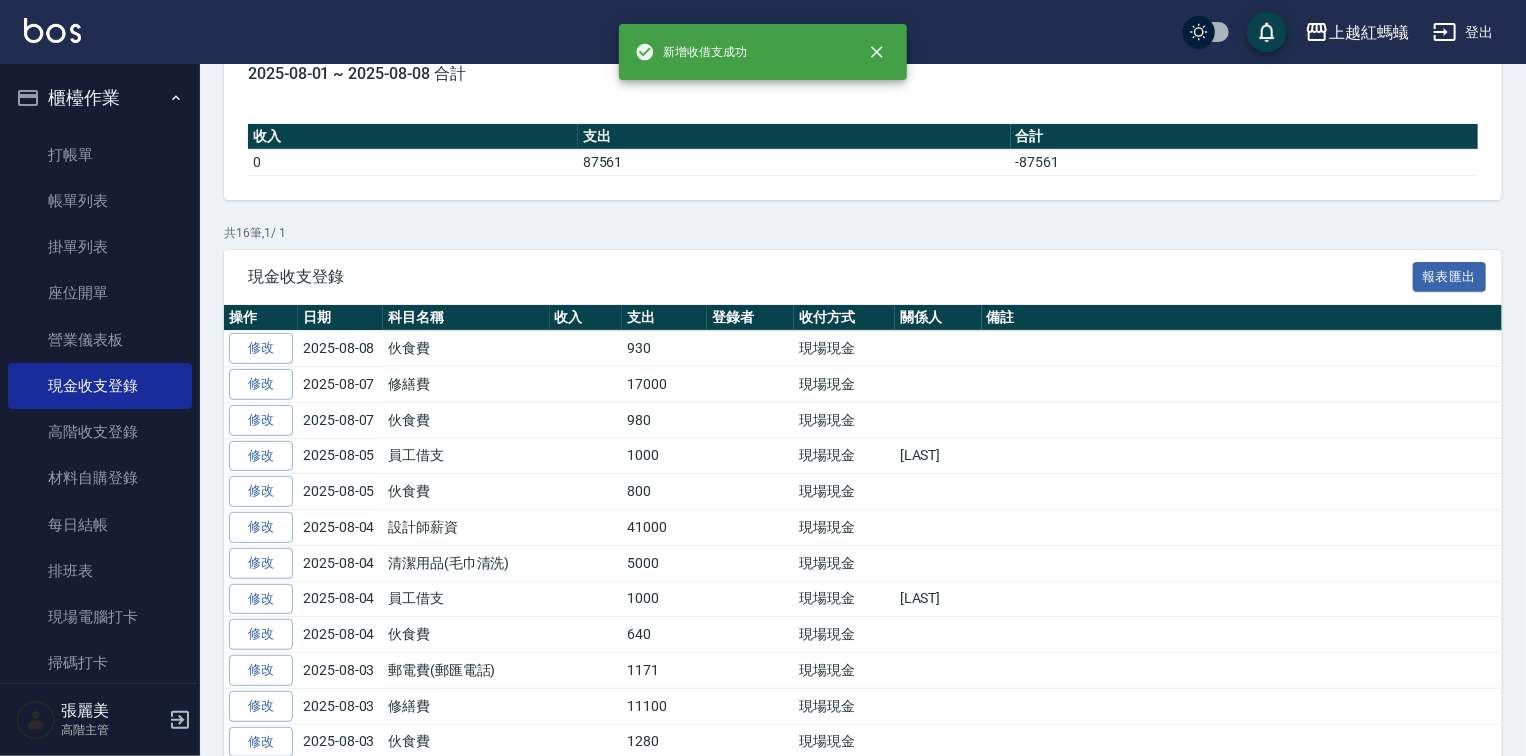scroll, scrollTop: 0, scrollLeft: 0, axis: both 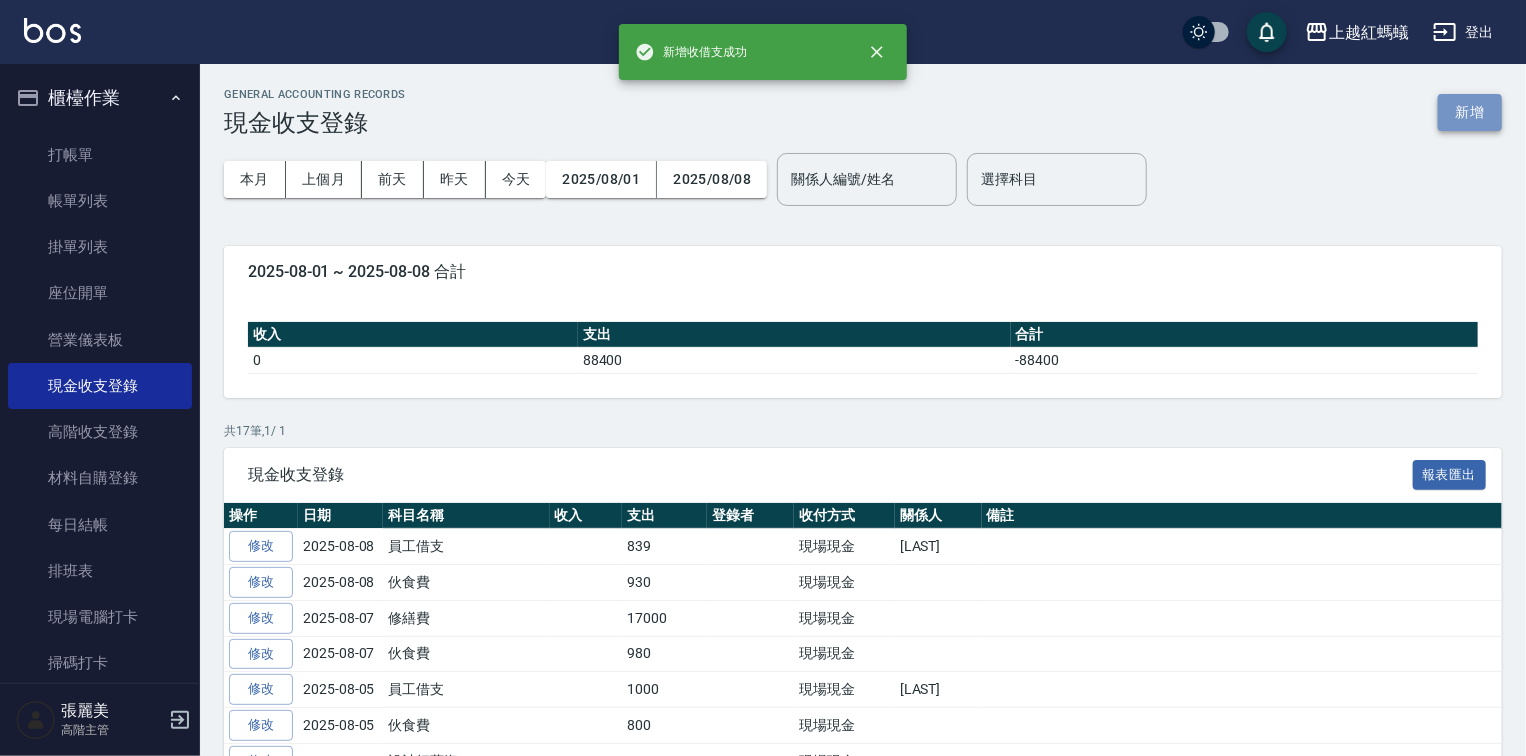 click on "新增" at bounding box center [1470, 112] 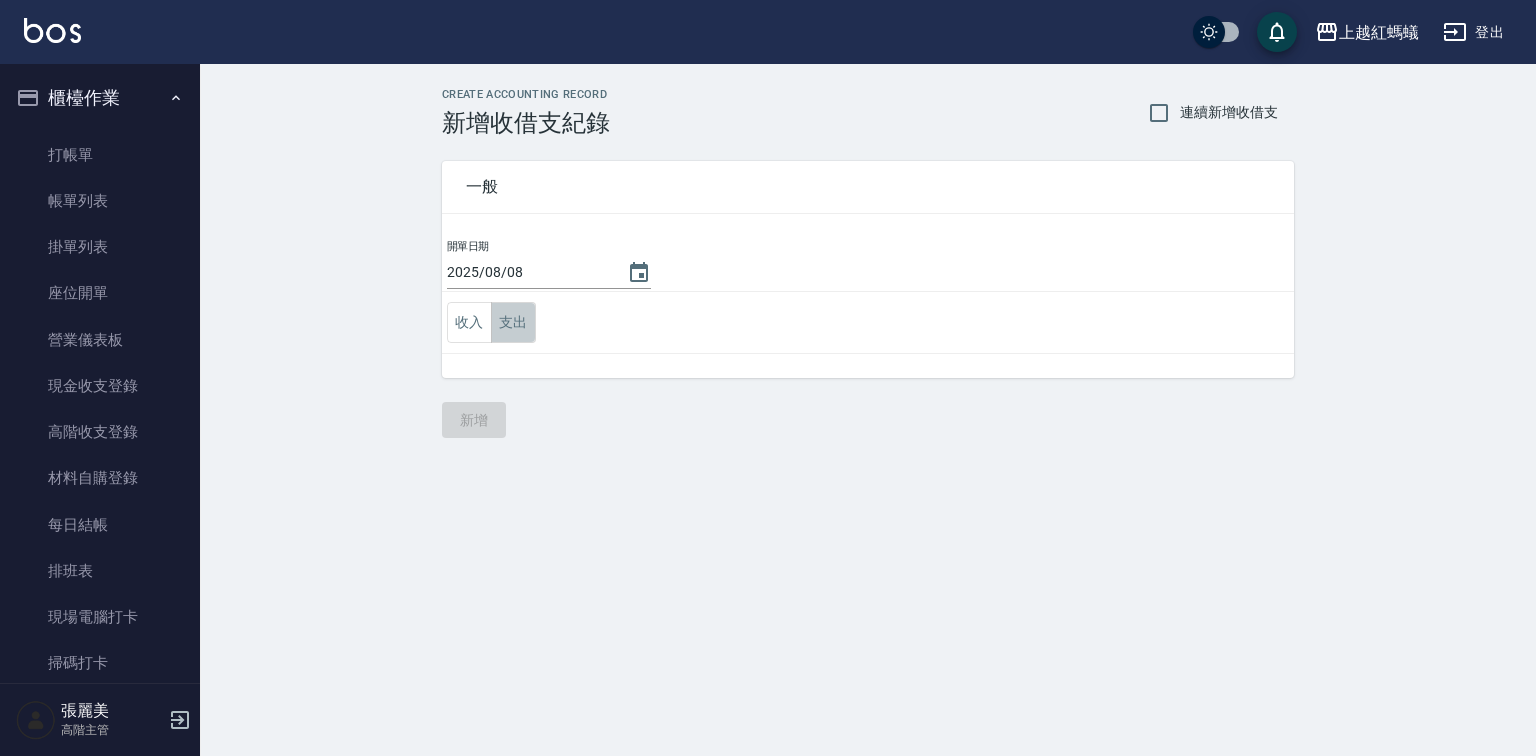 click on "支出" at bounding box center [513, 322] 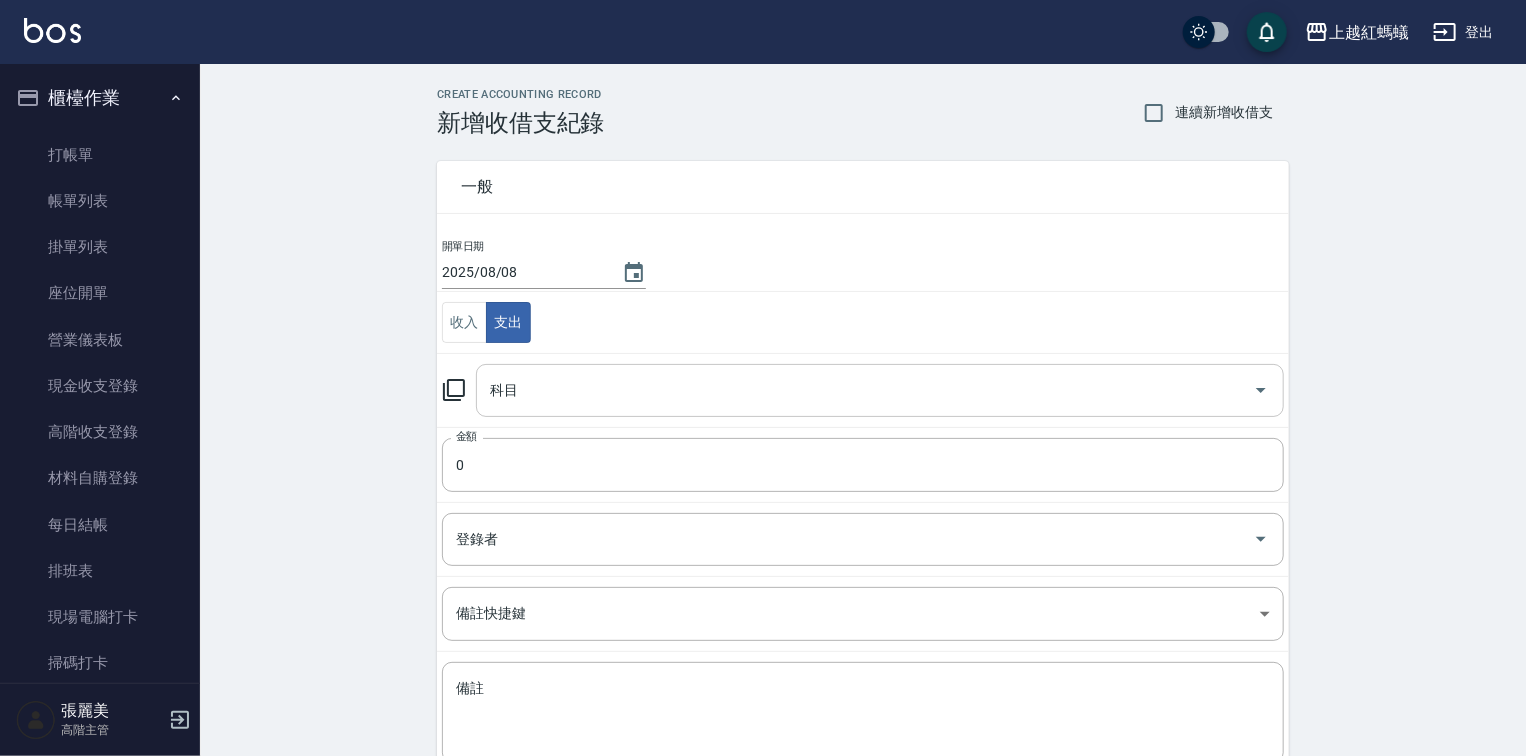 click on "科目" at bounding box center [865, 390] 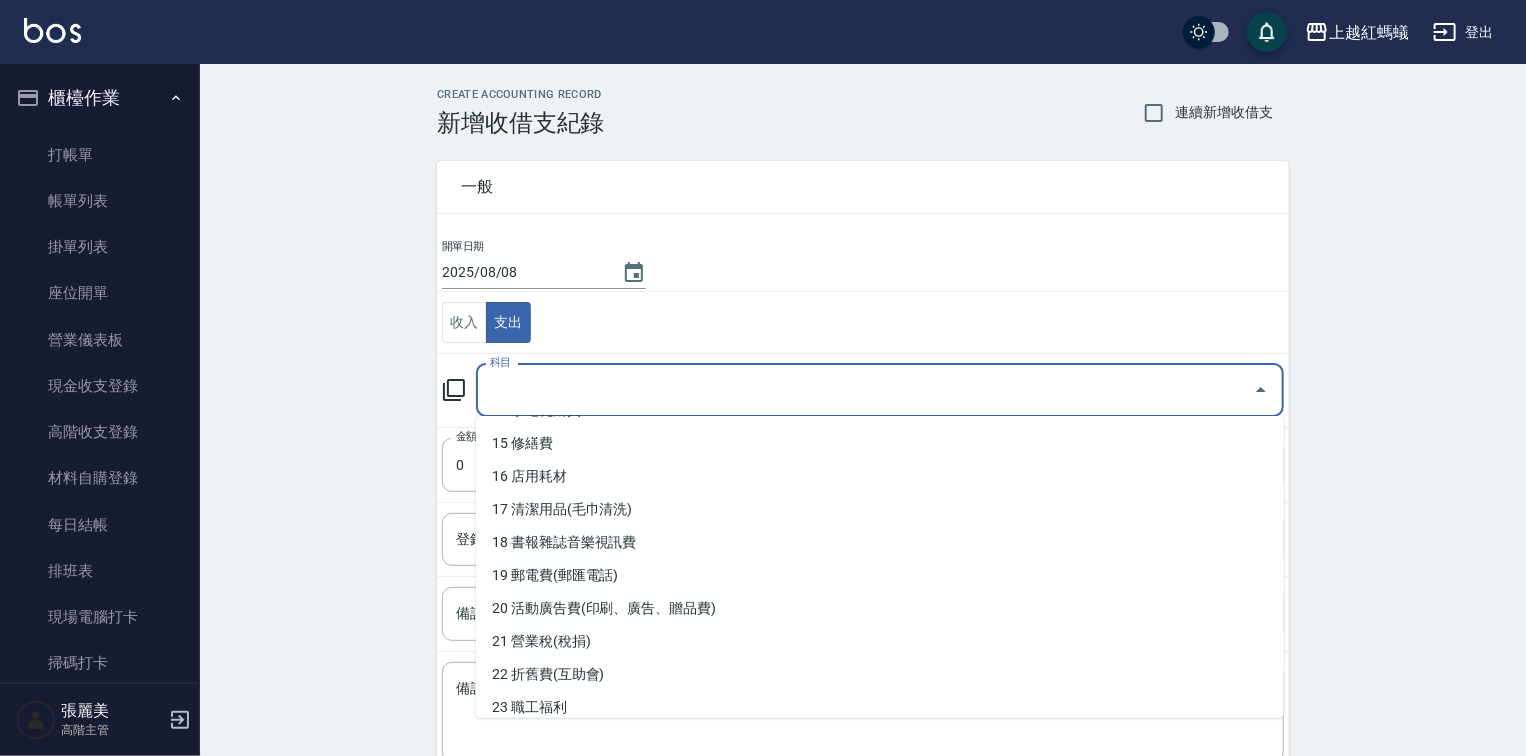 scroll, scrollTop: 480, scrollLeft: 0, axis: vertical 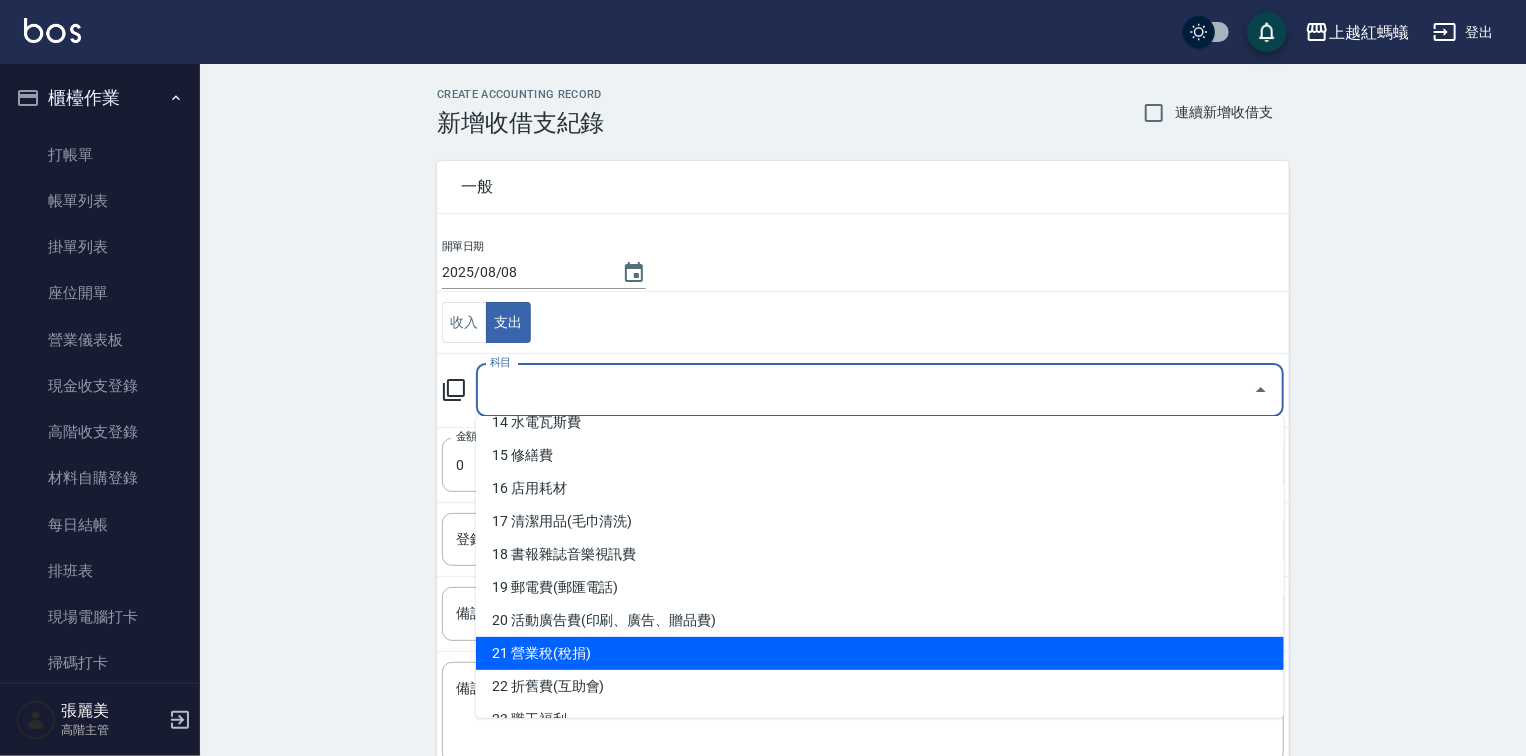 click on "21 營業稅(稅捐)" at bounding box center [880, 653] 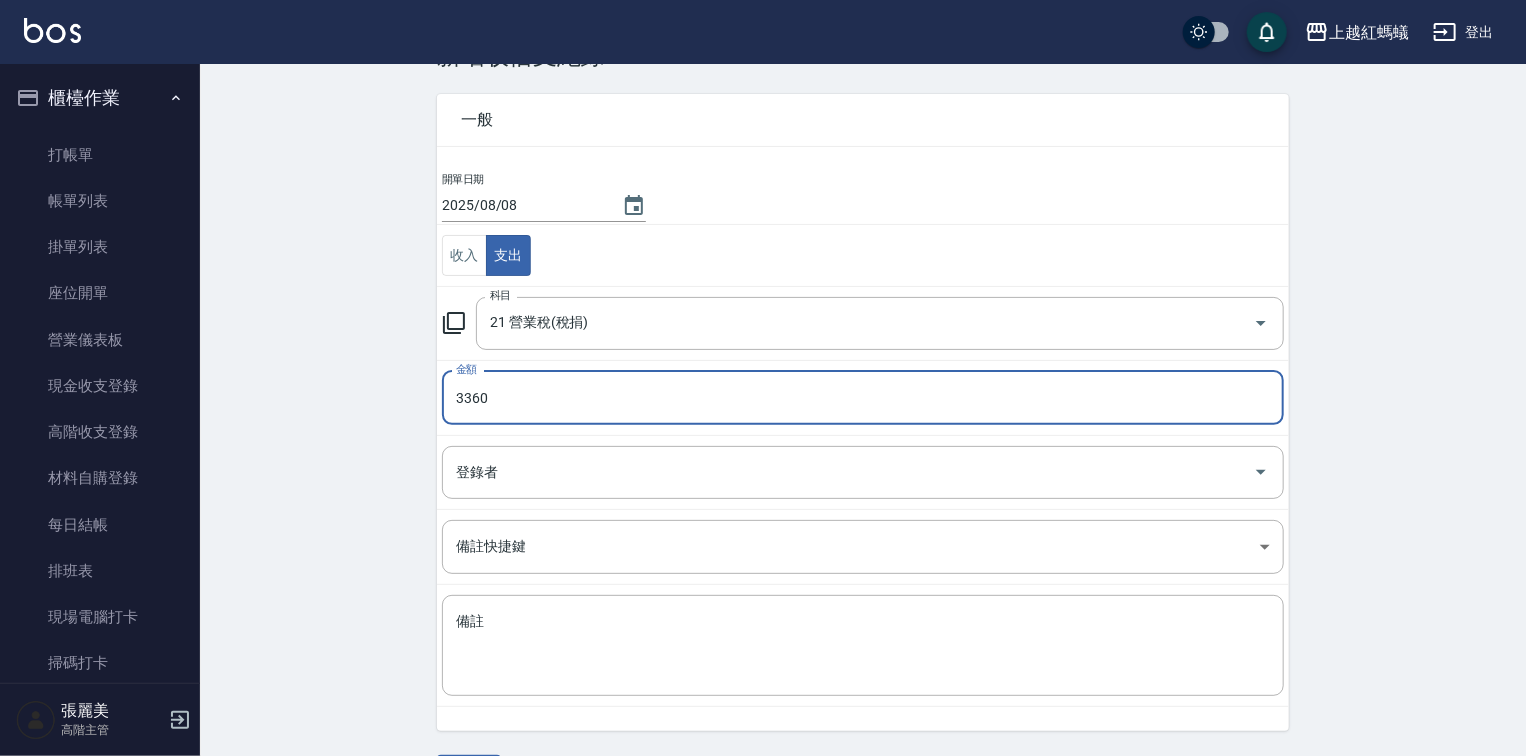 scroll, scrollTop: 124, scrollLeft: 0, axis: vertical 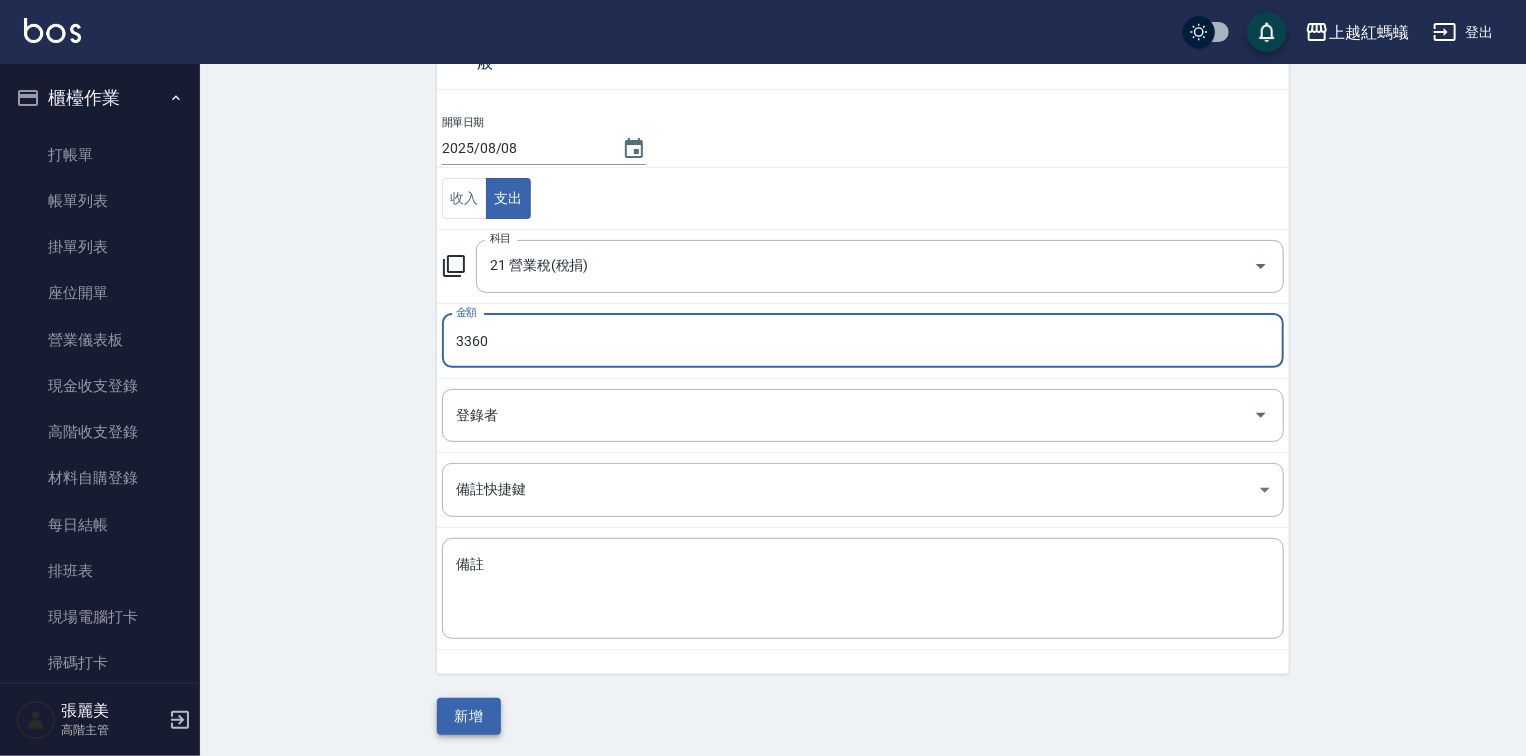 type on "3360" 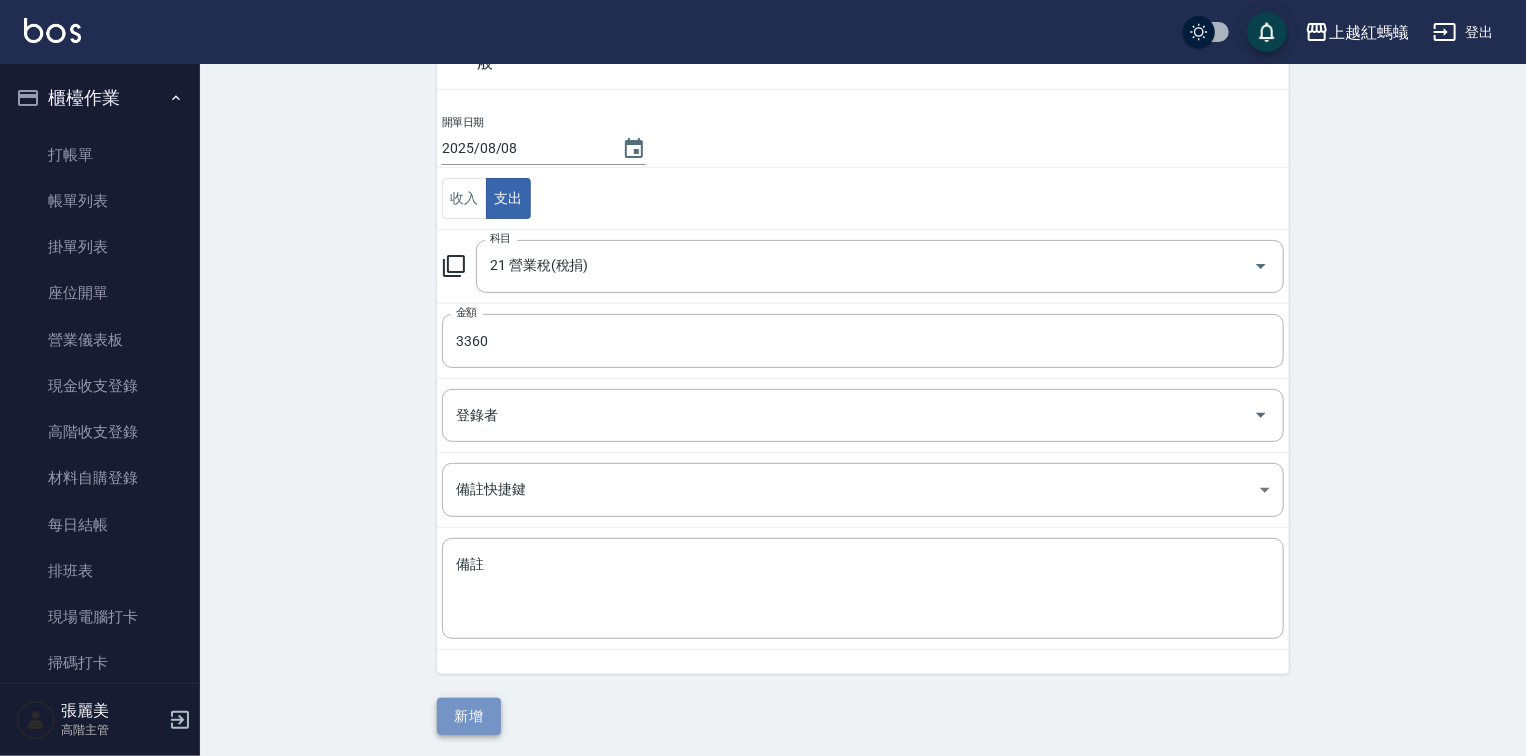 click on "新增" at bounding box center [469, 716] 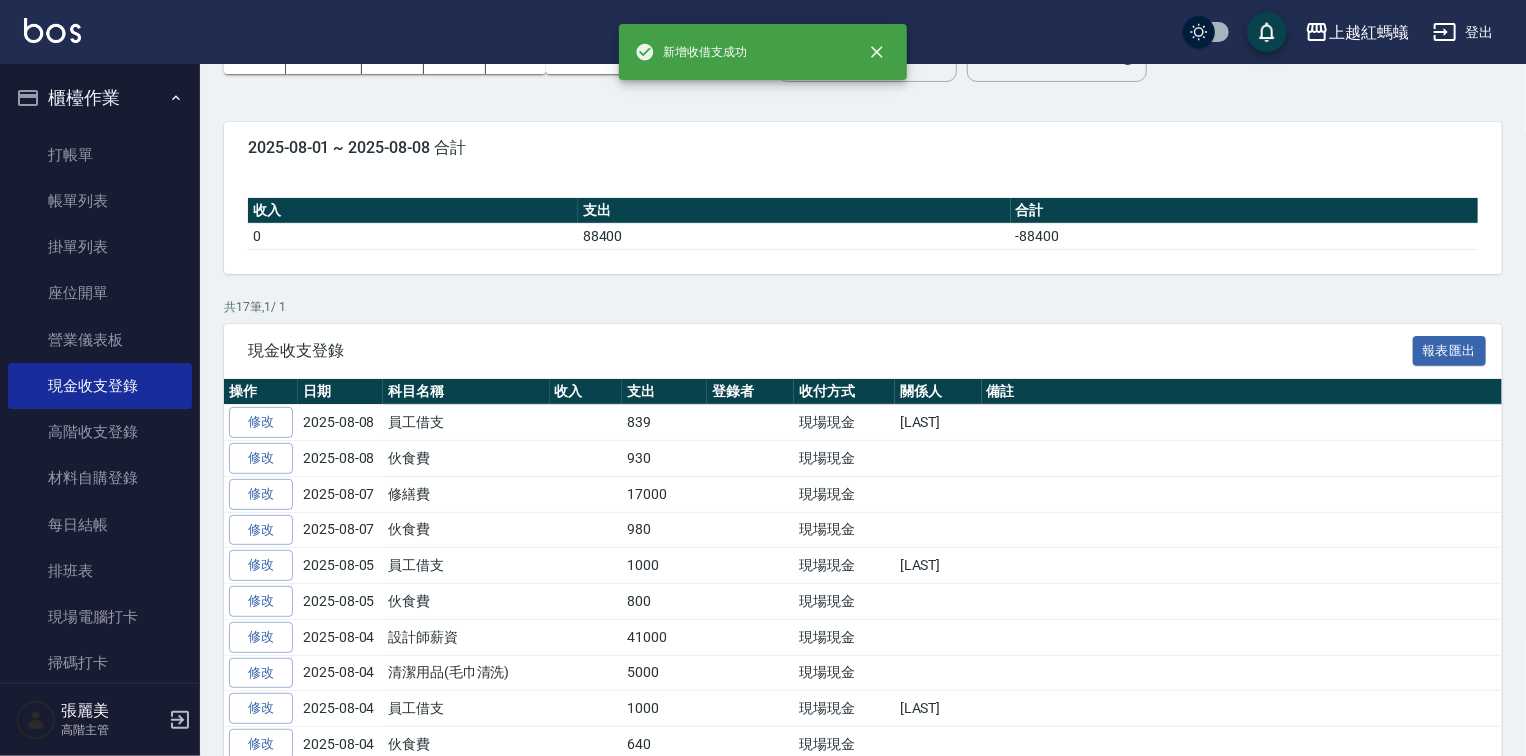 scroll, scrollTop: 0, scrollLeft: 0, axis: both 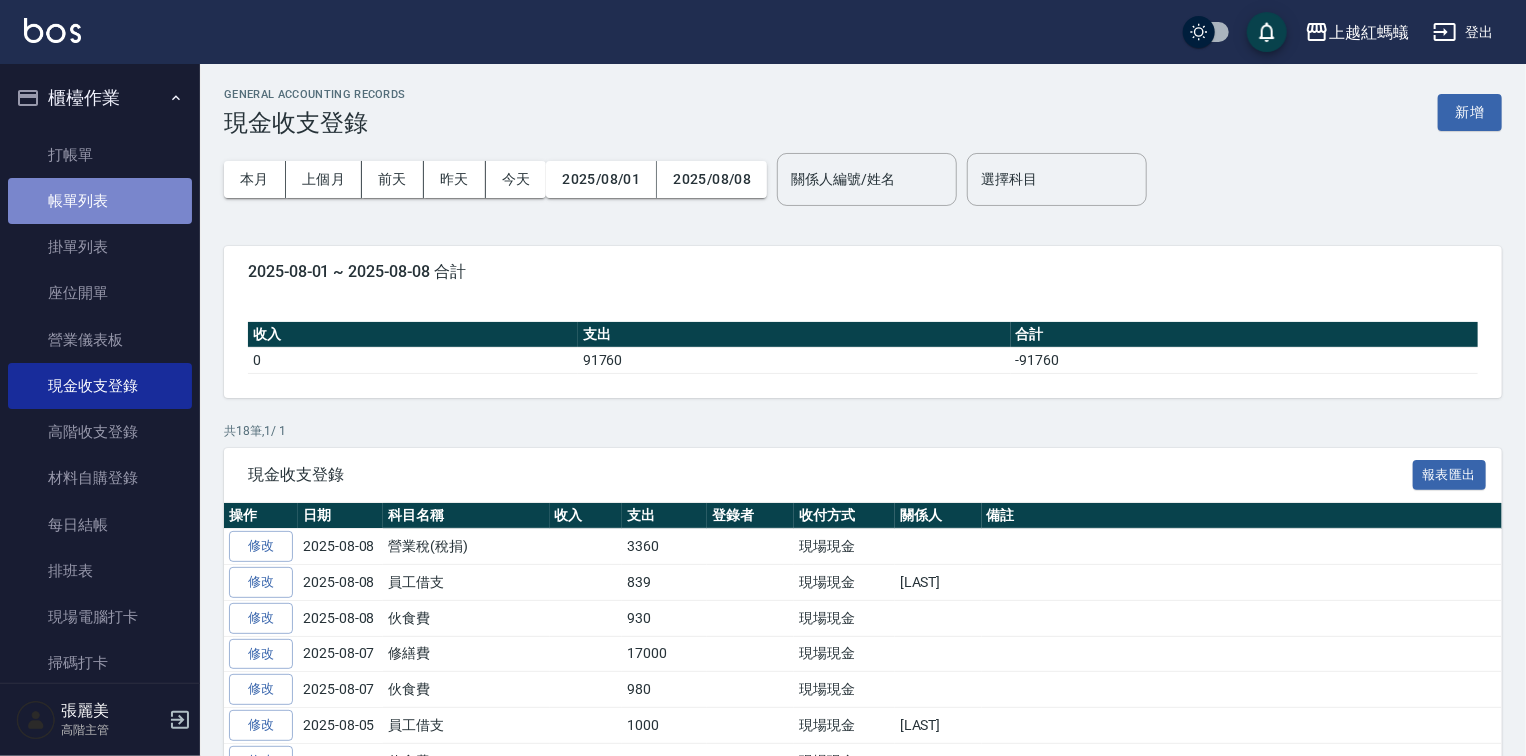 click on "帳單列表" at bounding box center [100, 201] 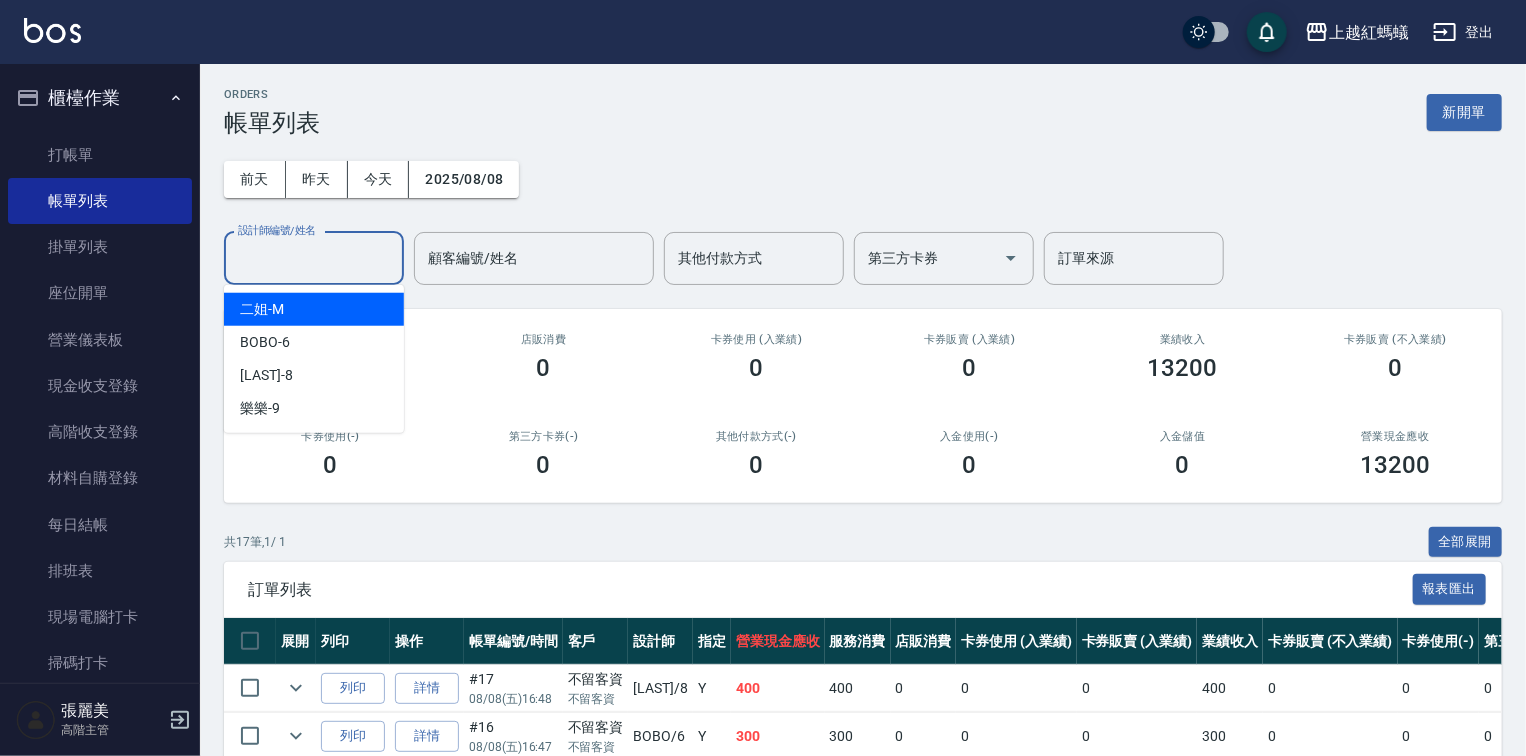 click on "設計師編號/姓名" at bounding box center (314, 258) 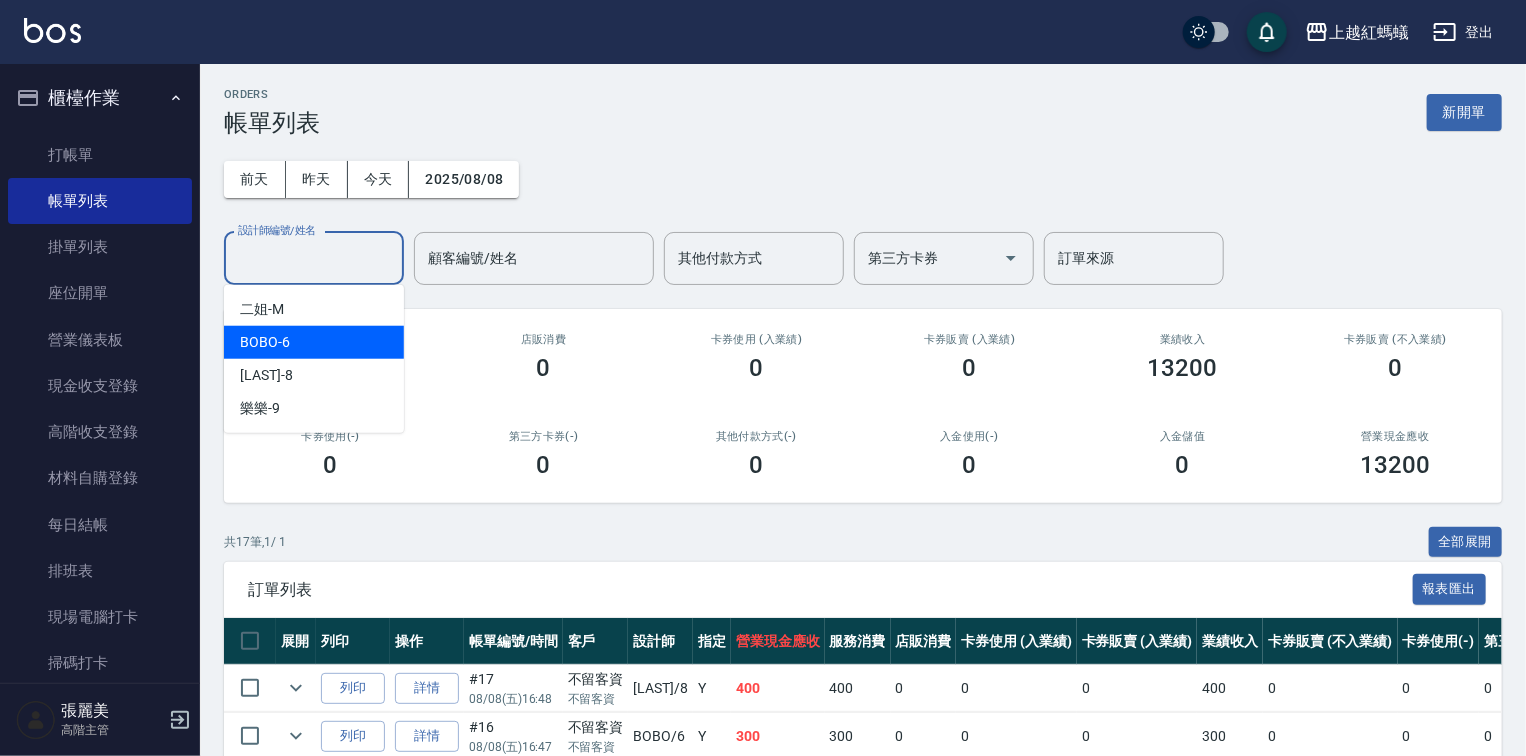 click on "BOBO -6" at bounding box center [314, 342] 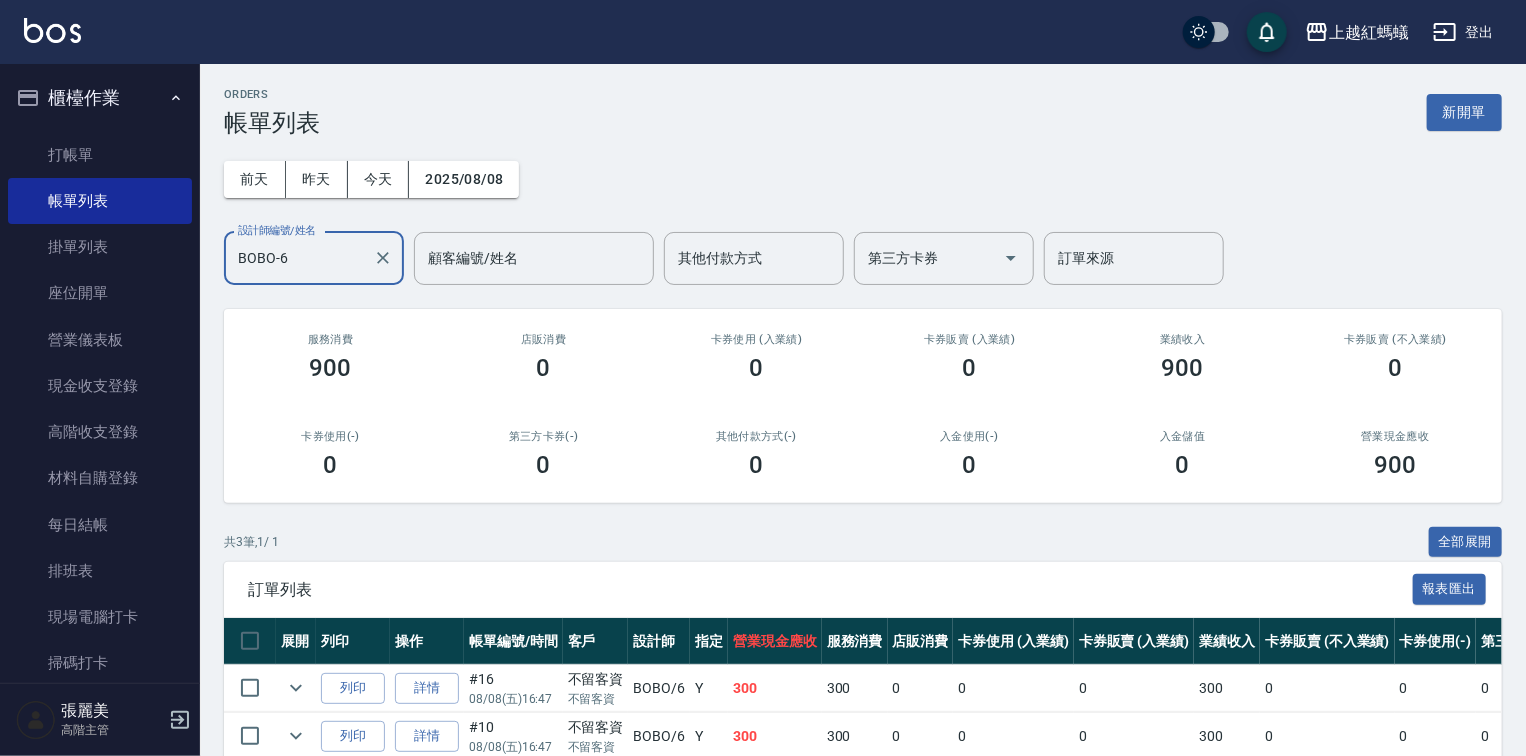 click on "BOBO-6" at bounding box center (299, 258) 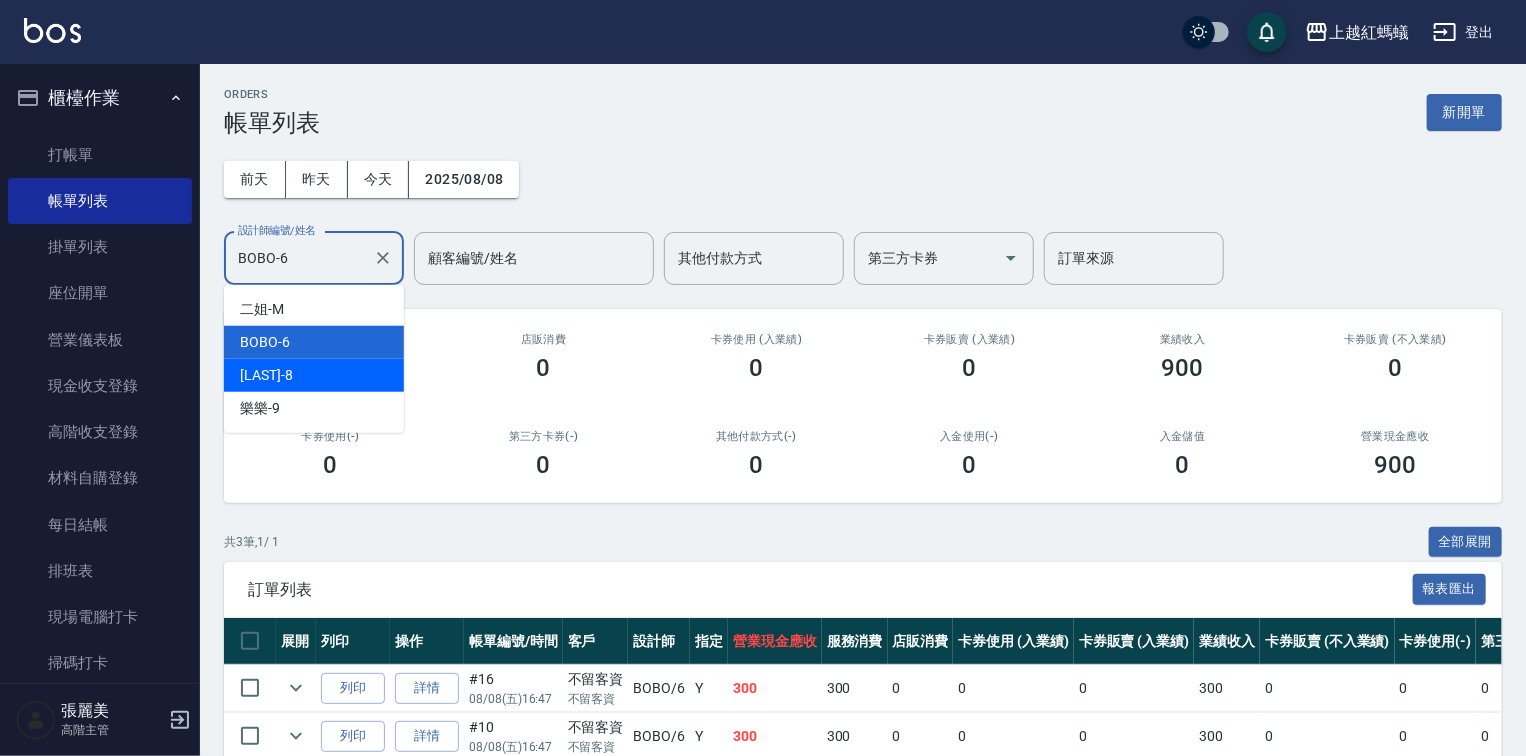click on "[LAST] -8" at bounding box center (266, 375) 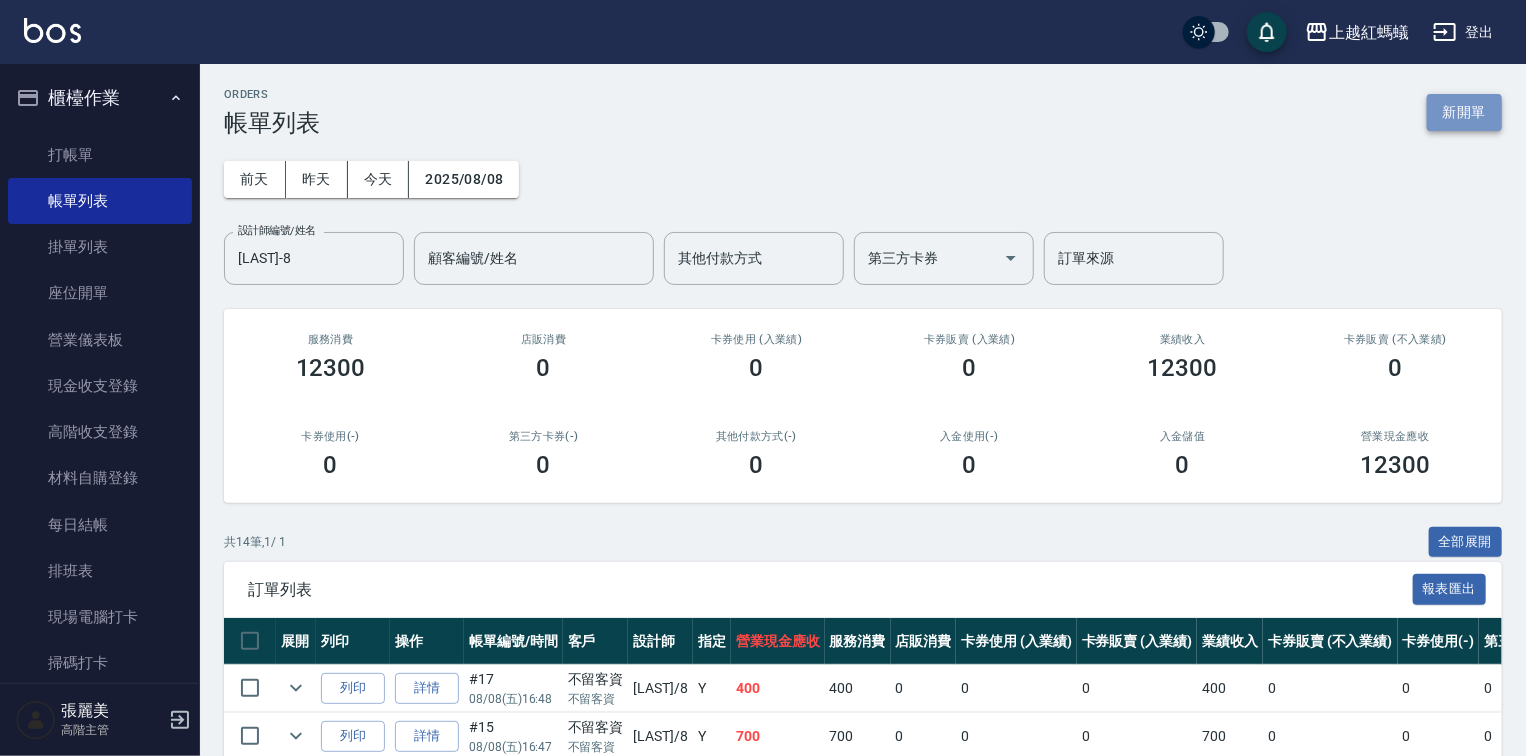 click on "新開單" at bounding box center (1464, 112) 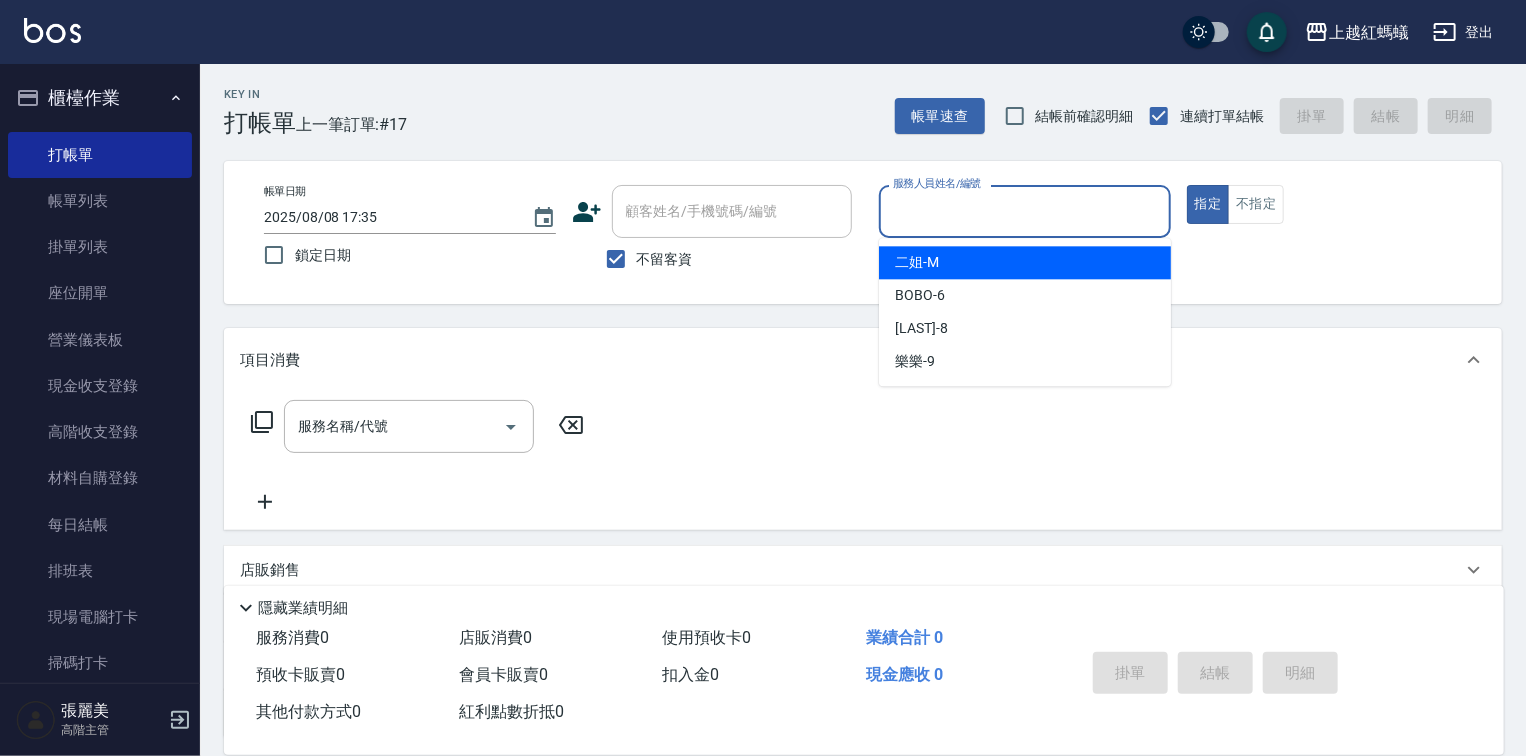 click on "服務人員姓名/編號" at bounding box center (1025, 211) 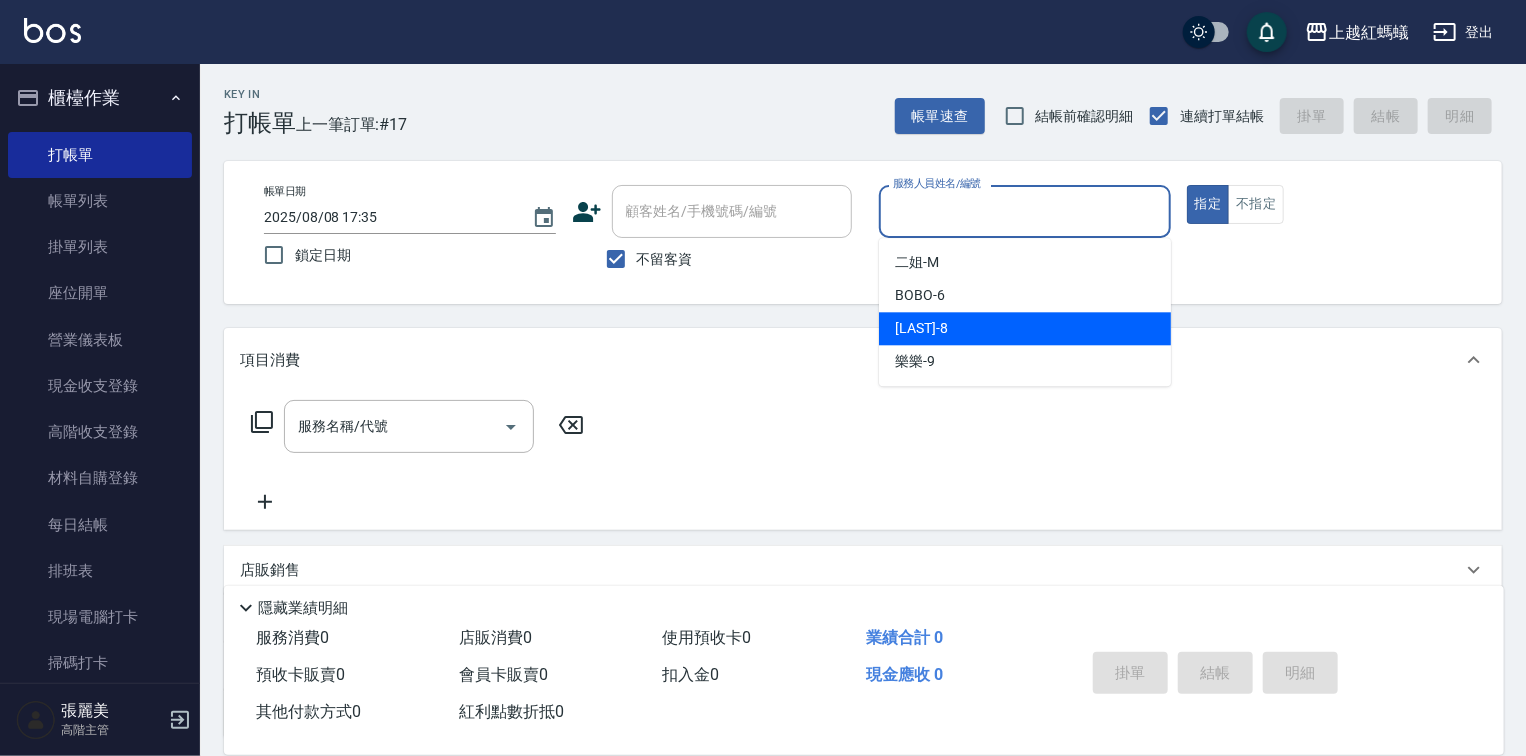 click on "[LAST] -8" at bounding box center (1025, 328) 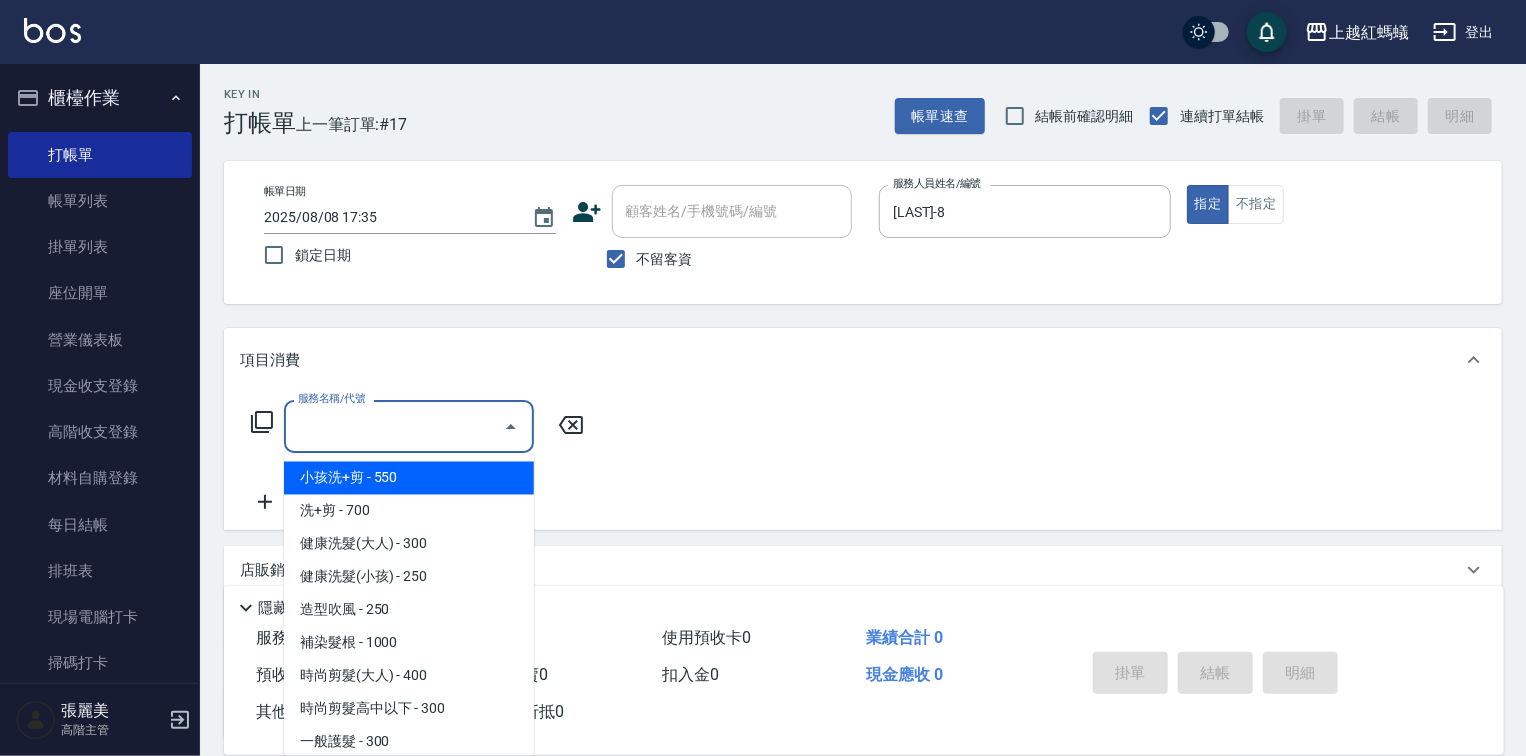 click on "服務名稱/代號" at bounding box center (394, 426) 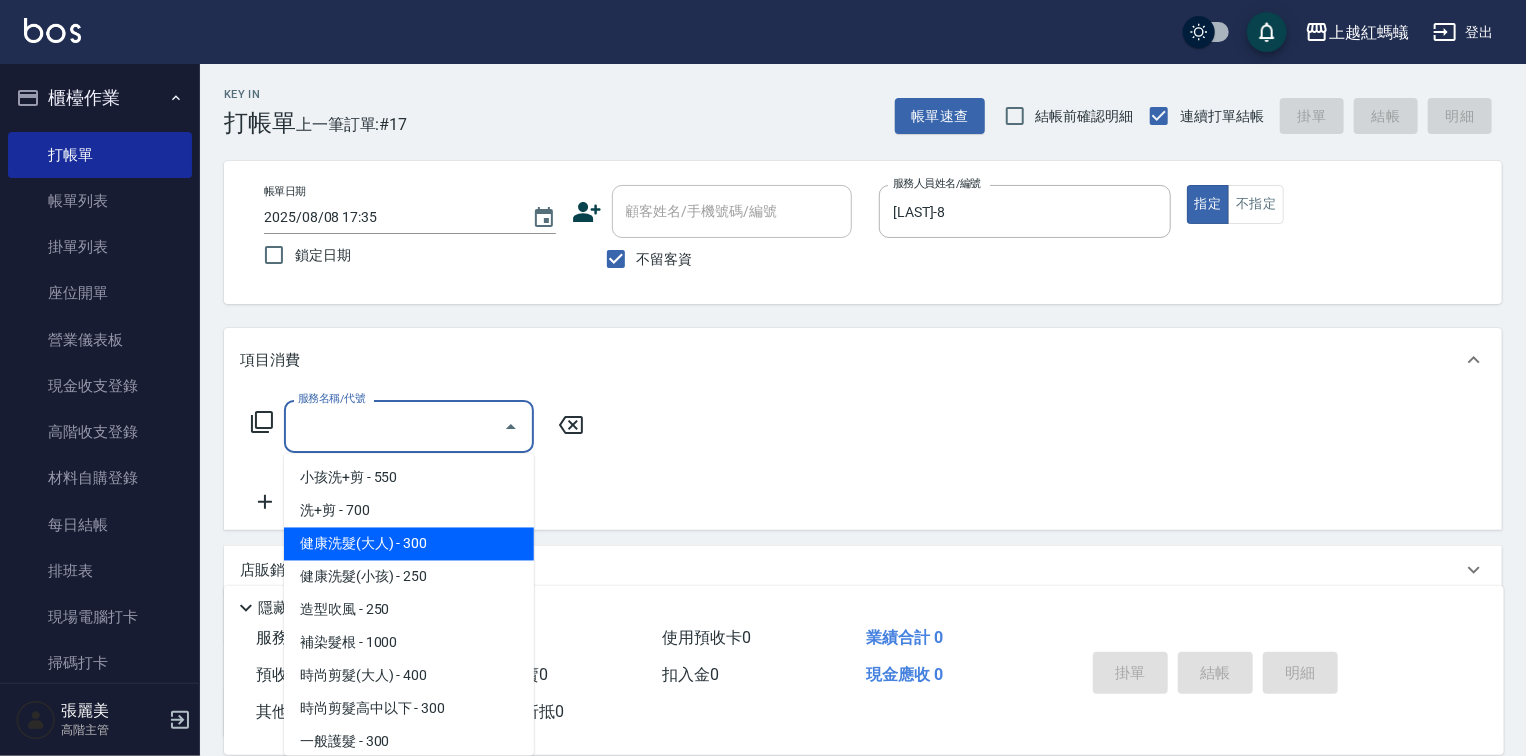 click on "健康洗髮(大人) - 300" at bounding box center [409, 544] 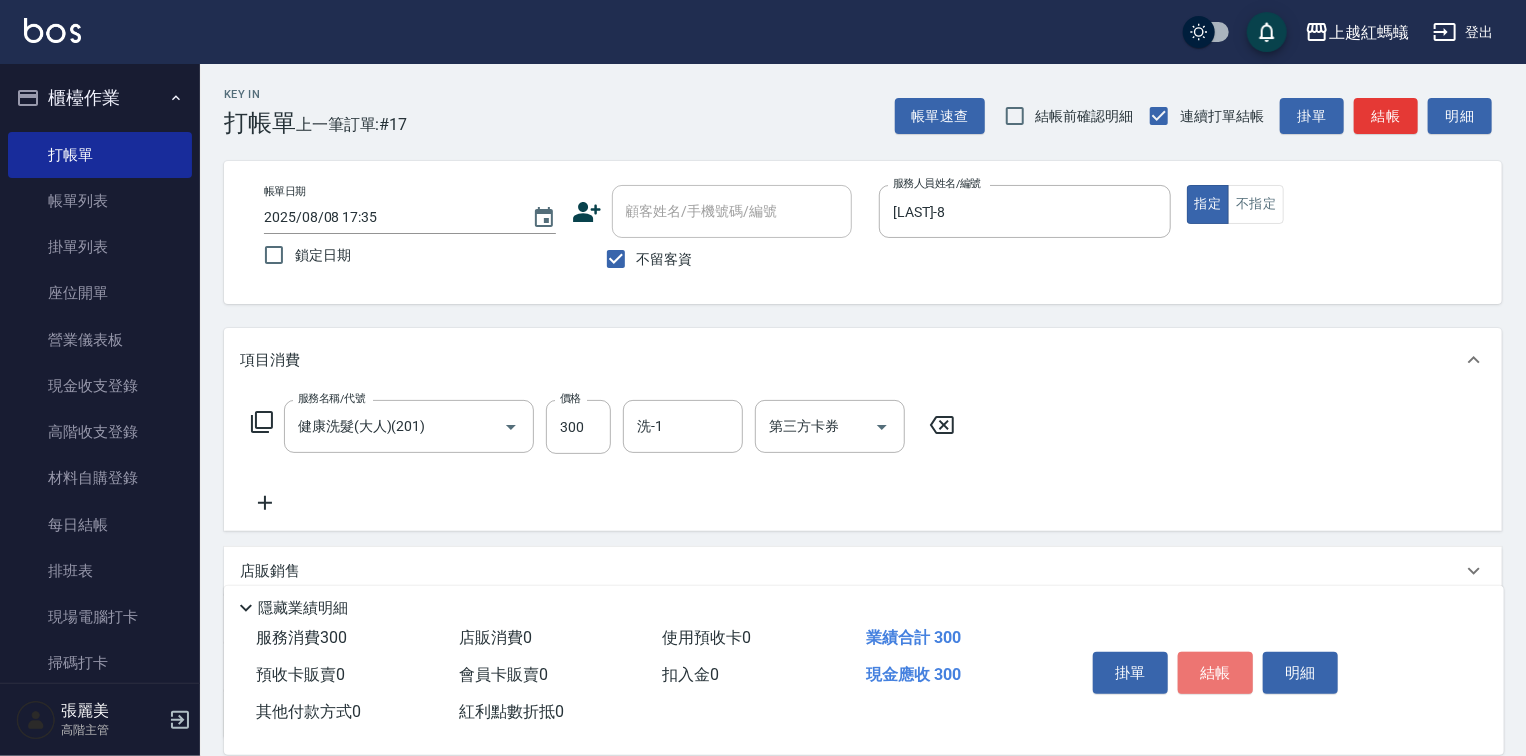 drag, startPoint x: 1232, startPoint y: 664, endPoint x: 1243, endPoint y: 661, distance: 11.401754 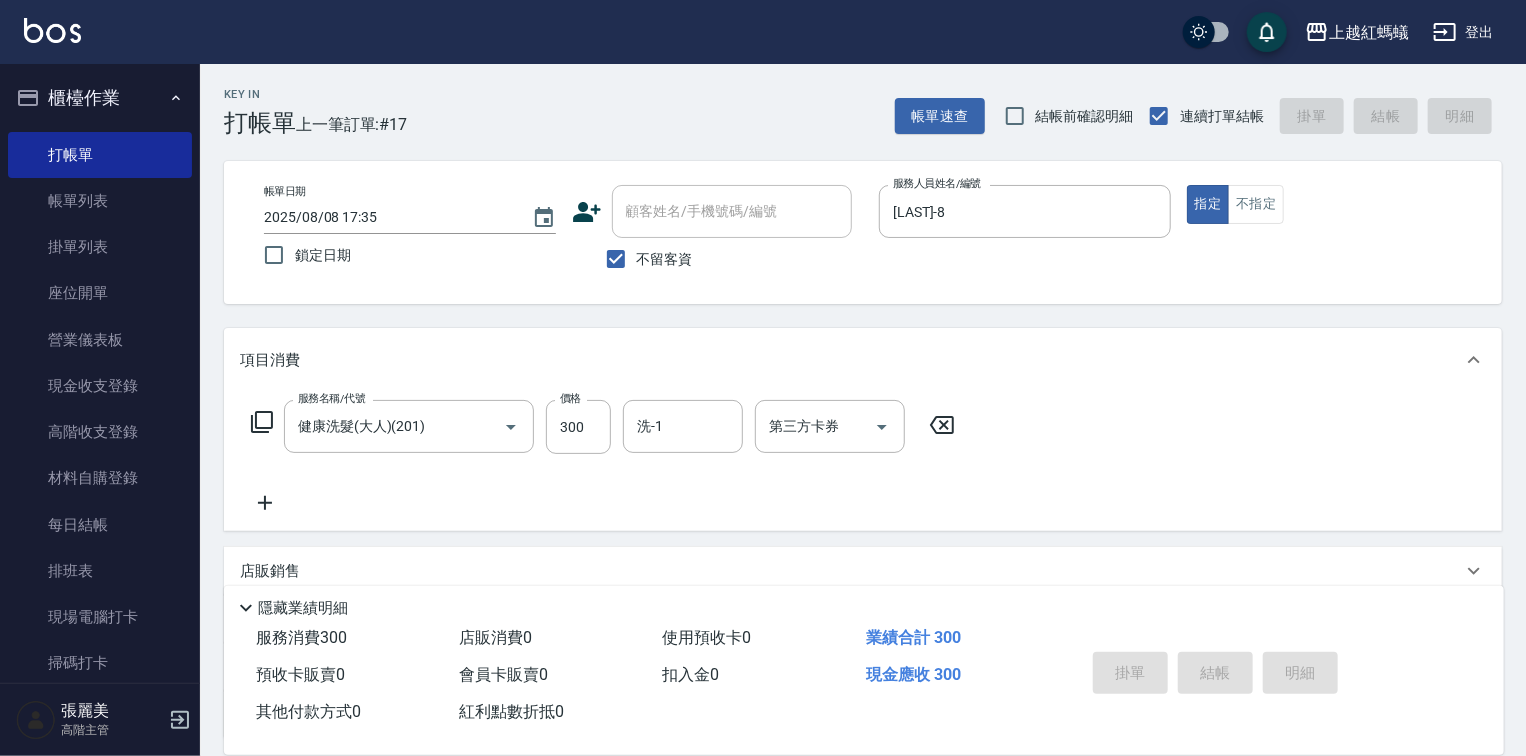 type 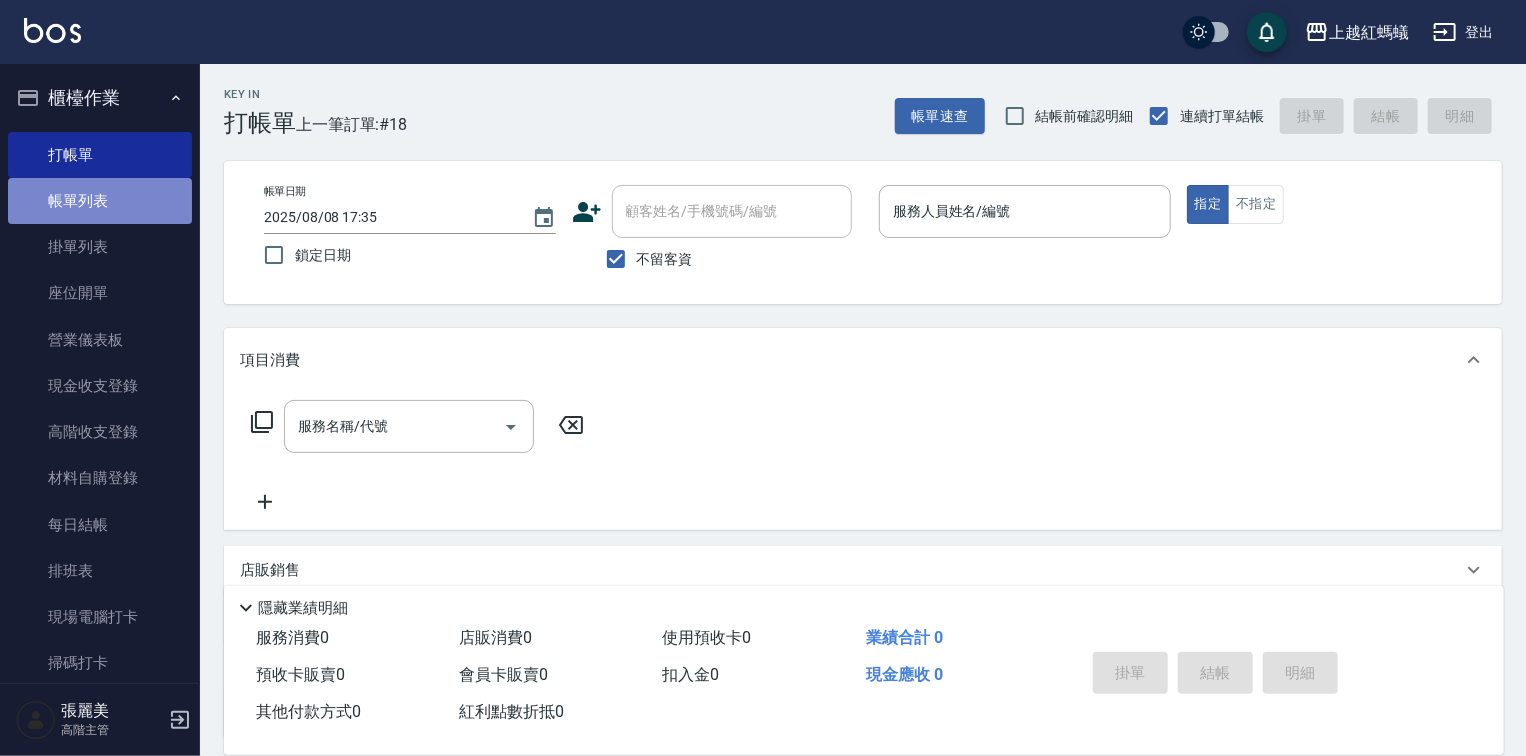 click on "帳單列表" at bounding box center [100, 201] 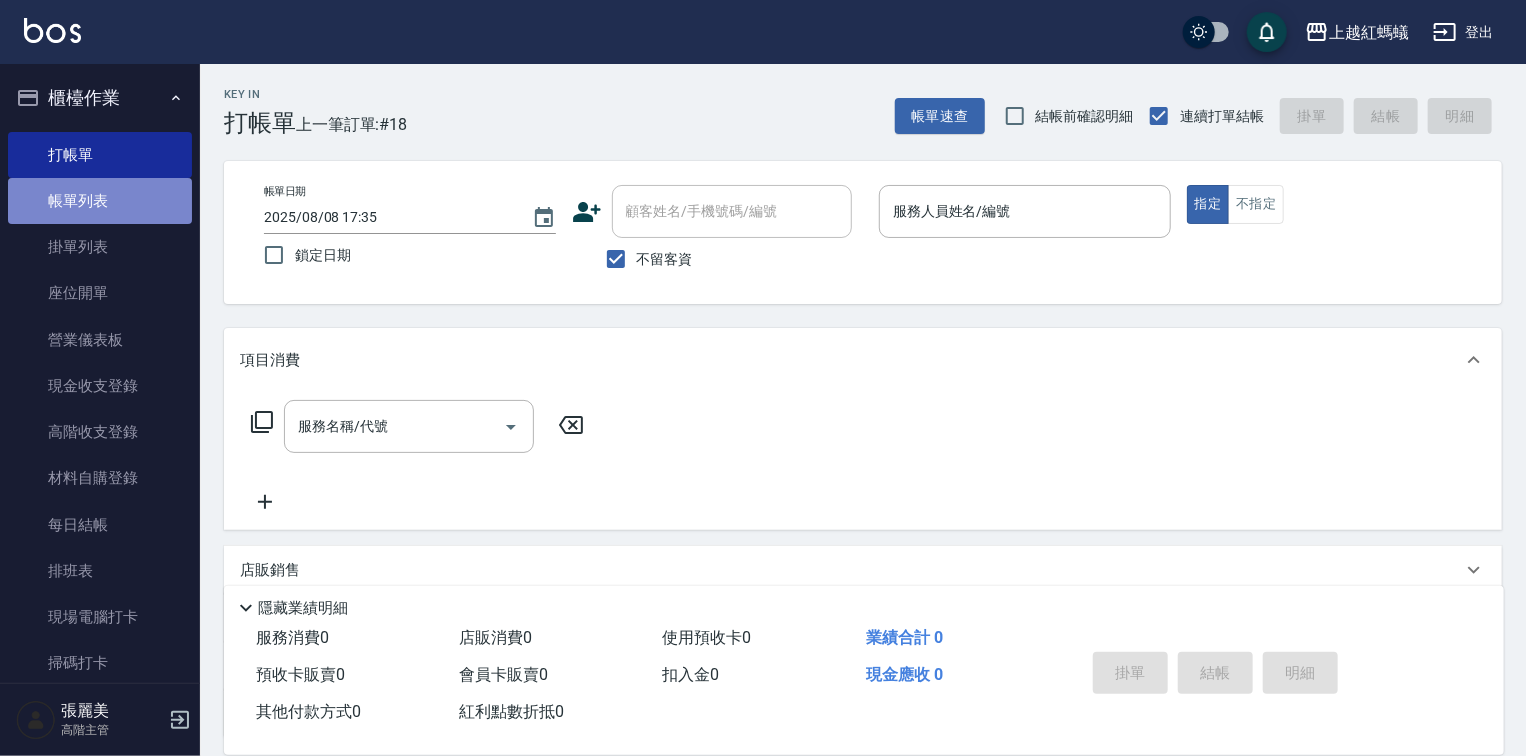 click on "帳單列表" at bounding box center (100, 201) 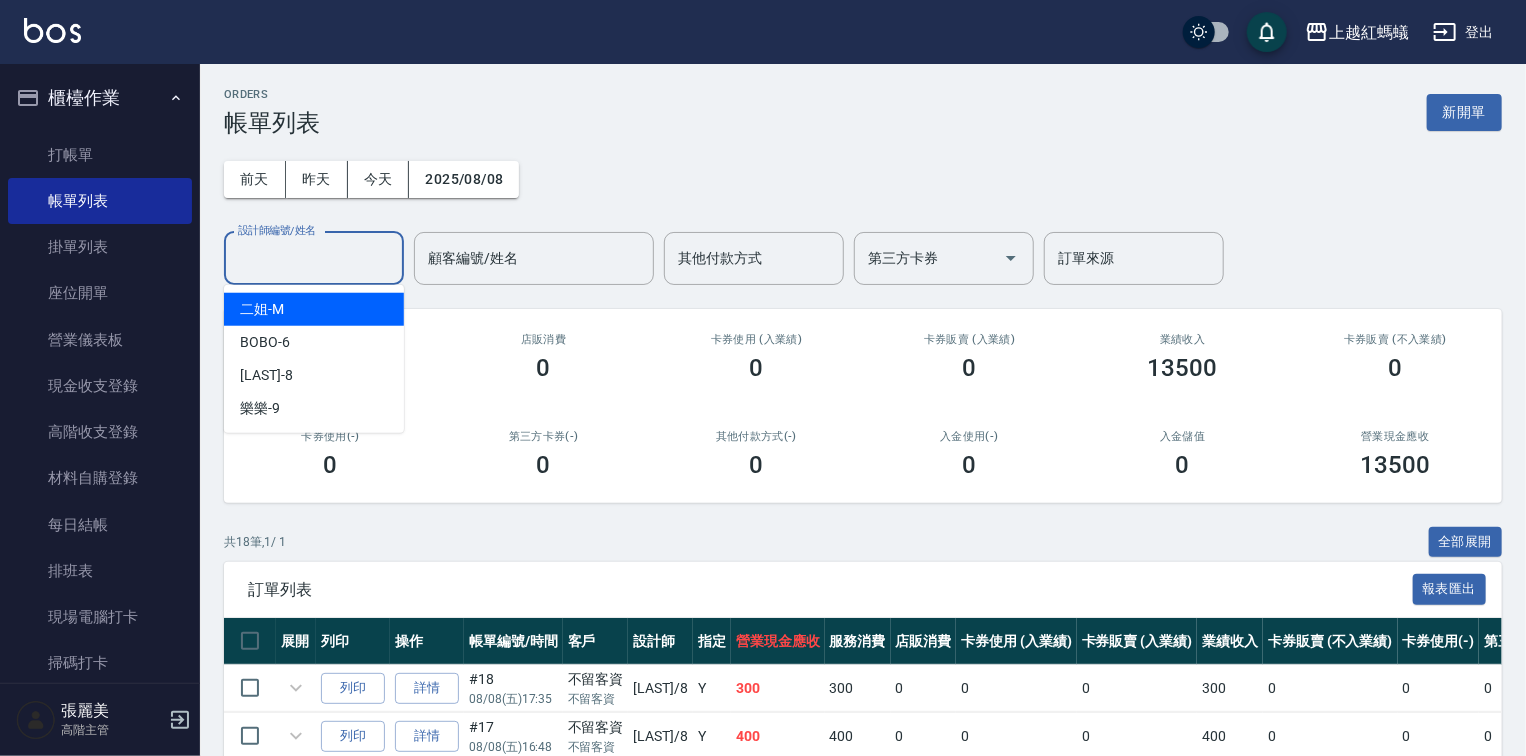 click on "設計師編號/姓名" at bounding box center (314, 258) 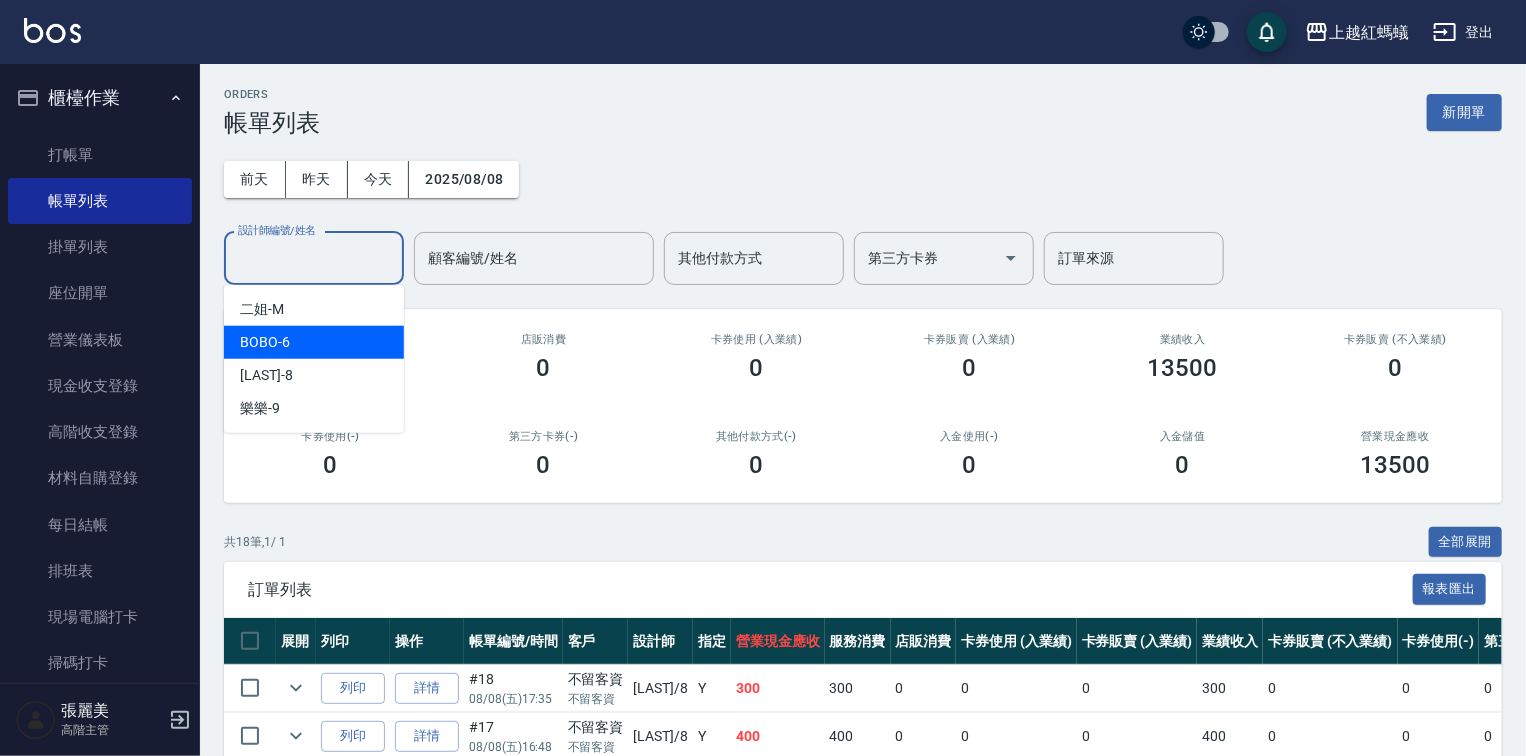 click on "BOBO -6" at bounding box center [314, 342] 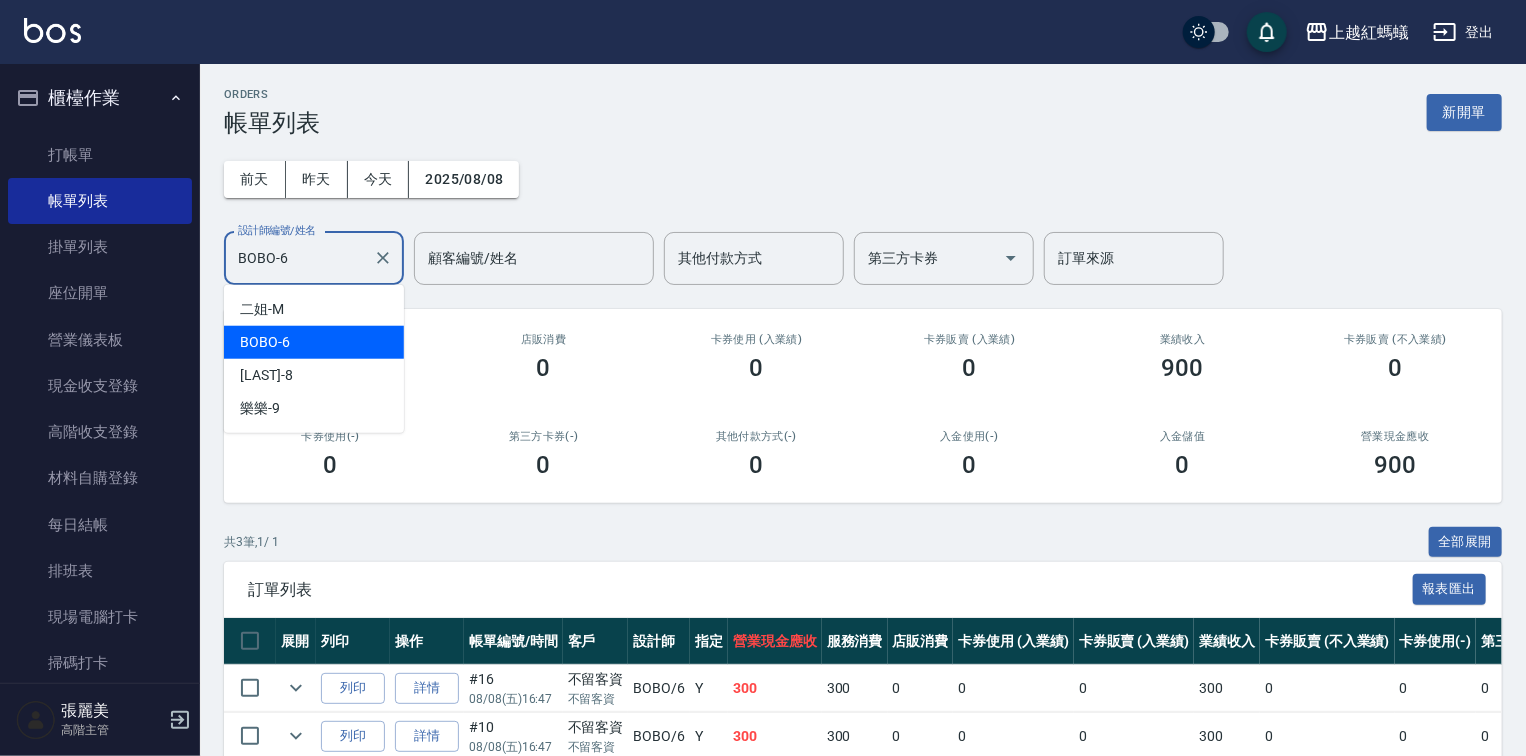 click on "BOBO-6" at bounding box center (299, 258) 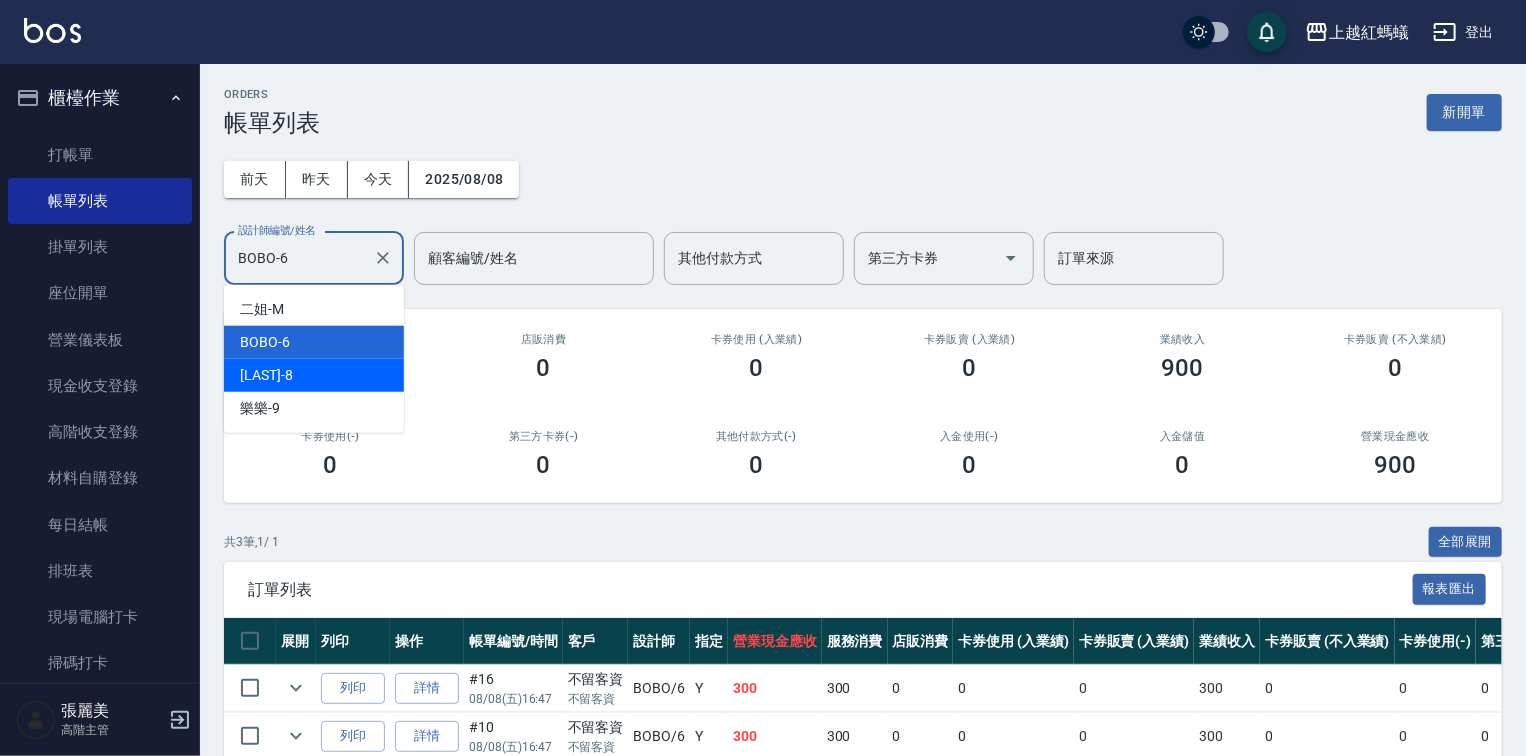 click on "[LAST] -8" at bounding box center (314, 375) 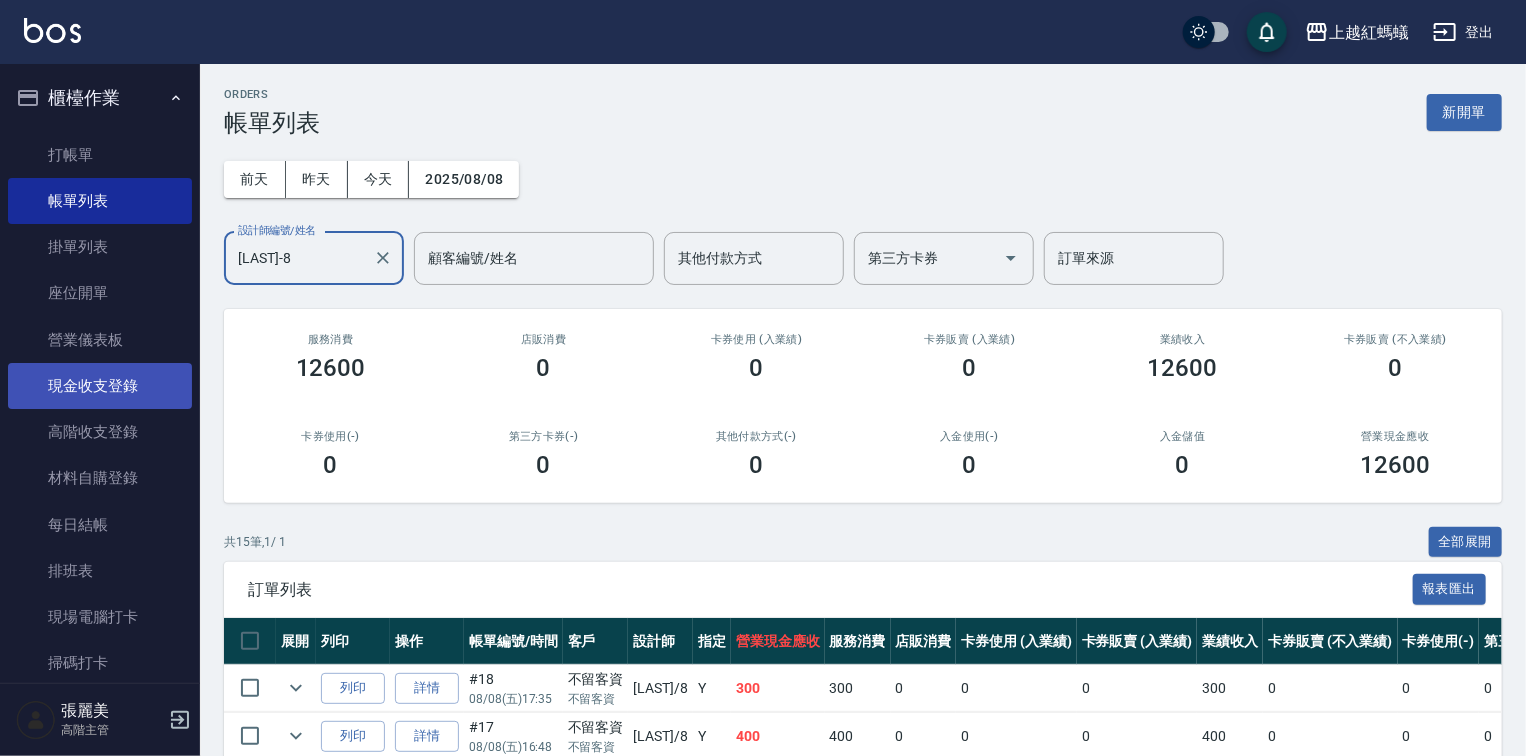 click on "現金收支登錄" at bounding box center (100, 386) 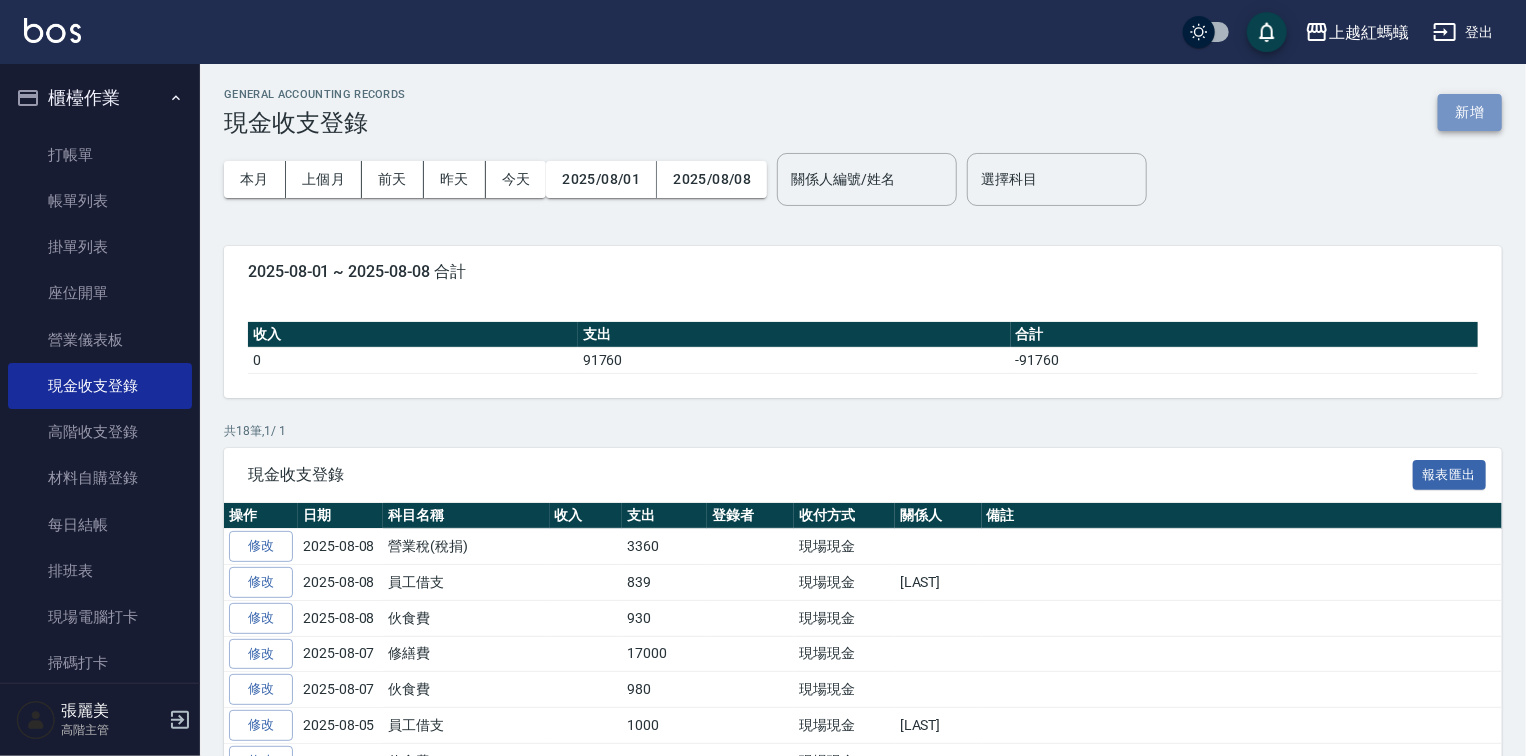 click on "新增" at bounding box center [1470, 112] 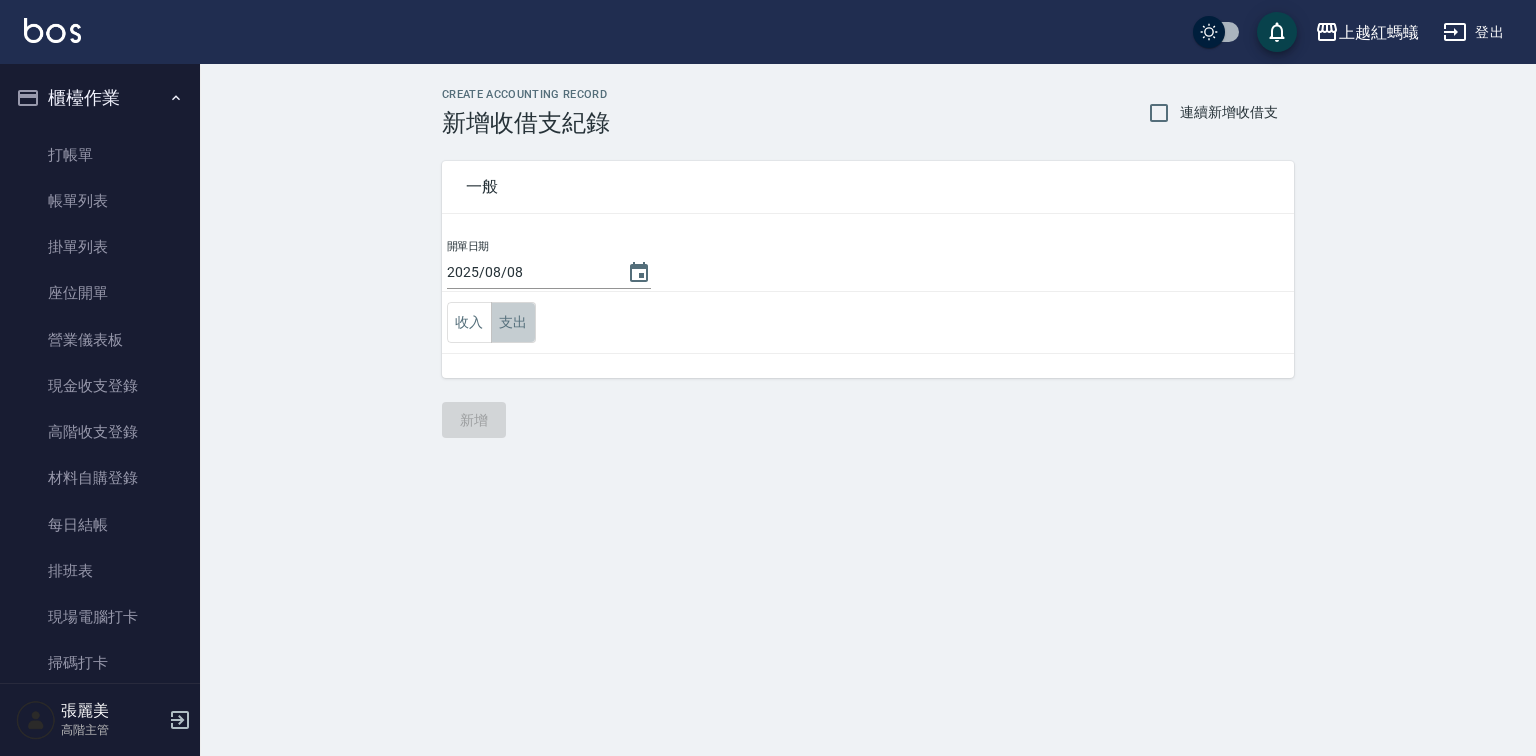 click on "支出" at bounding box center (513, 322) 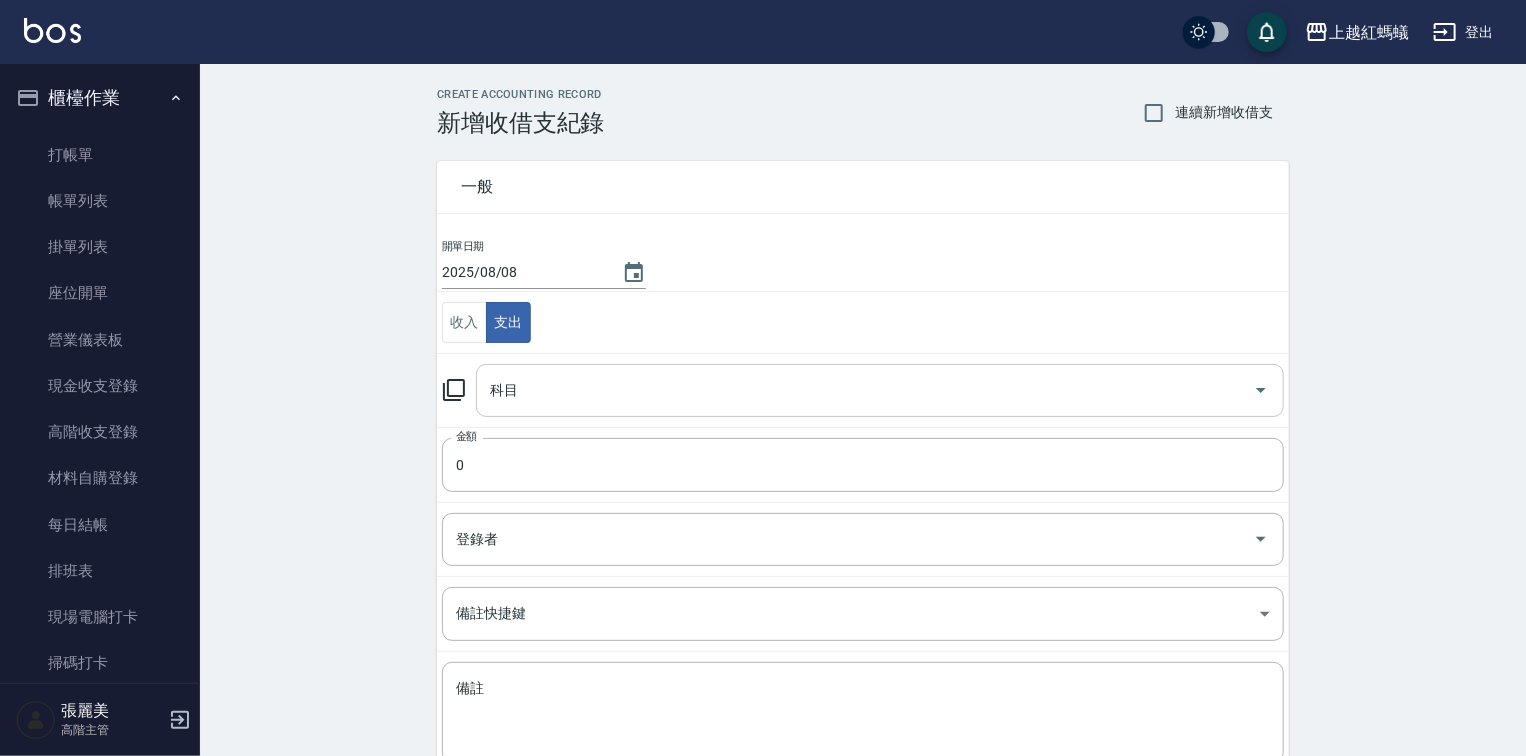 click on "科目" at bounding box center (865, 390) 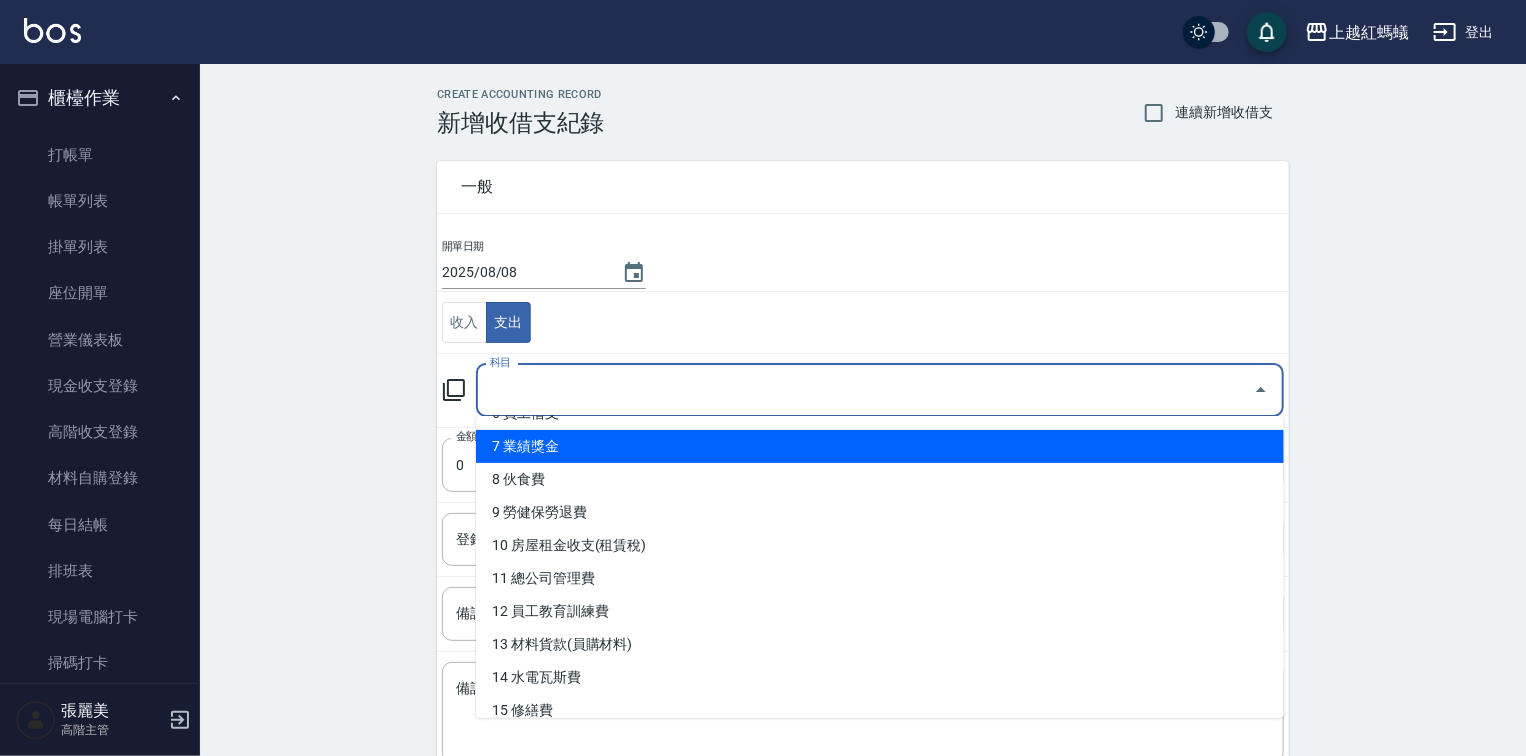 scroll, scrollTop: 240, scrollLeft: 0, axis: vertical 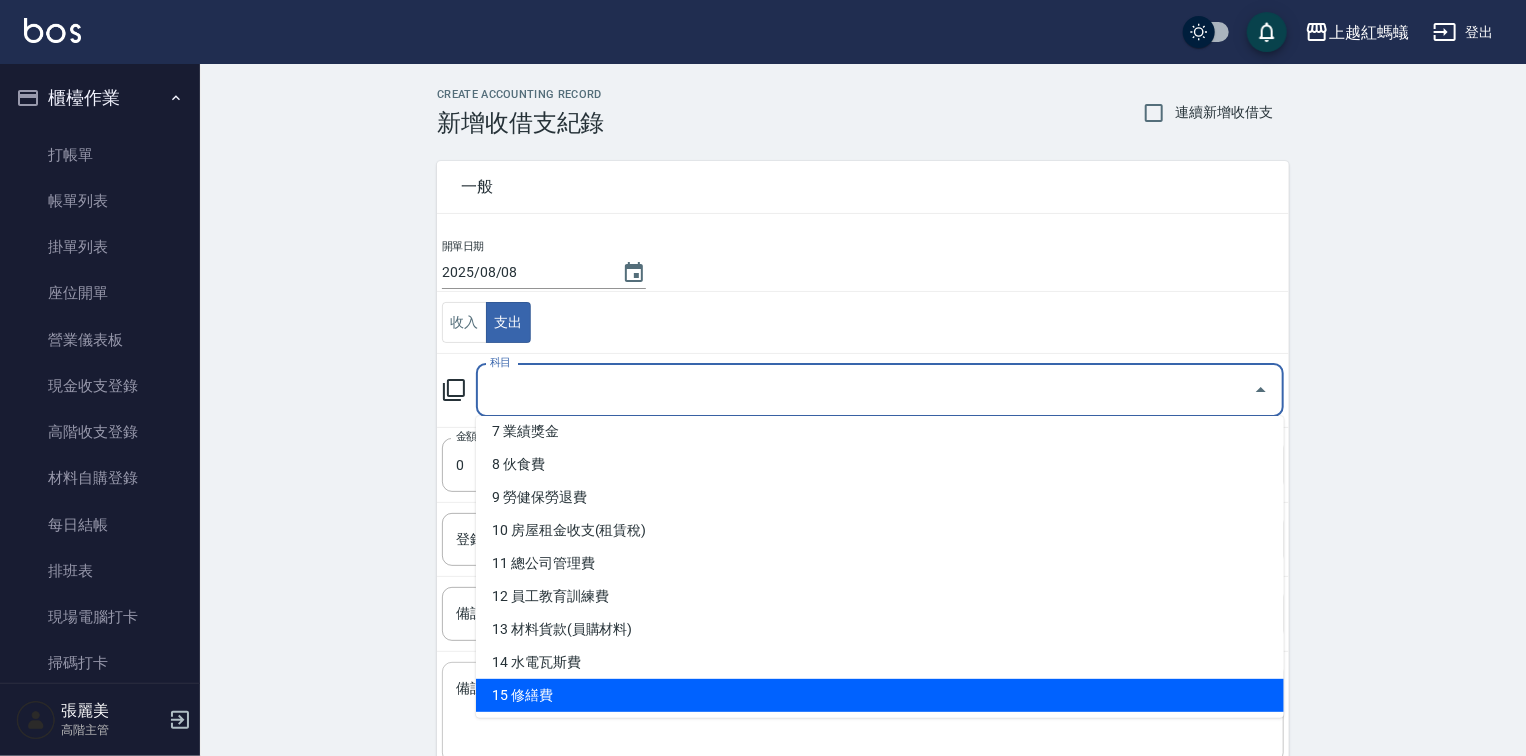 click on "15 修繕費" at bounding box center [880, 695] 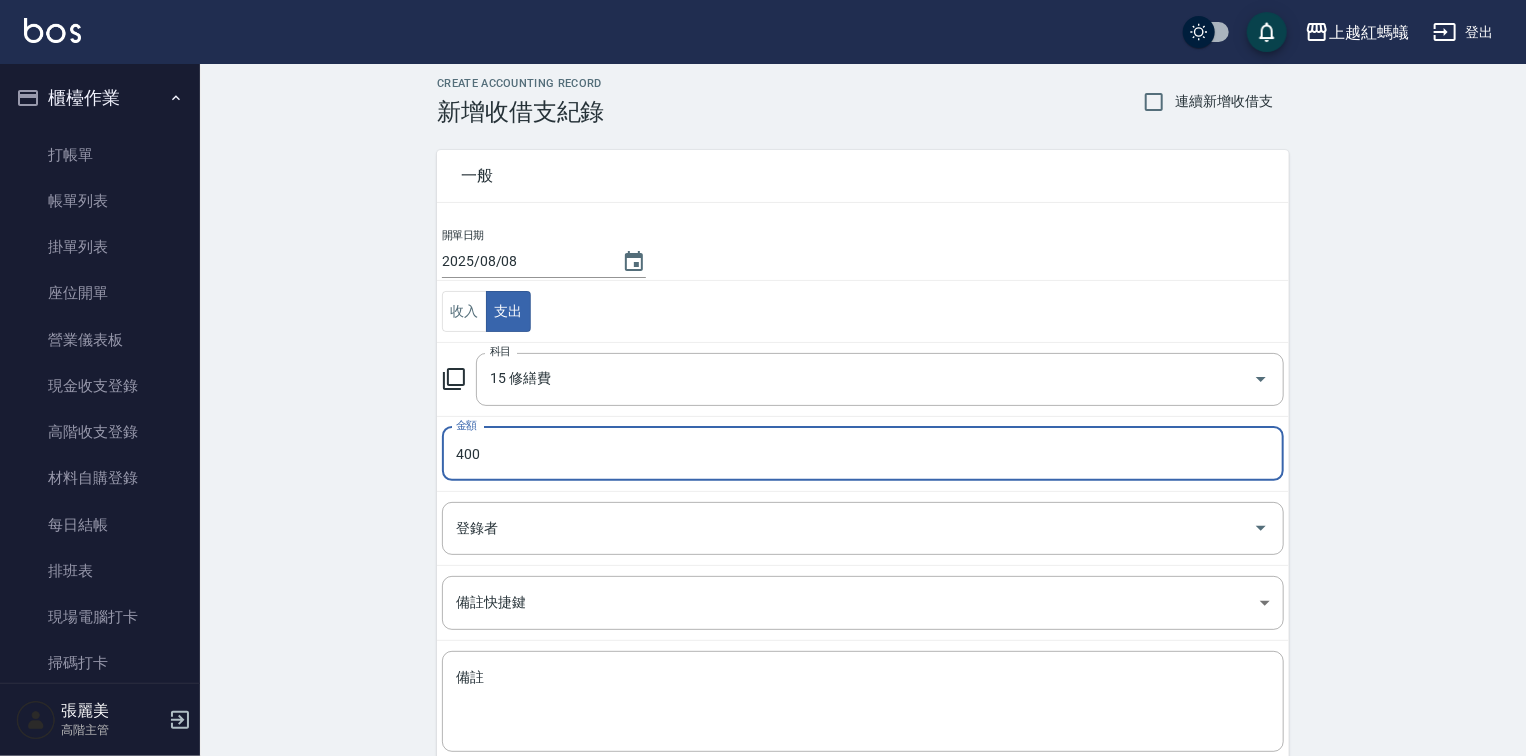 scroll, scrollTop: 124, scrollLeft: 0, axis: vertical 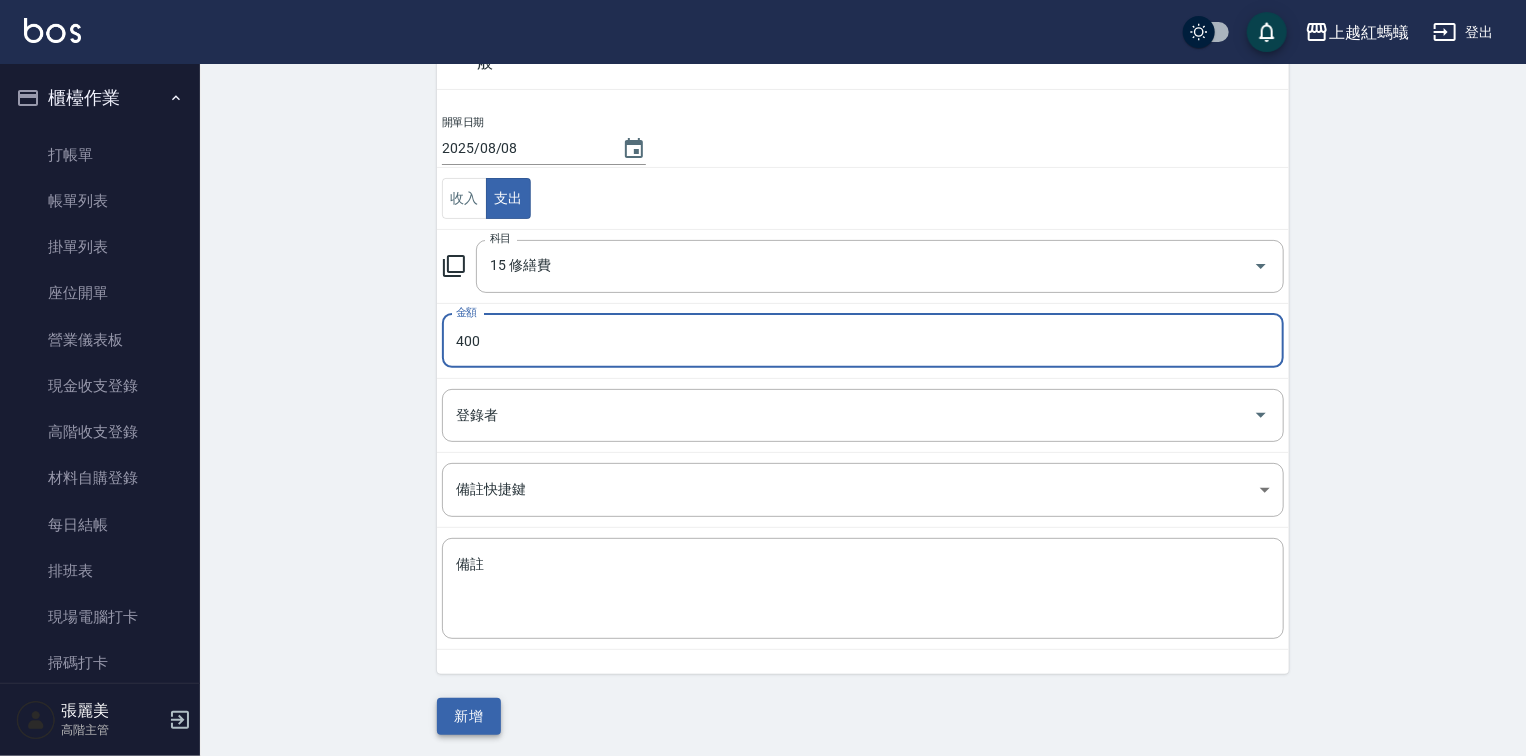 type on "400" 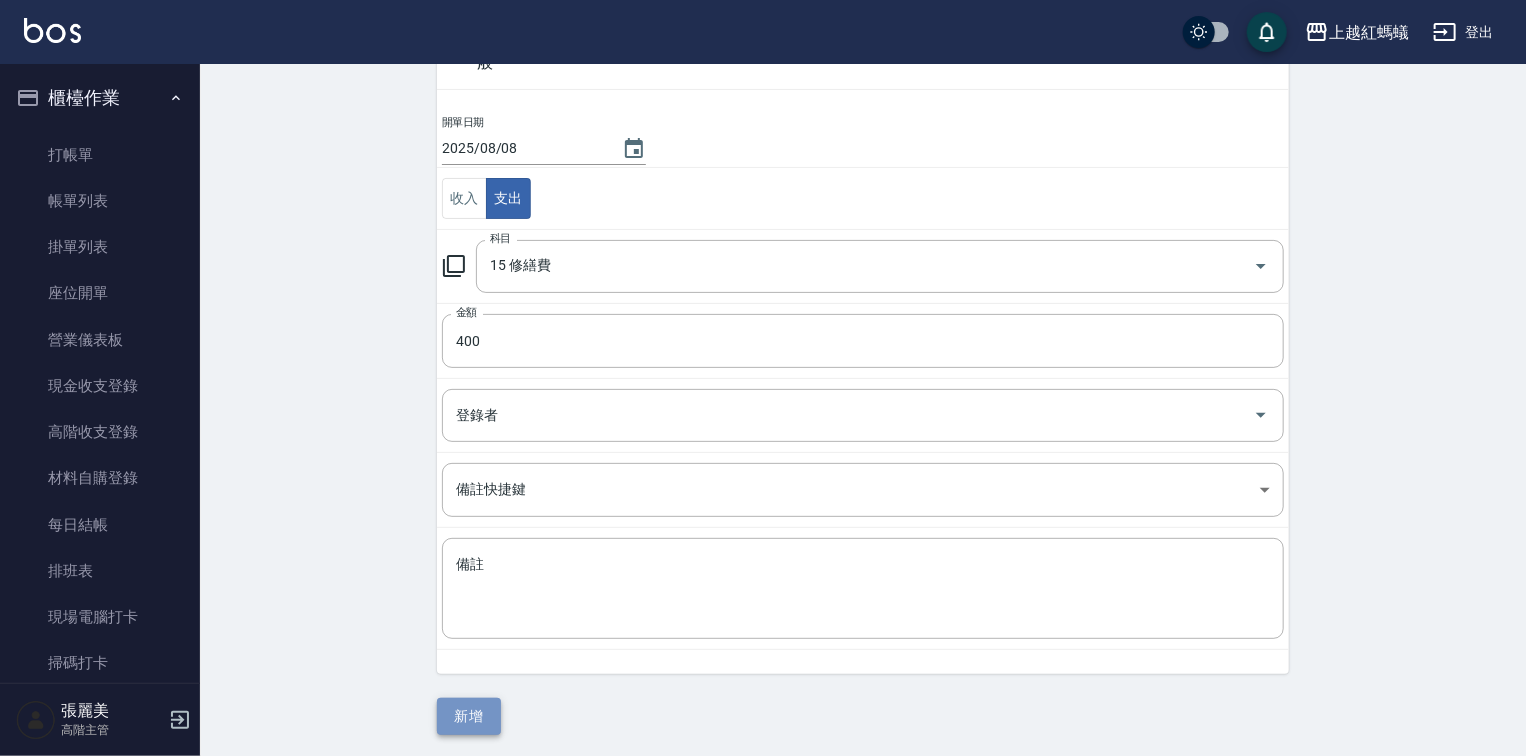 click on "新增" at bounding box center (469, 716) 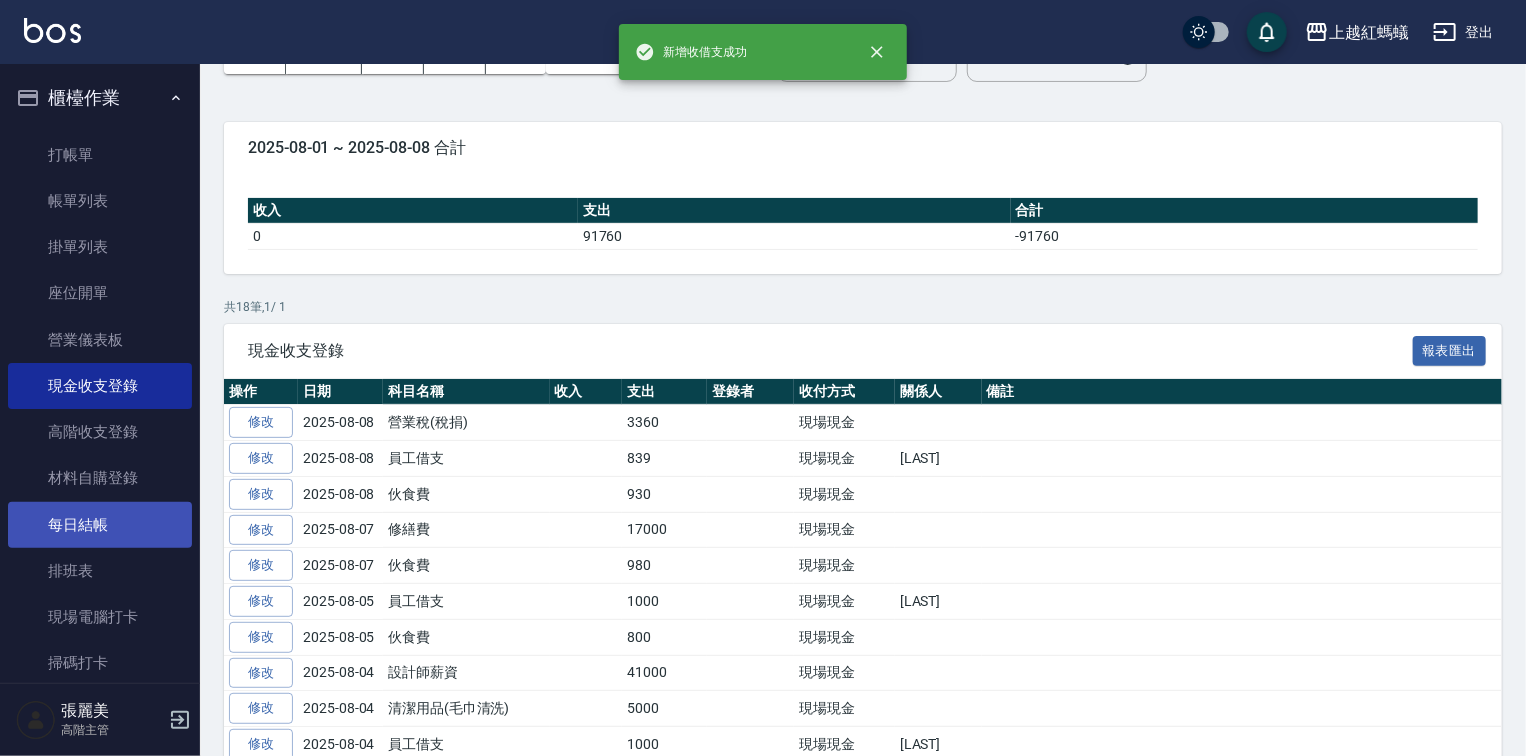 scroll, scrollTop: 0, scrollLeft: 0, axis: both 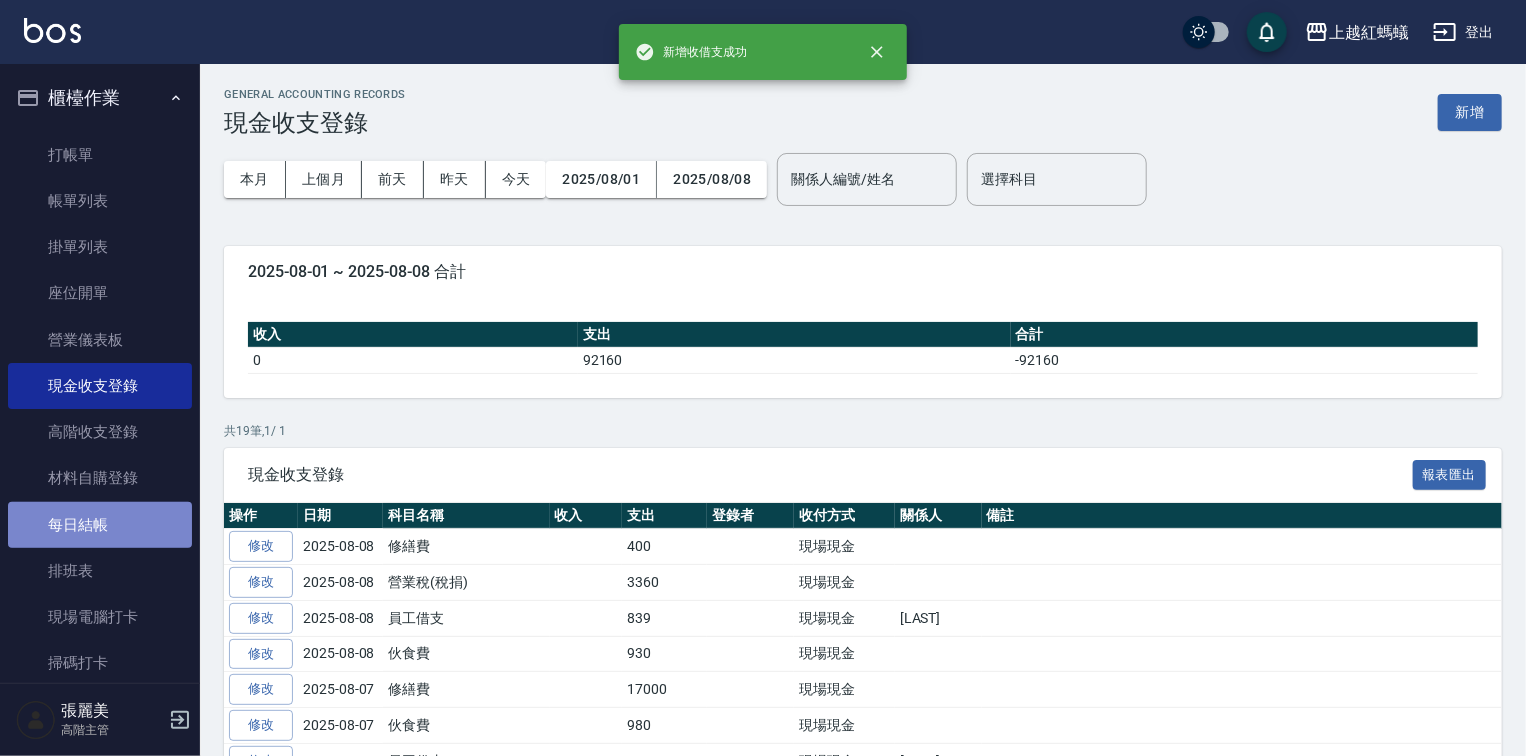 click on "每日結帳" at bounding box center [100, 525] 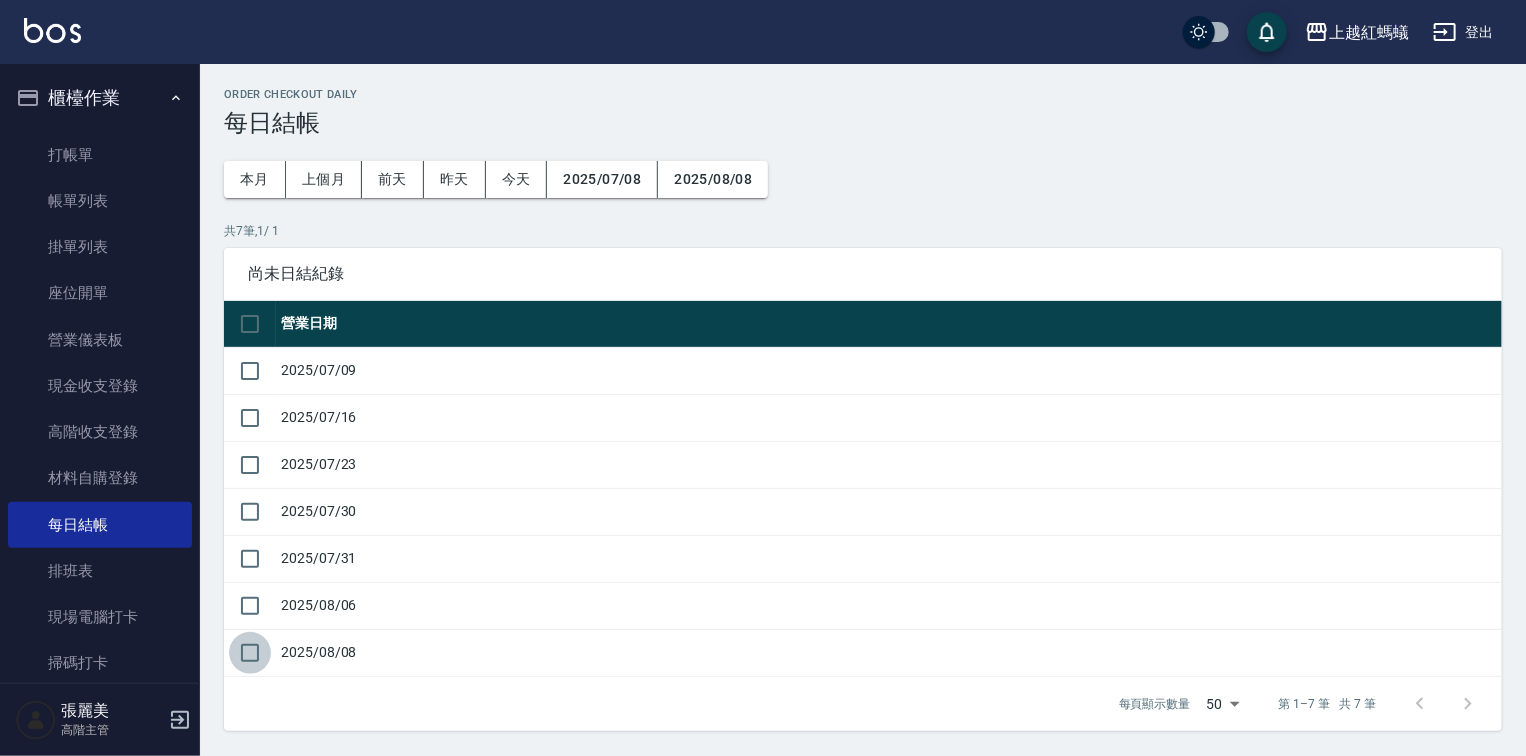 click at bounding box center (250, 653) 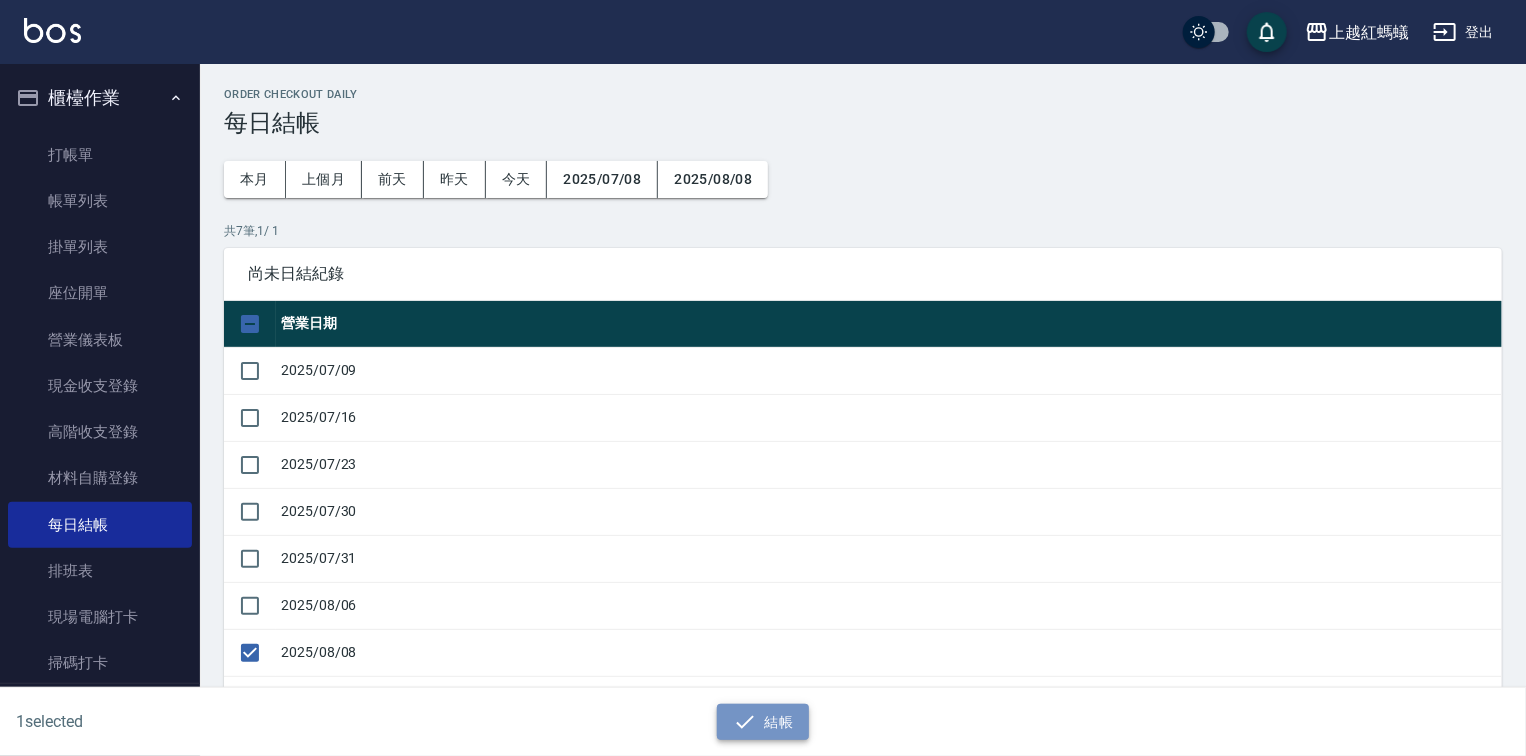 click on "結帳" at bounding box center [763, 722] 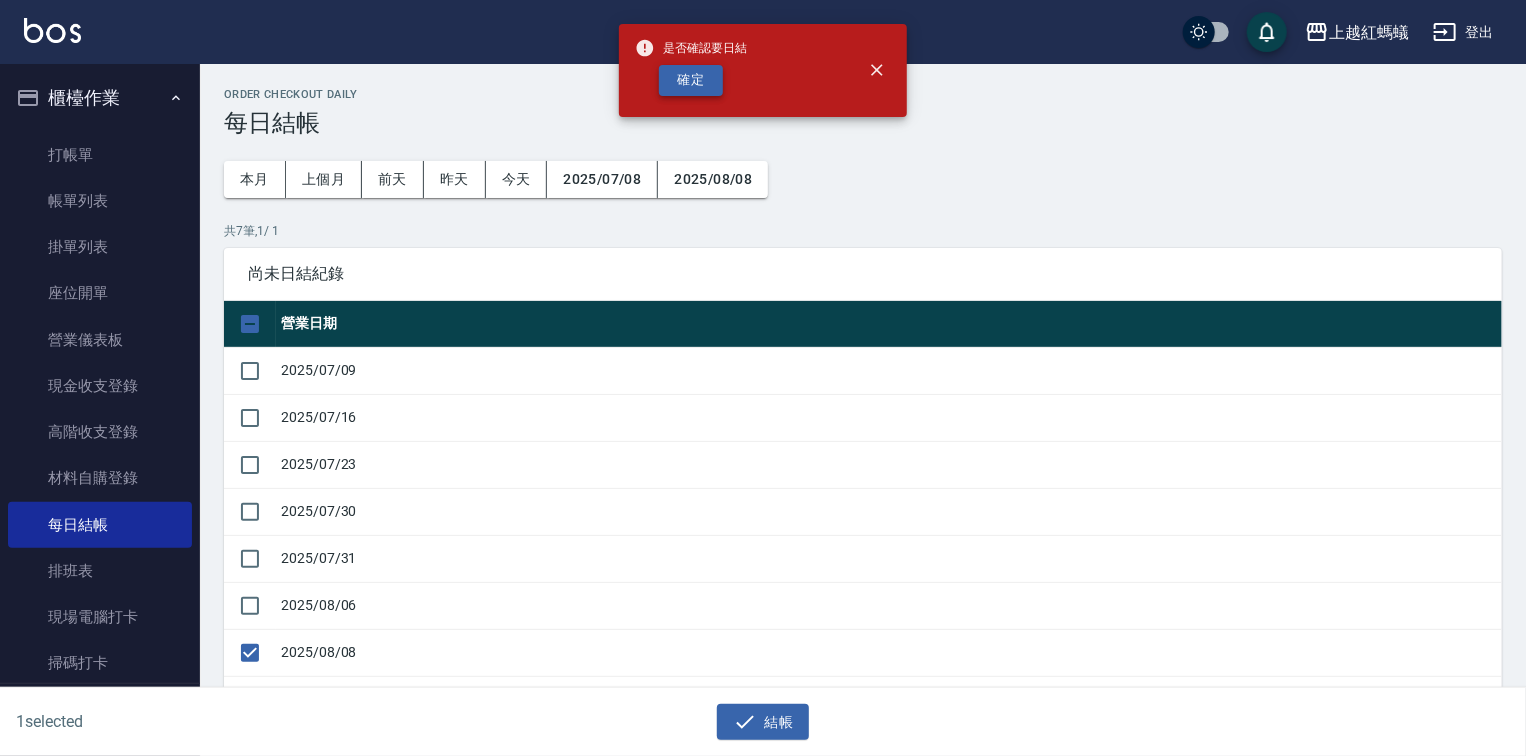 click on "確定" at bounding box center (691, 80) 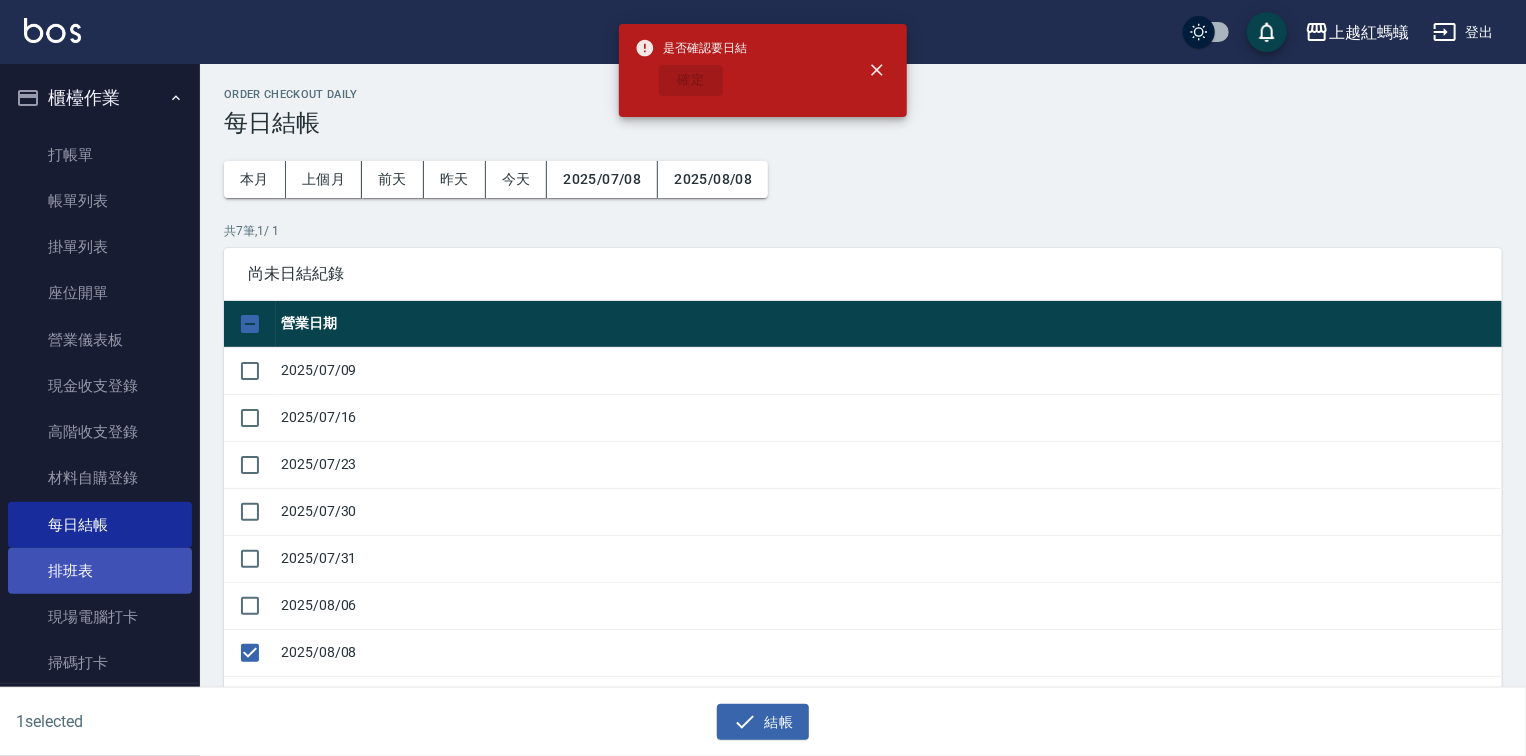 checkbox on "false" 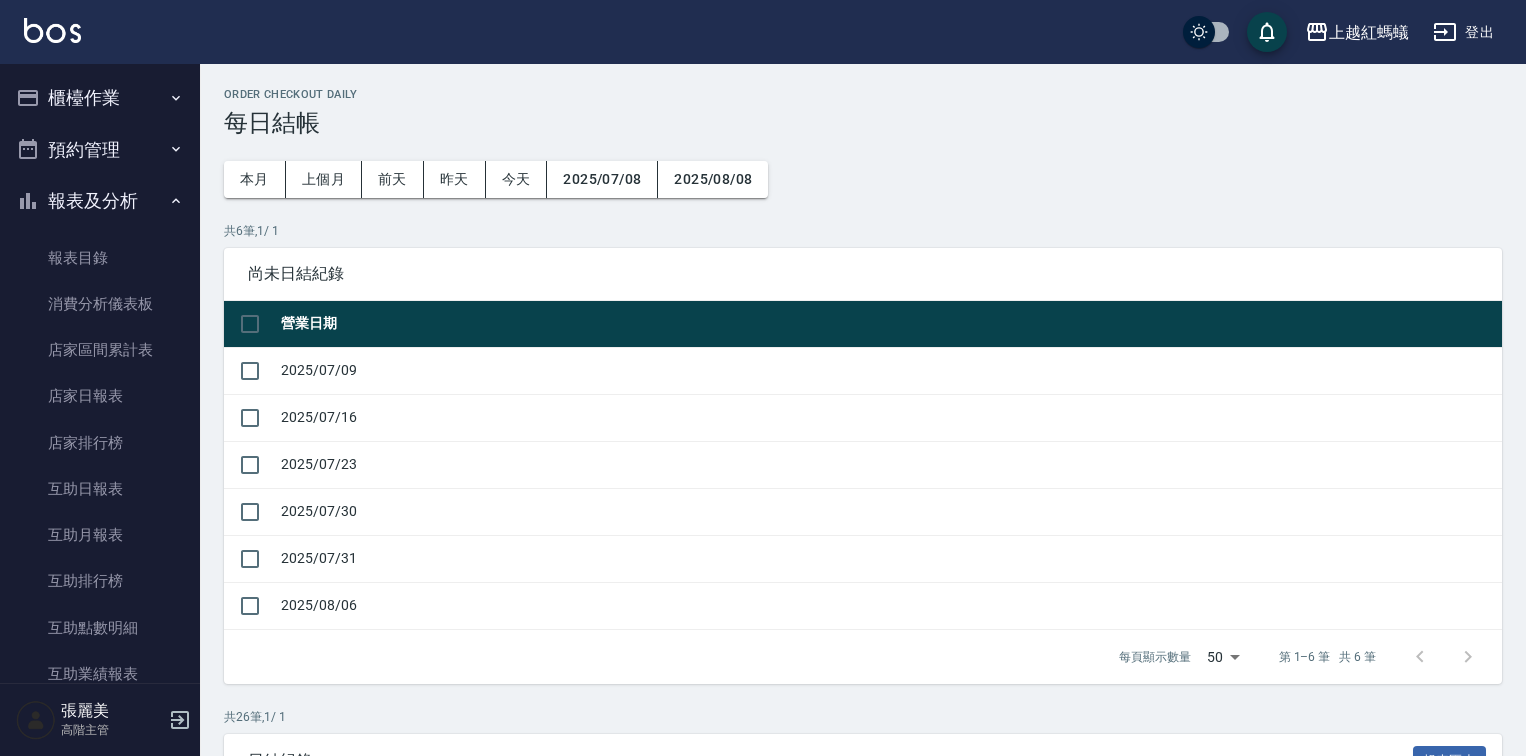 scroll, scrollTop: 0, scrollLeft: 0, axis: both 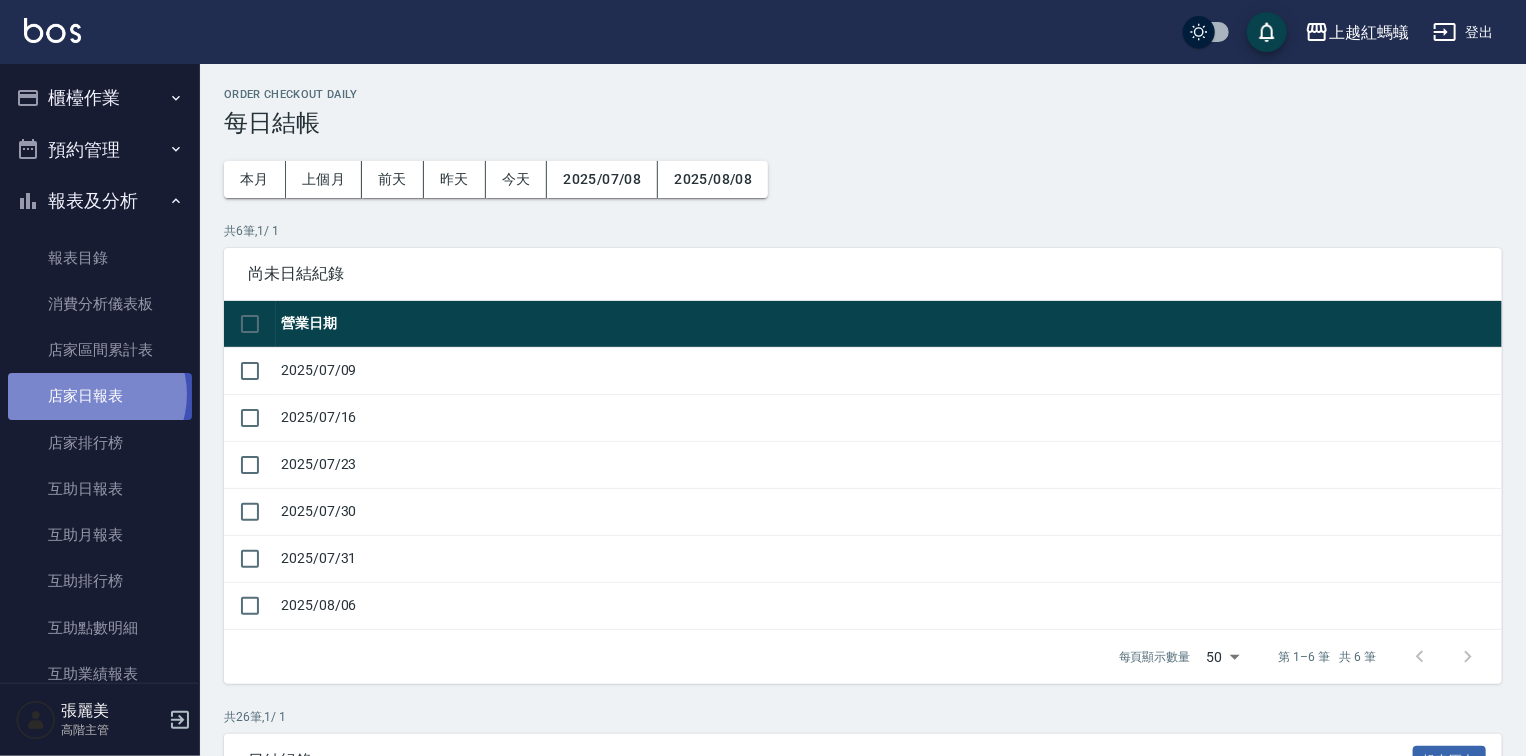 click on "店家日報表" at bounding box center [100, 396] 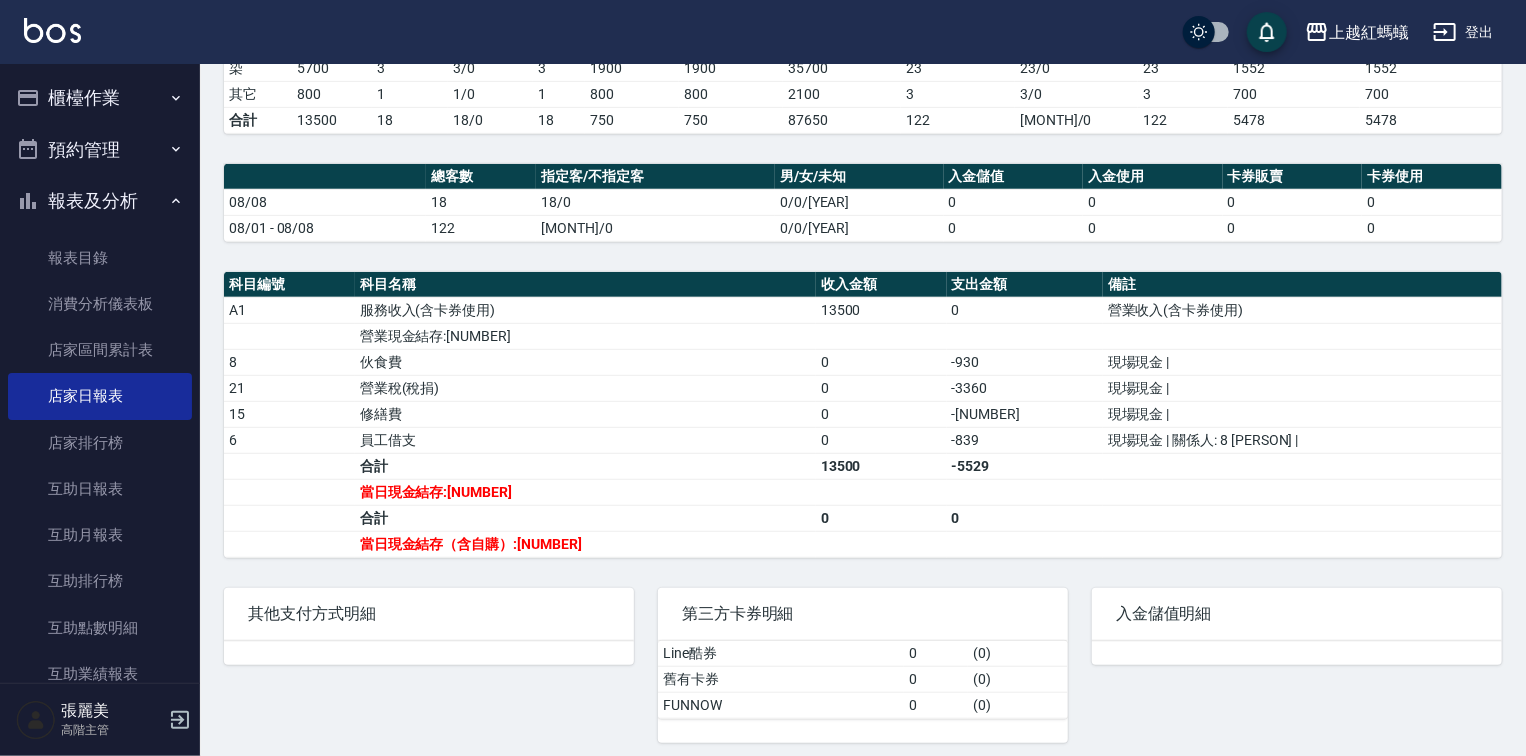 scroll, scrollTop: 404, scrollLeft: 0, axis: vertical 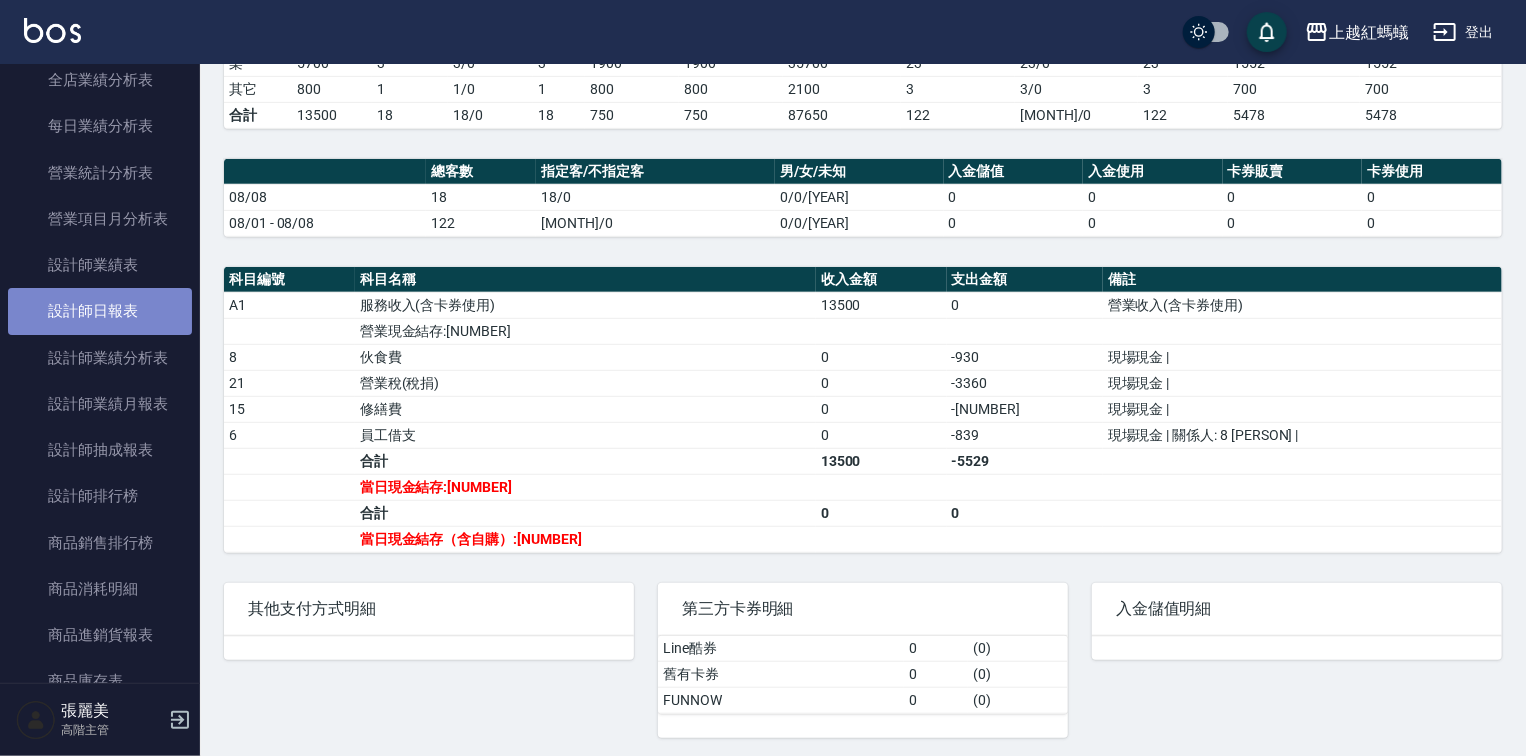 click on "設計師日報表" at bounding box center [100, 311] 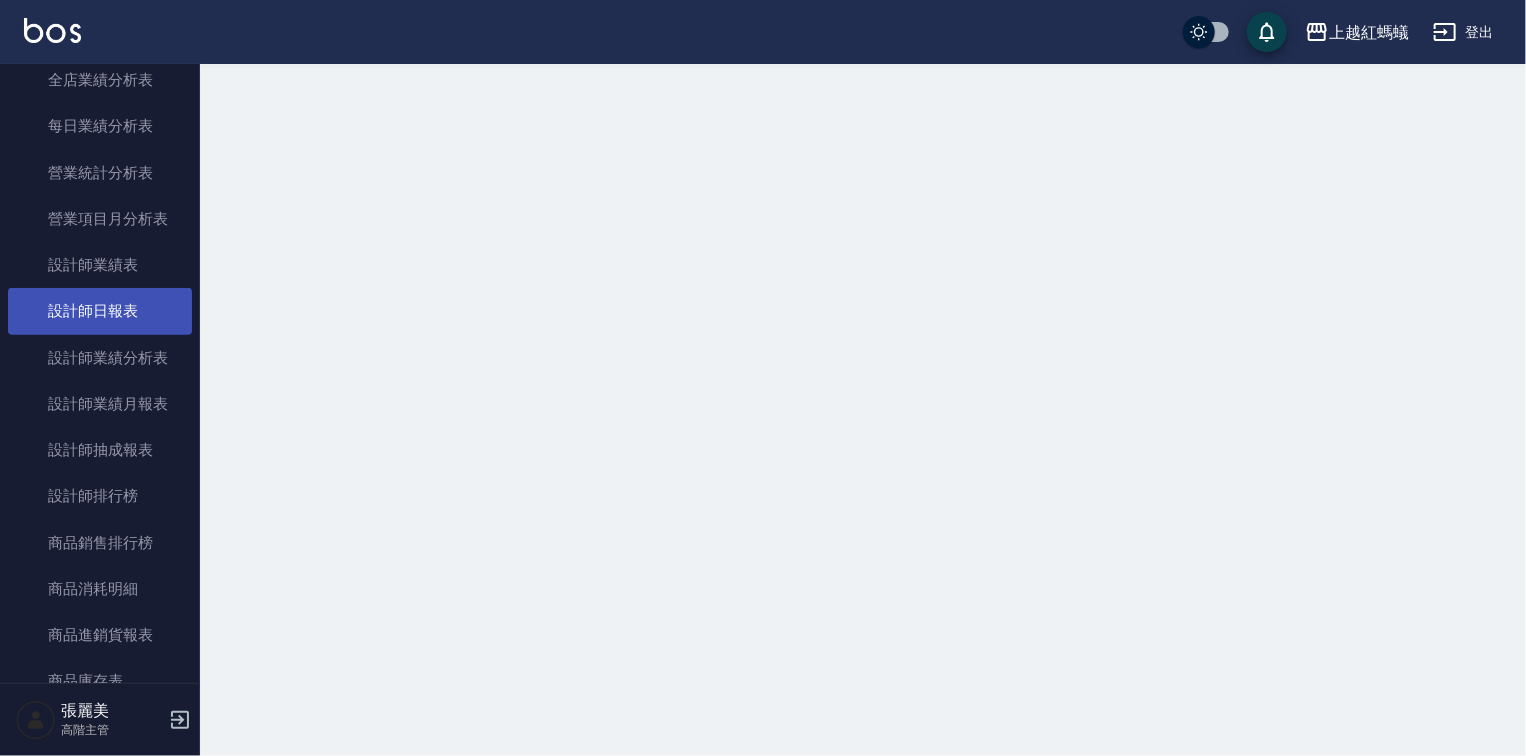 scroll, scrollTop: 0, scrollLeft: 0, axis: both 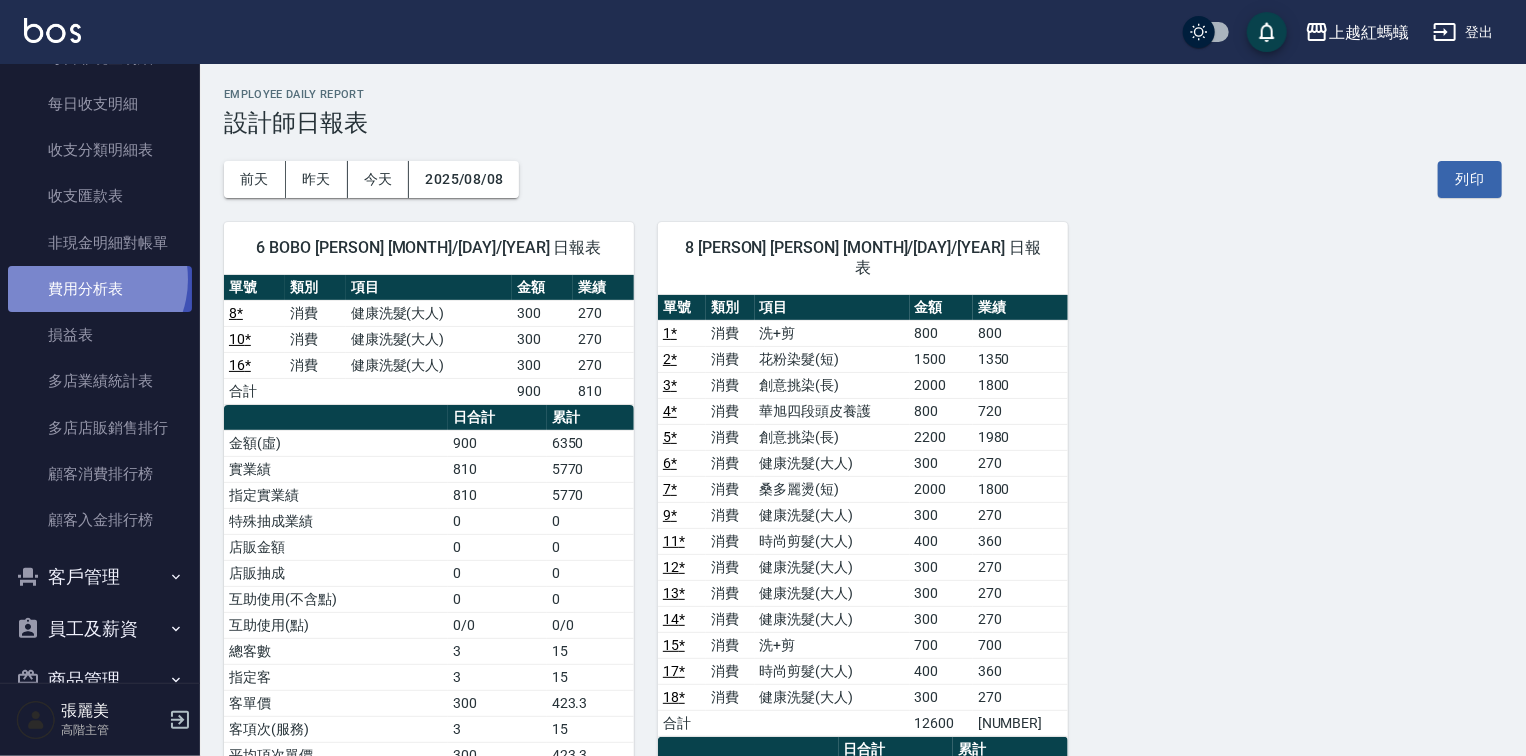 click on "費用分析表" at bounding box center [100, 289] 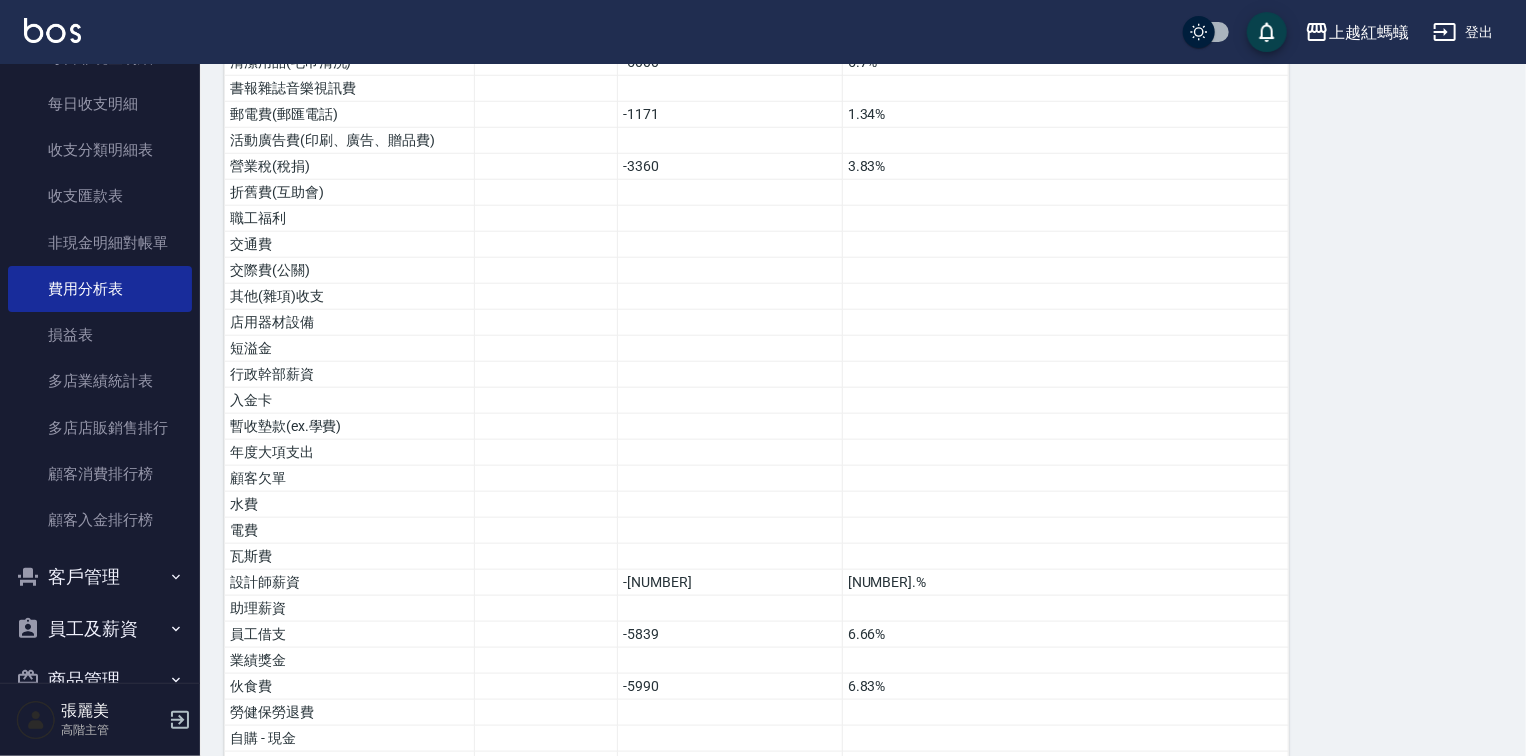 scroll, scrollTop: 970, scrollLeft: 0, axis: vertical 